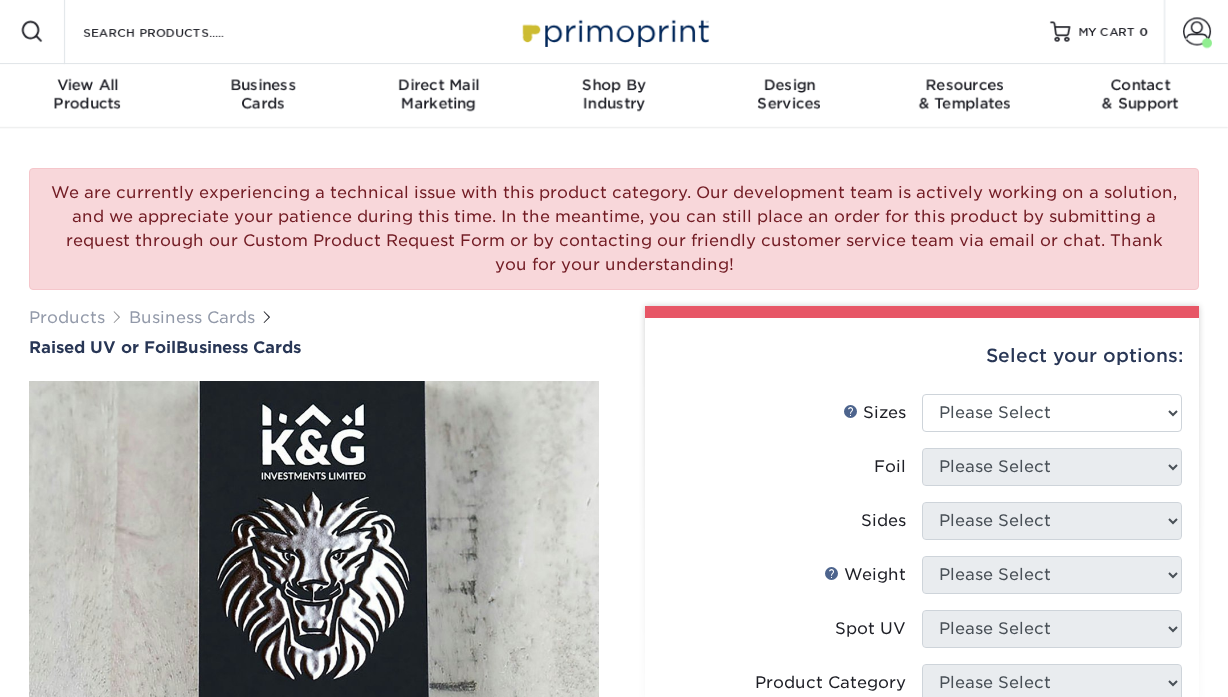 scroll, scrollTop: 0, scrollLeft: 0, axis: both 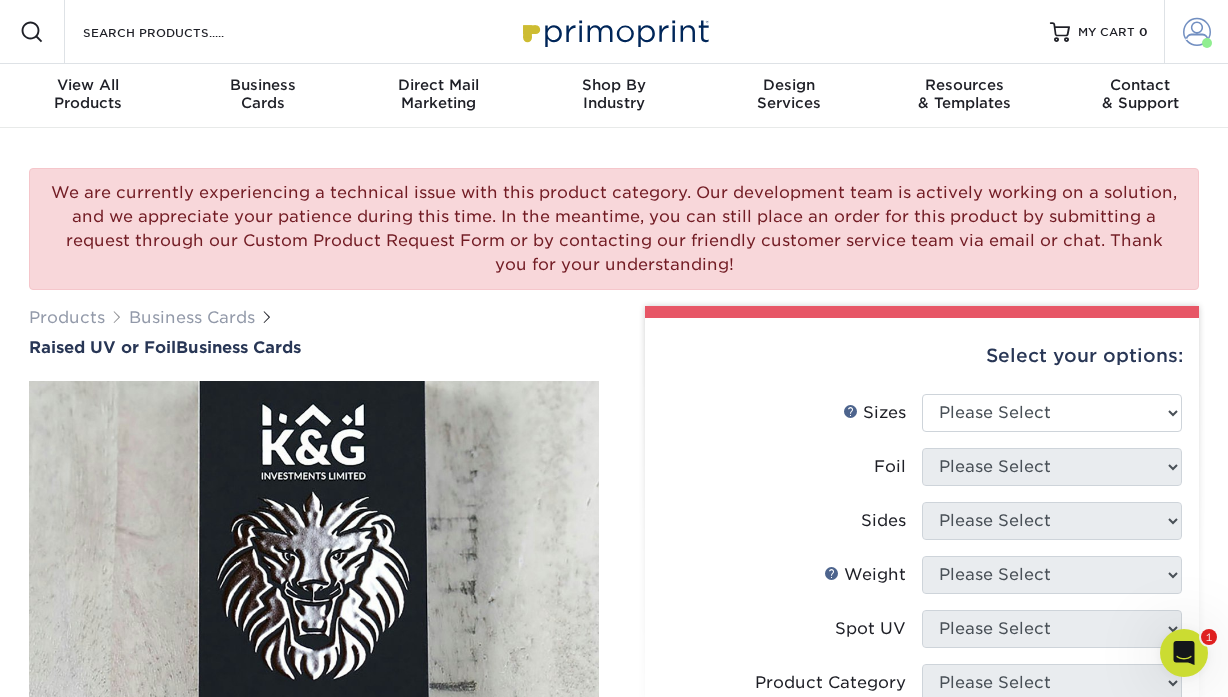 click on "Account" at bounding box center (1196, 32) 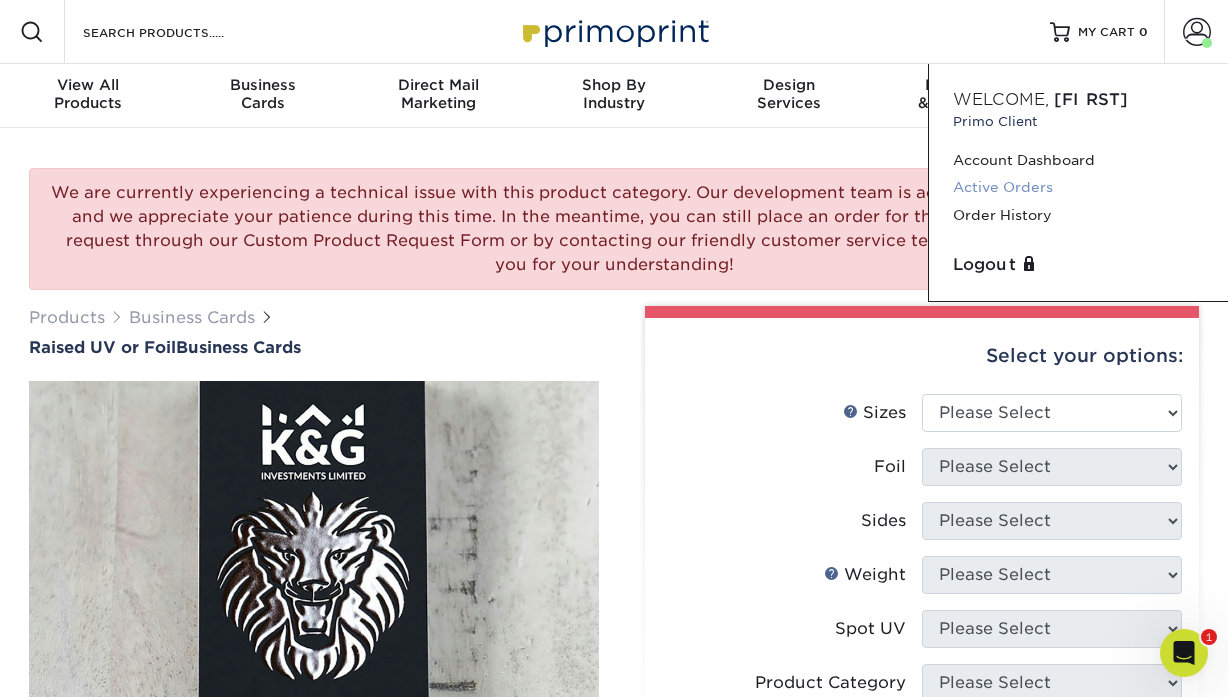 click on "Active Orders" at bounding box center [1078, 187] 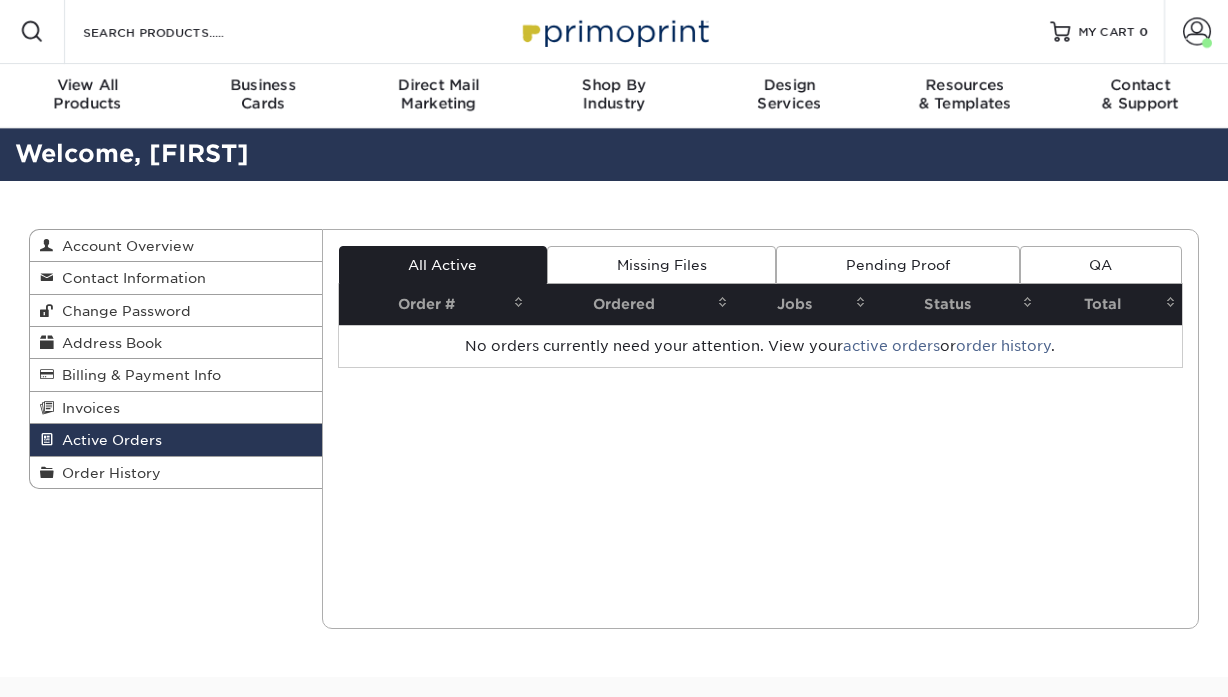scroll, scrollTop: 0, scrollLeft: 0, axis: both 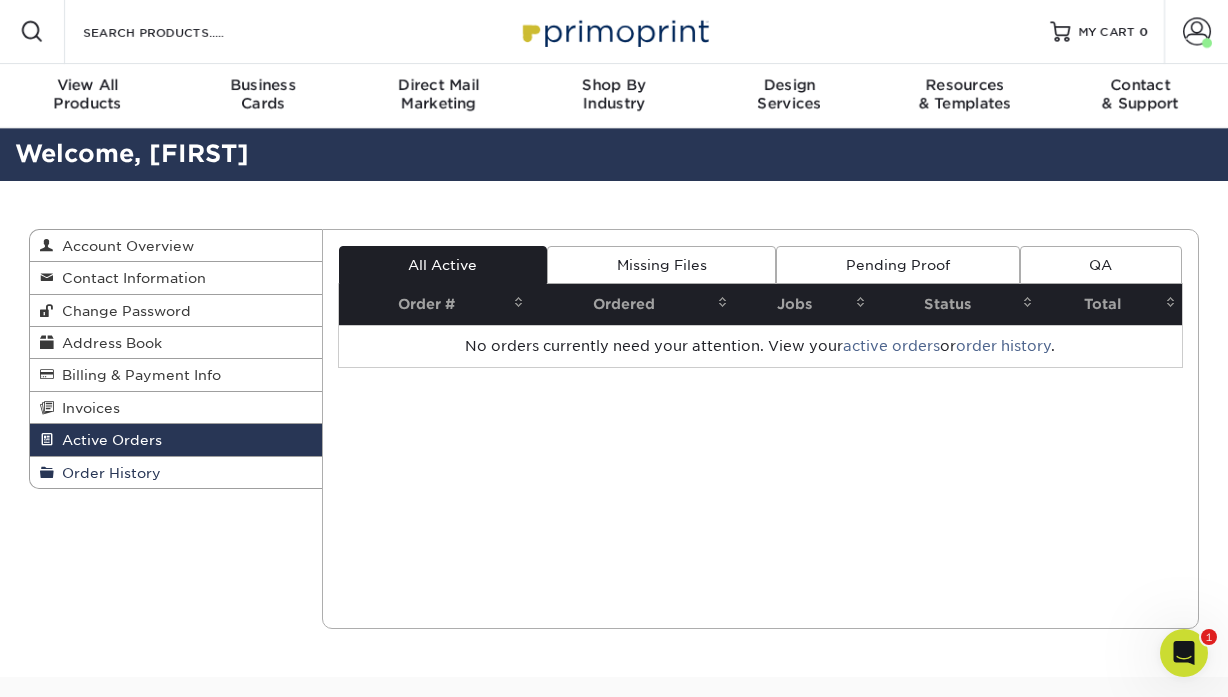 click on "Order History" at bounding box center (176, 472) 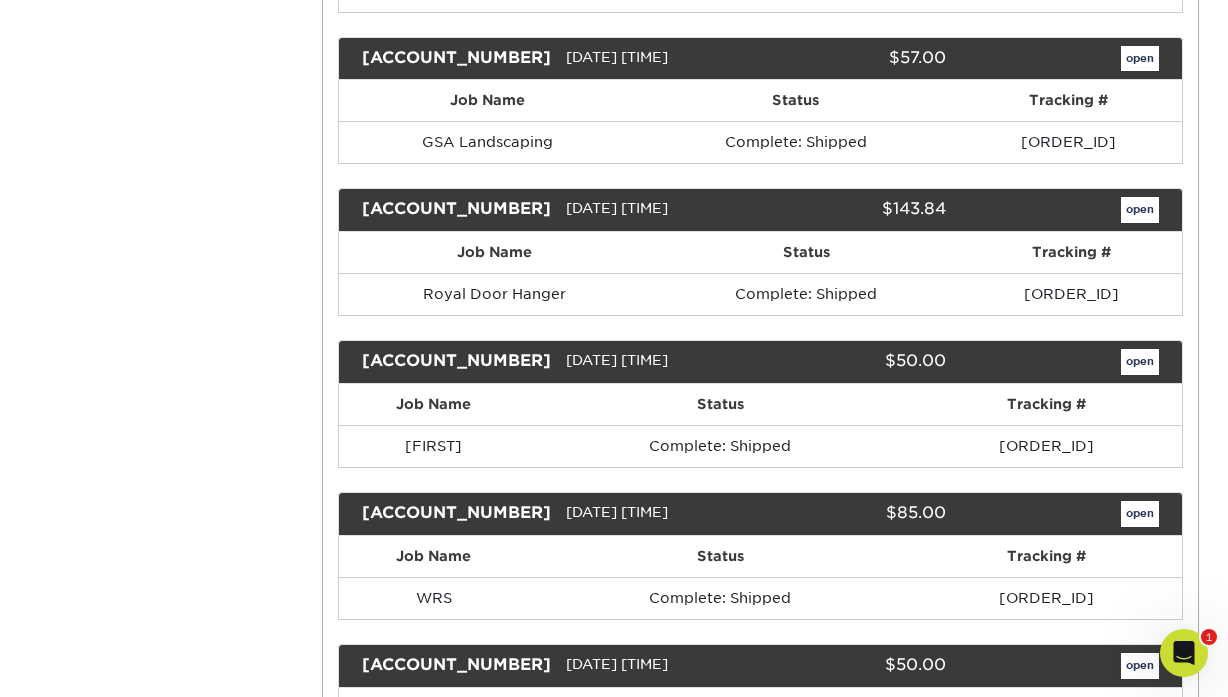 scroll, scrollTop: 2167, scrollLeft: 0, axis: vertical 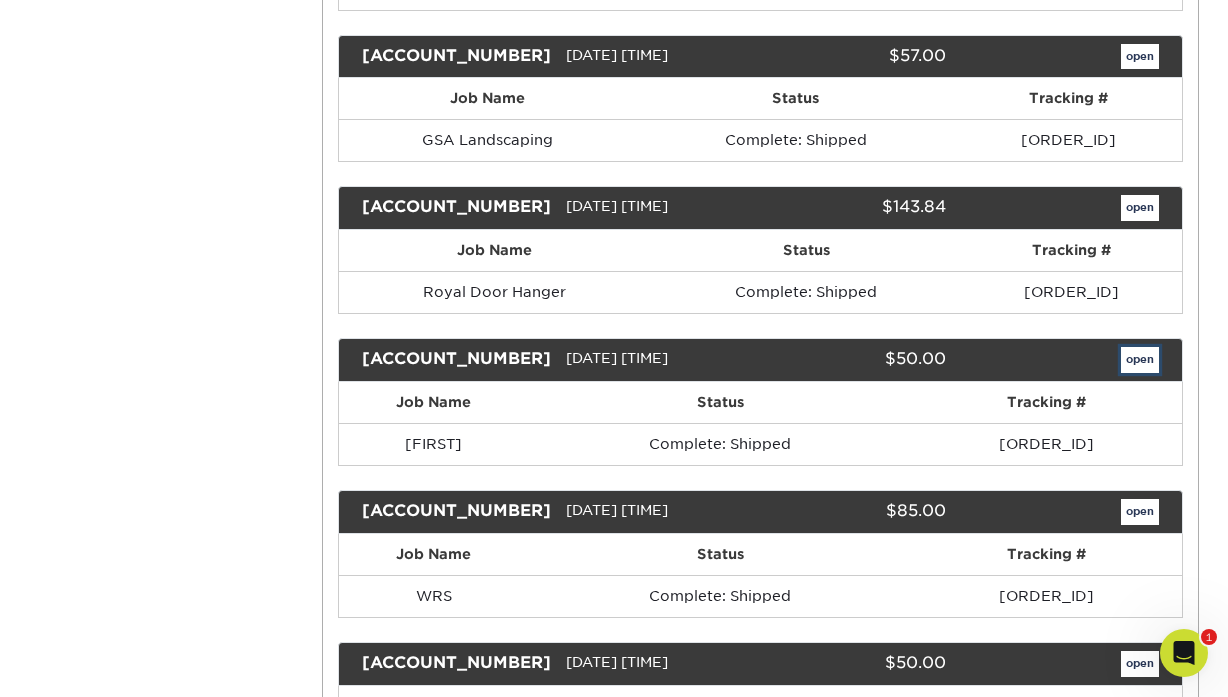 click on "open" at bounding box center [1140, 360] 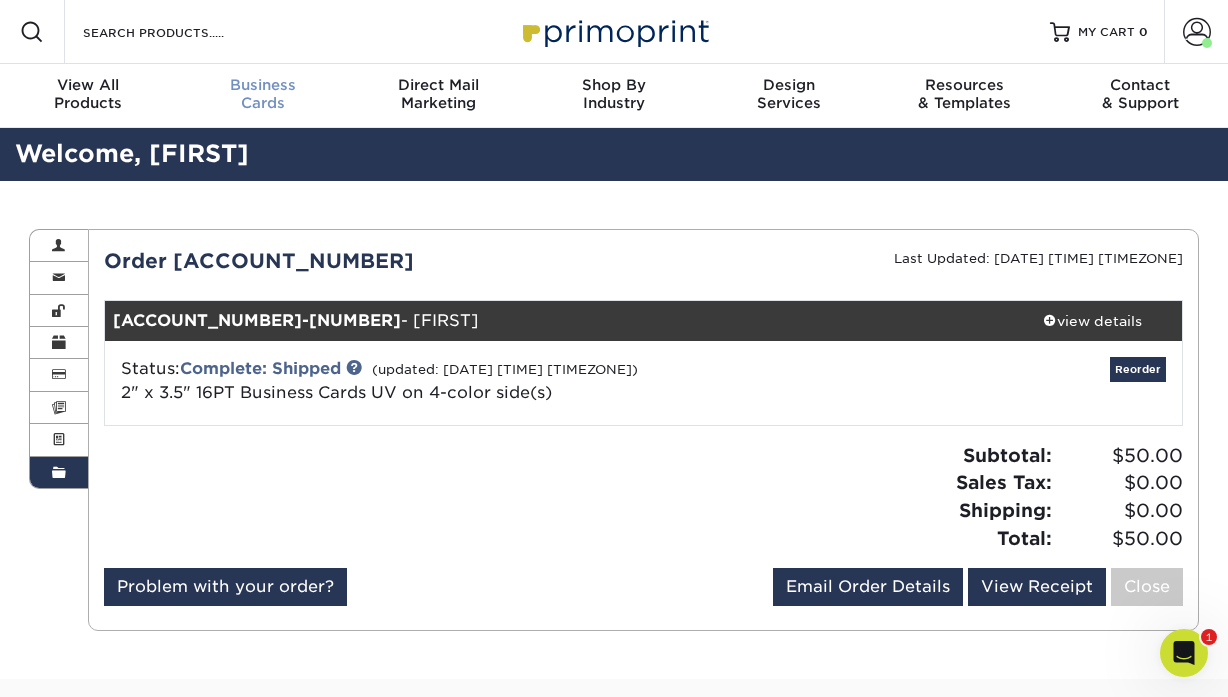 click on "Business" at bounding box center (262, 85) 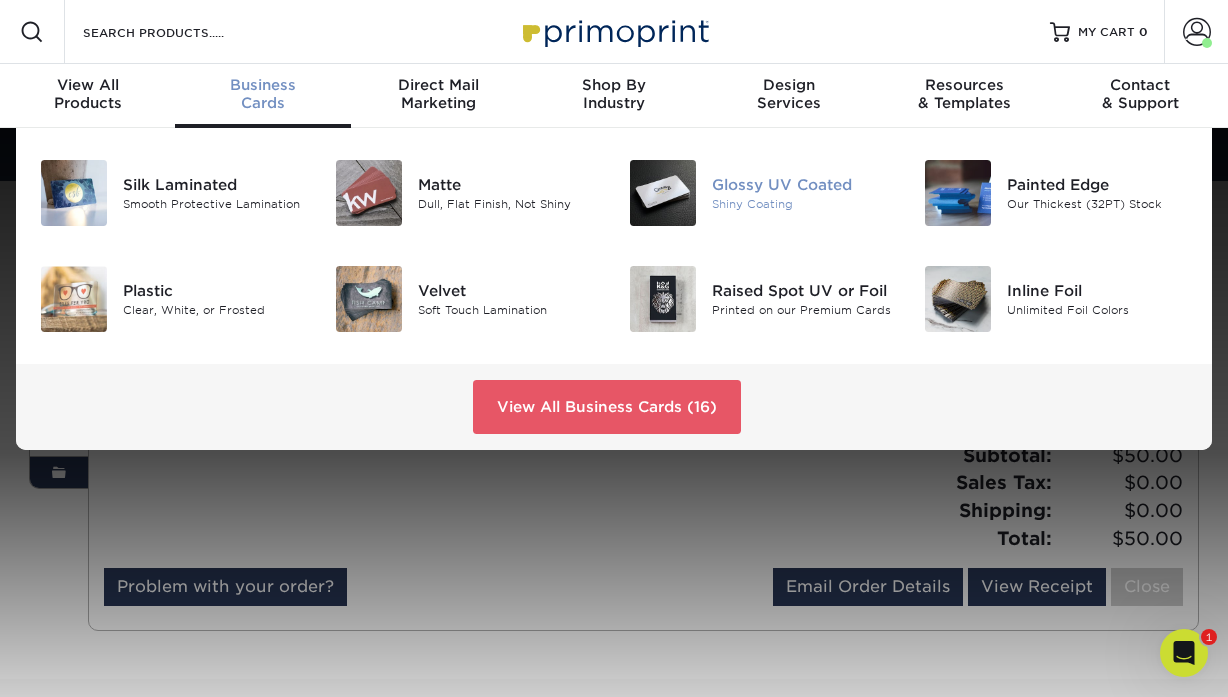 click on "Glossy UV Coated" at bounding box center (802, 185) 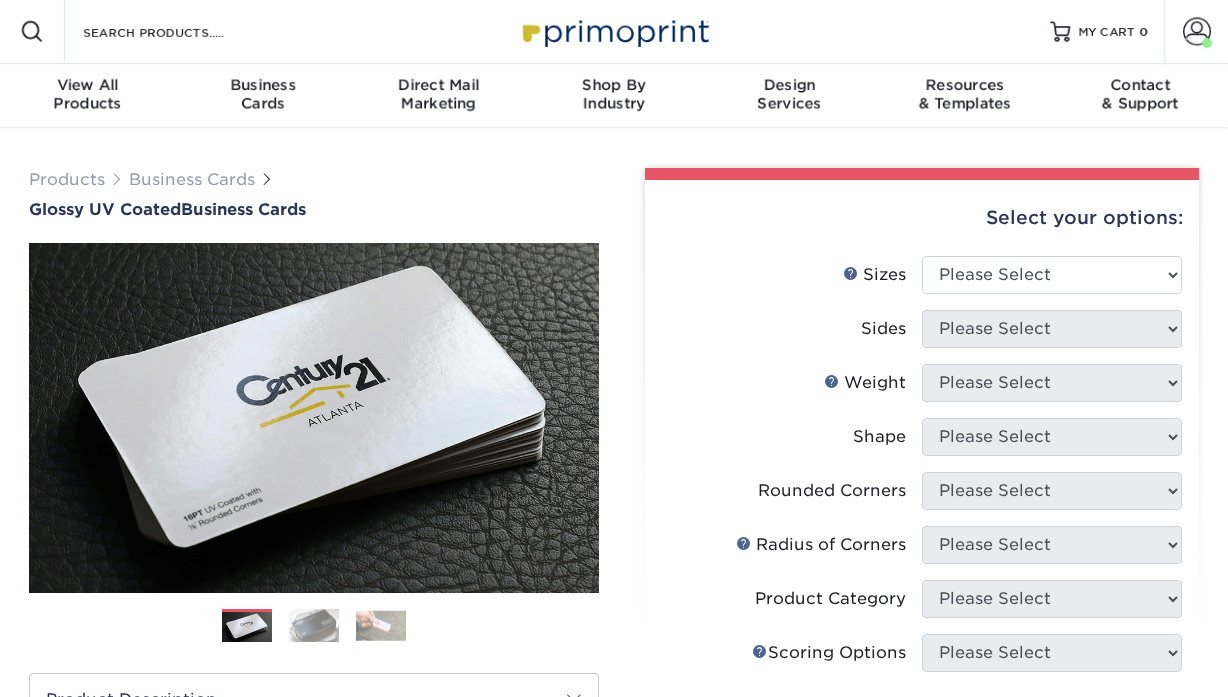 scroll, scrollTop: 0, scrollLeft: 0, axis: both 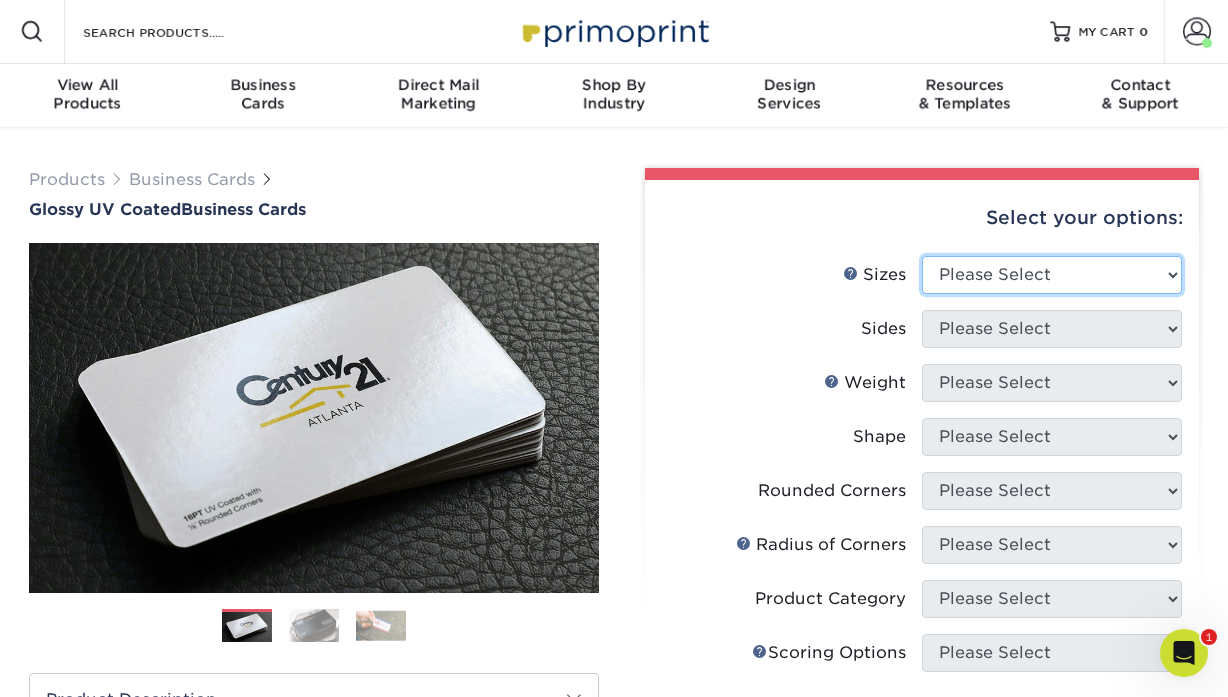 click on "Please Select
1.5" x 3.5"  - Mini
1.75" x 3.5" - Mini
2" x 2" - Square
2" x 3" - Mini
2" x 3.5" - Standard
2" x 7" - Foldover Card
2.125" x 3.375" - European
2.5" x 2.5" - Square 3.5" x 4" - Foldover Card" at bounding box center [1052, 275] 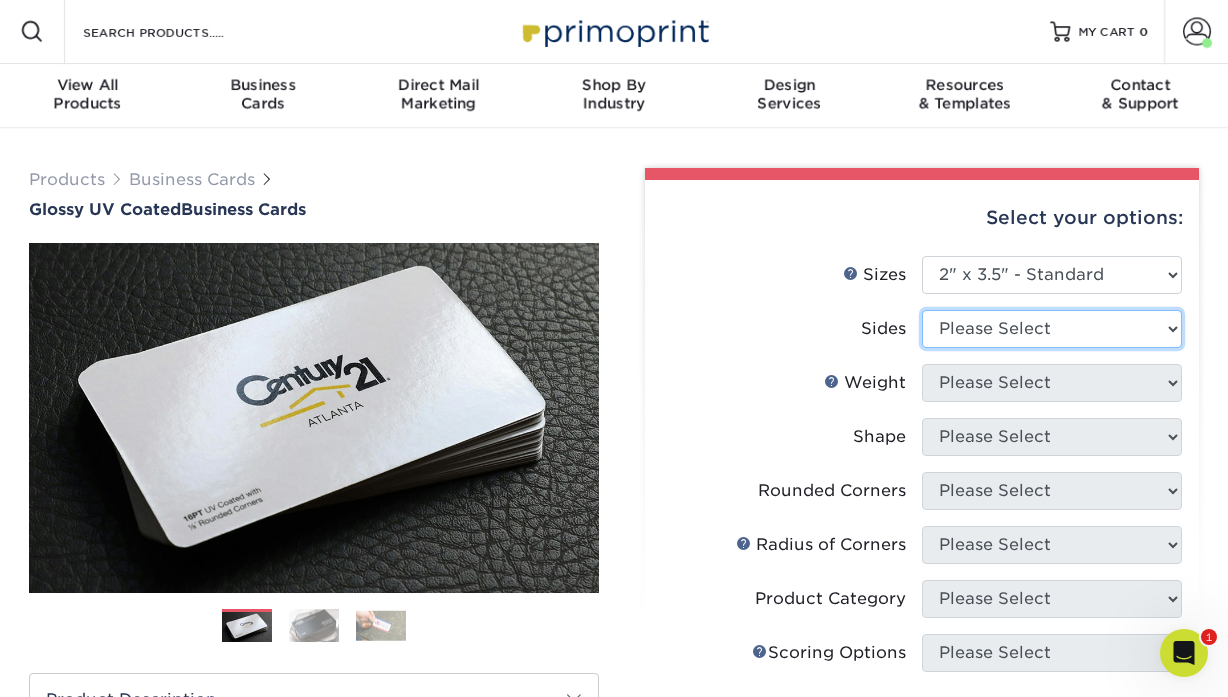 click on "Please Select Print Both Sides Print Front Only" at bounding box center [1052, 329] 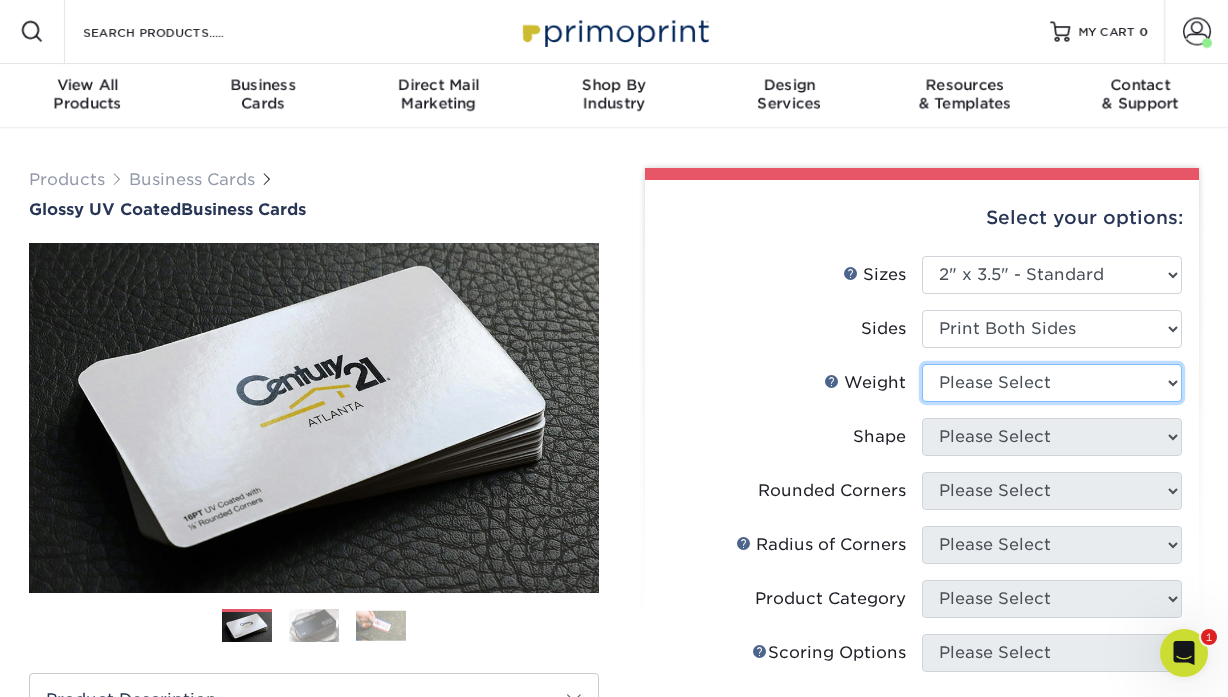 click on "Please Select 16PT 14PT" at bounding box center (1052, 383) 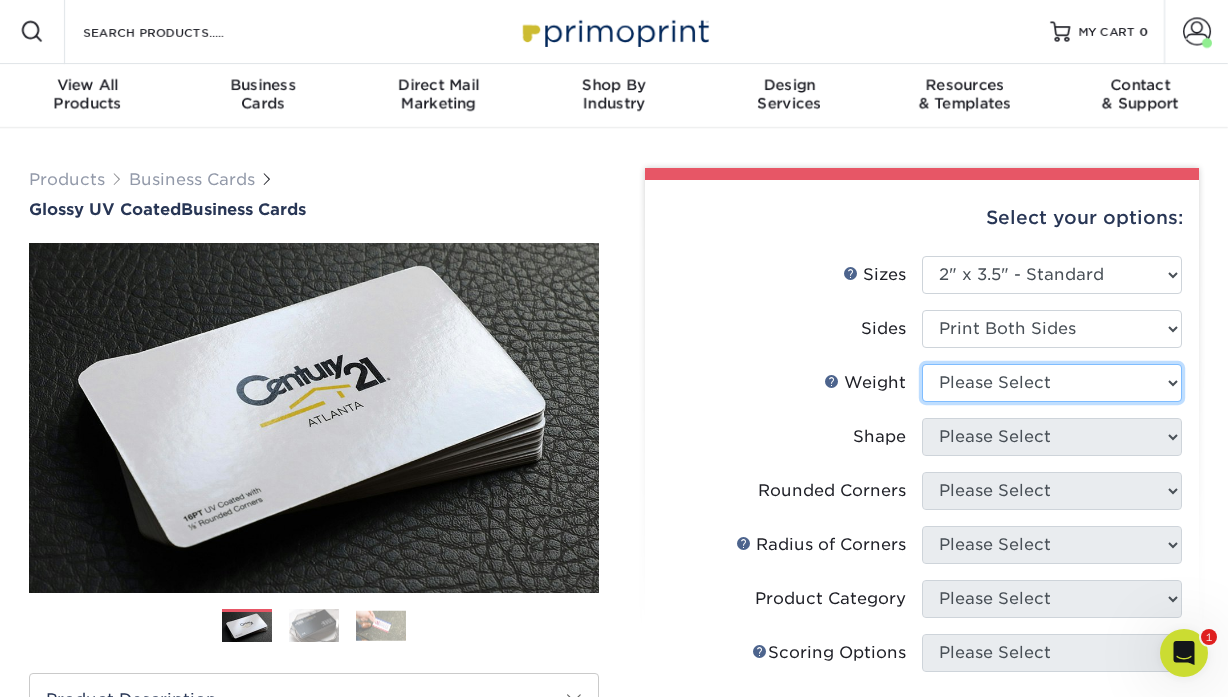 select on "16PT" 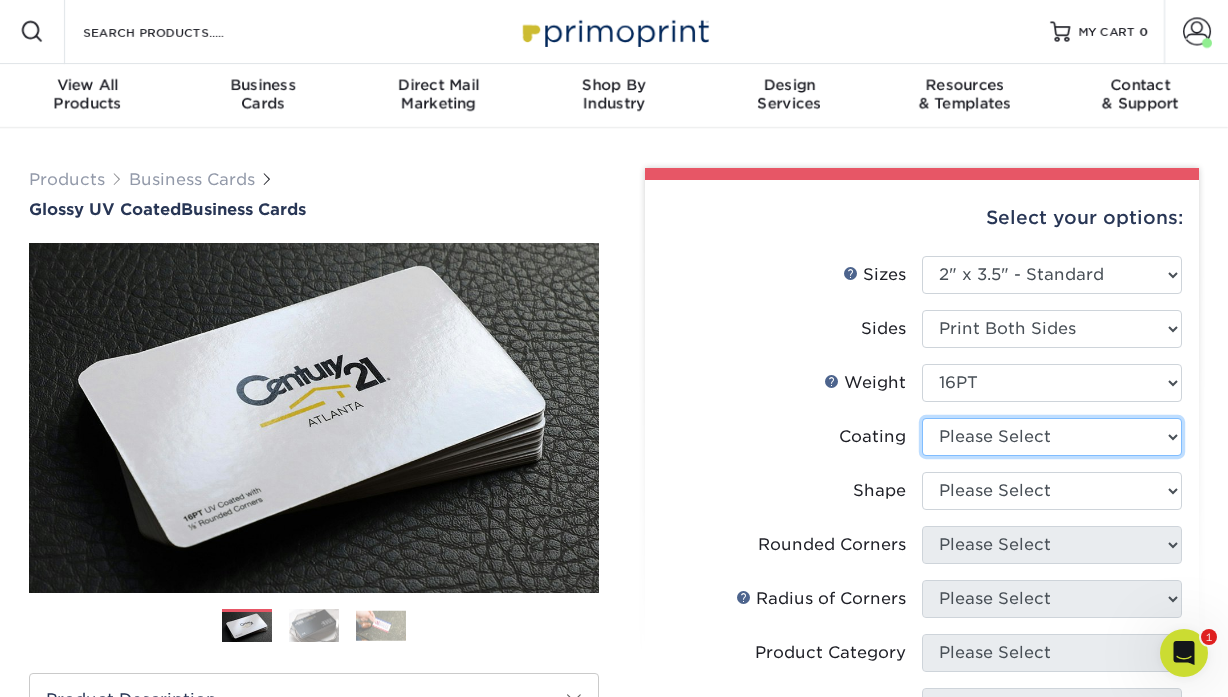 click at bounding box center (1052, 437) 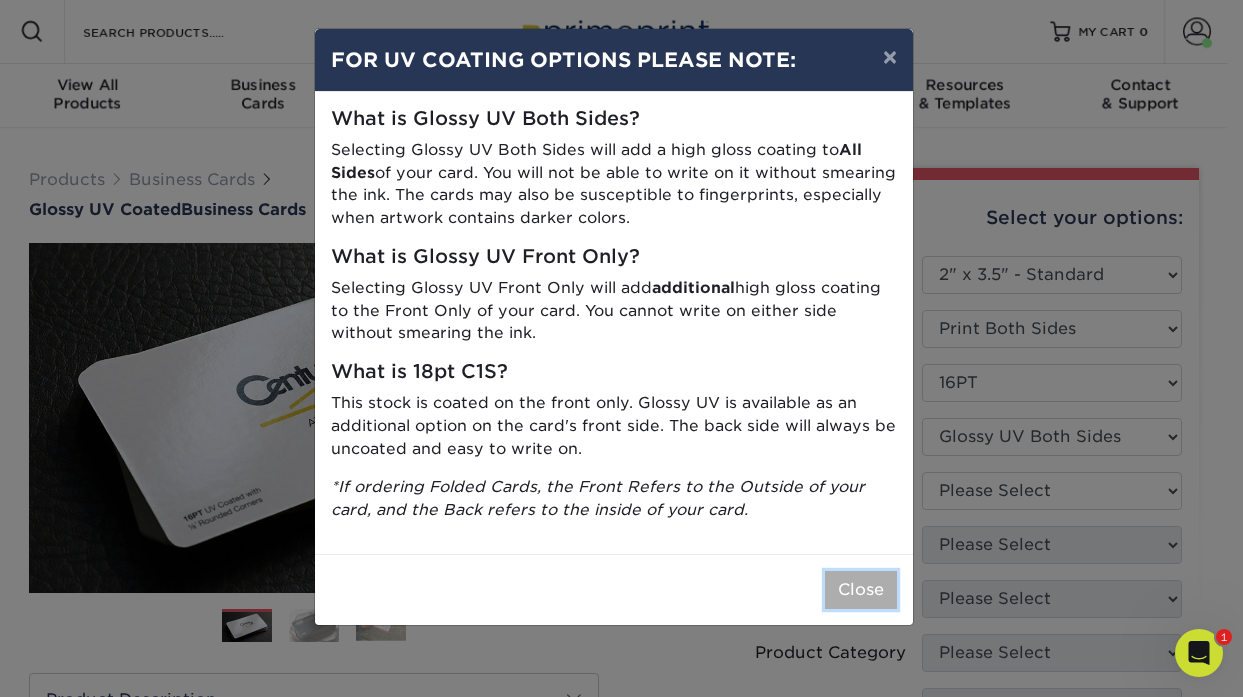 click on "Close" at bounding box center [861, 590] 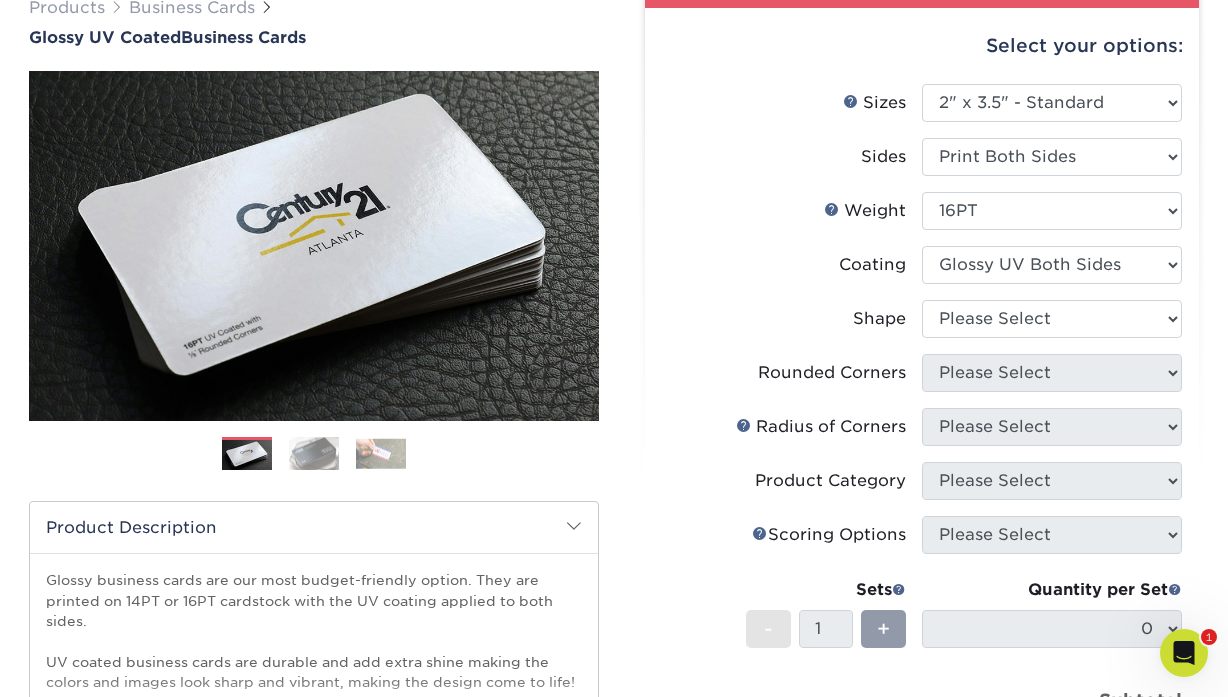 scroll, scrollTop: 183, scrollLeft: 0, axis: vertical 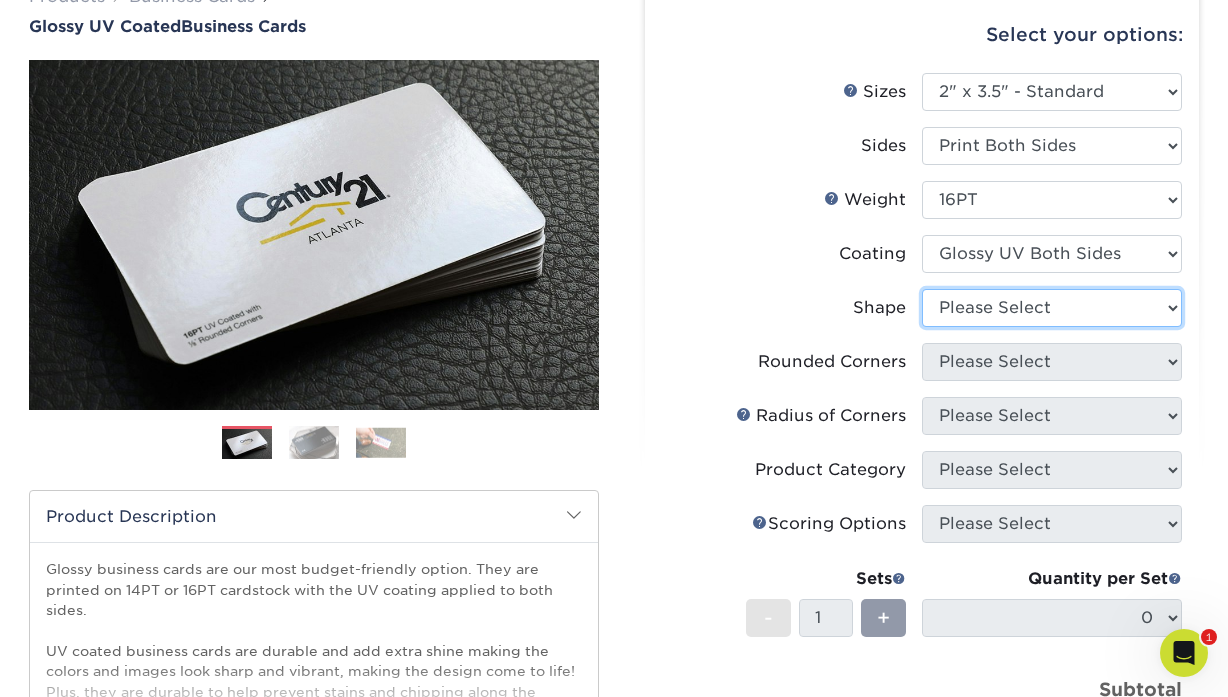 click on "Please Select Standard Oval" at bounding box center [1052, 308] 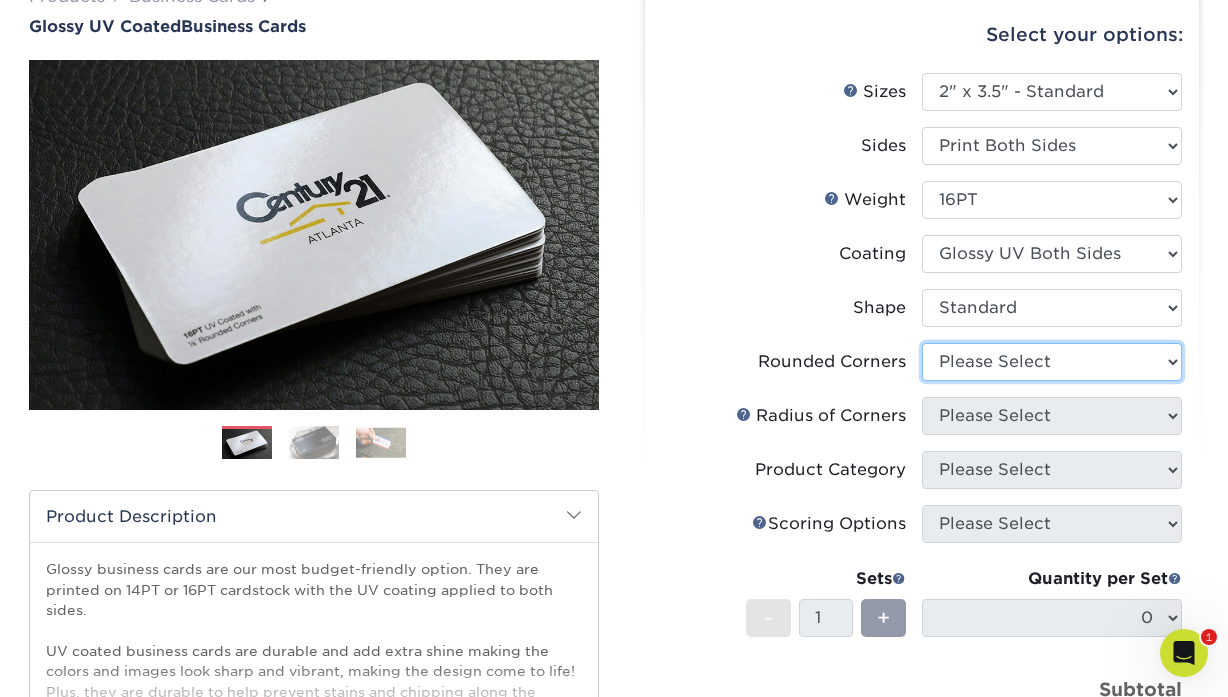 click on "Please Select
Yes - Round 2 Corners                                                    Yes - Round 4 Corners                                                    No" at bounding box center [1052, 362] 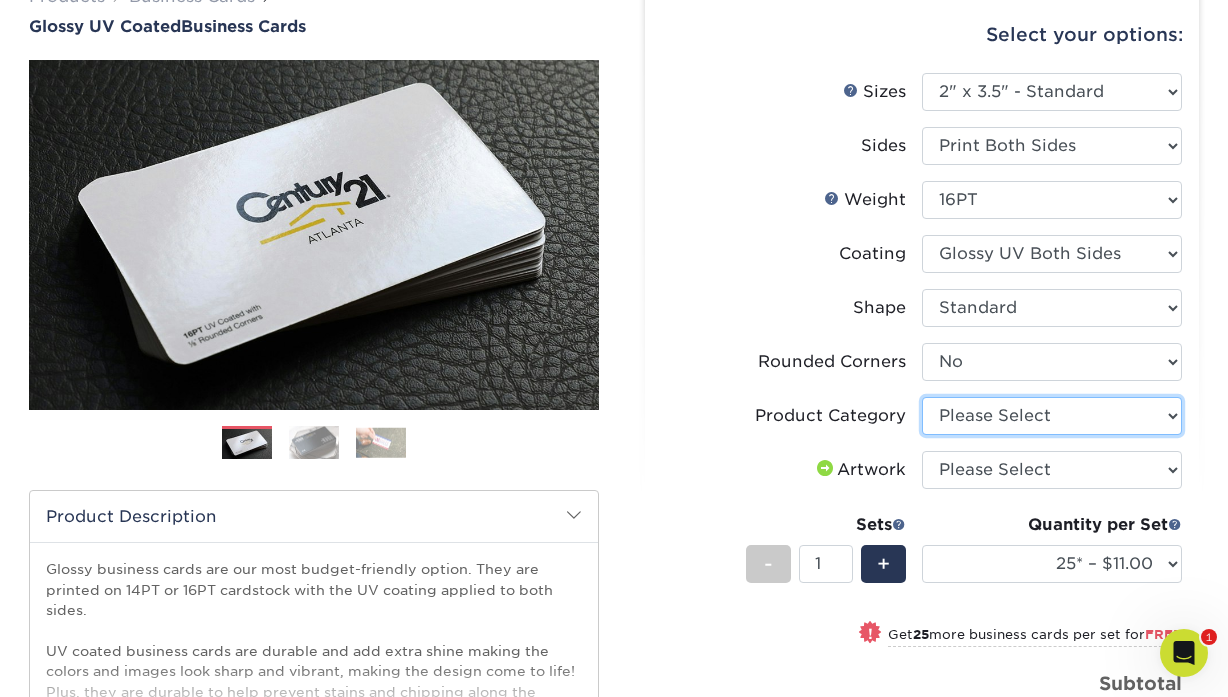 click on "Please Select Business Cards" at bounding box center [1052, 416] 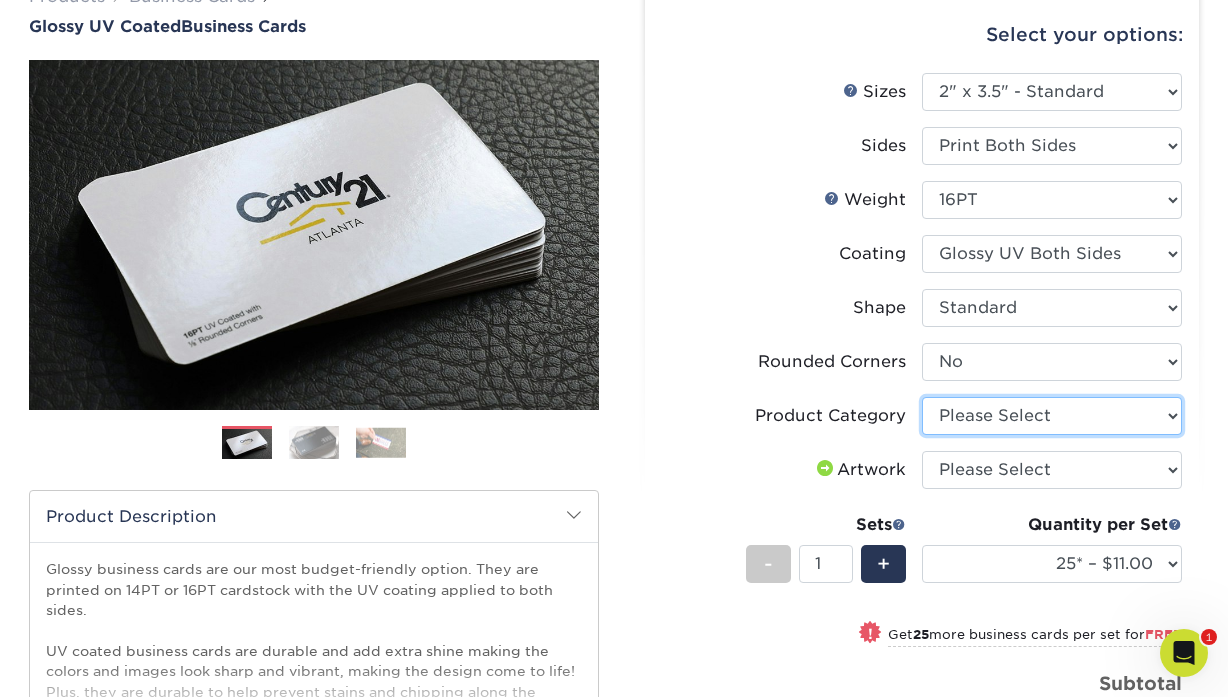 select on "3b5148f1-0588-4f88-a218-97bcfdce65c1" 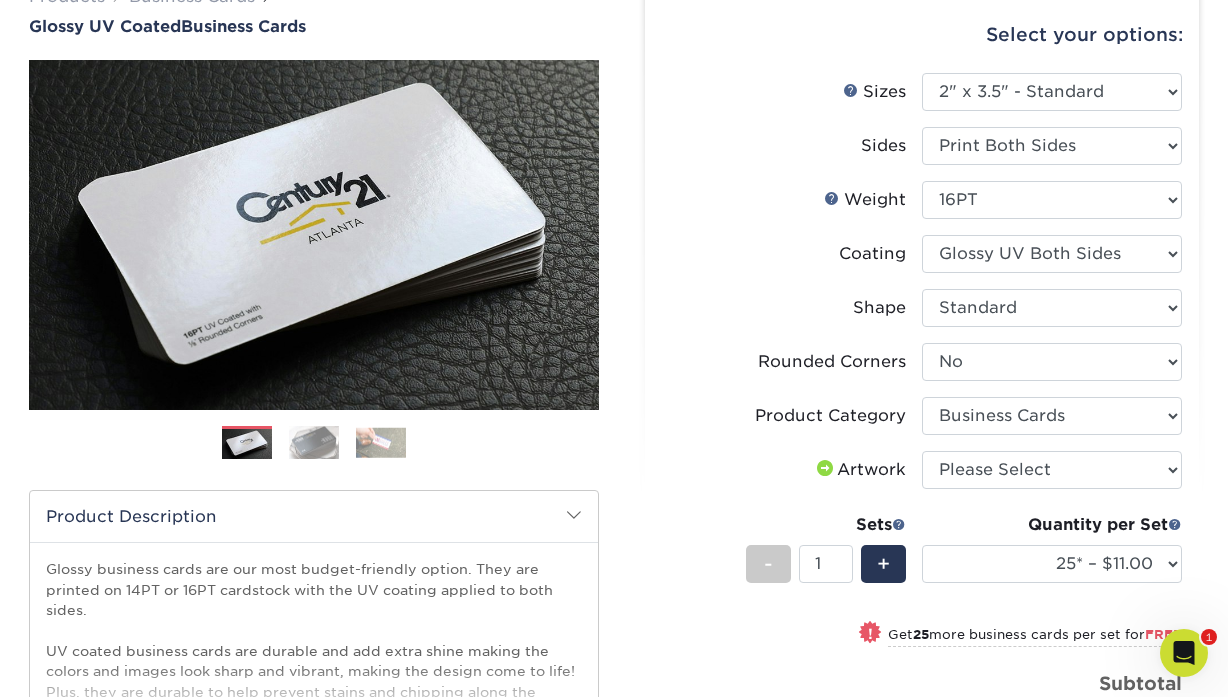 click on "Shape" at bounding box center [792, 308] 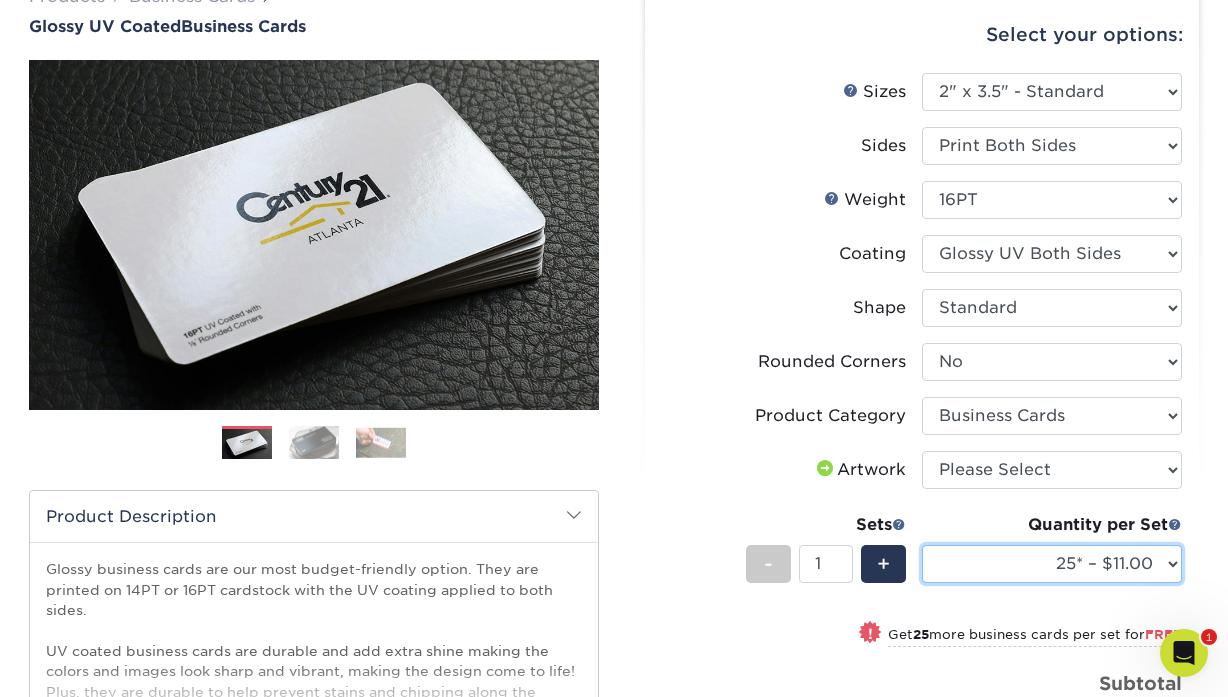 click on "25* – $11.00 50* – $11.00 100* – $11.00 250* – $20.00 500 – $39.00 1000 – $49.00 2500 – $87.00 5000 – $167.00 7500 – $245.00 10000 – $293.00 15000 – $433.00 20000 – $568.00 25000 – $703.00 30000 – $838.00 35000 – $973.00 40000 – $1108.00 45000 – $1238.00 50000 – $1369.00 55000 – $1495.00 60000 – $1625.00 65000 – $1756.00 70000 – $1882.00 75000 – $2008.00 80000 – $2134.00 85000 – $2224.00 90000 – $2381.00 95000 – $2507.00 100000 – $2624.00" at bounding box center [1052, 564] 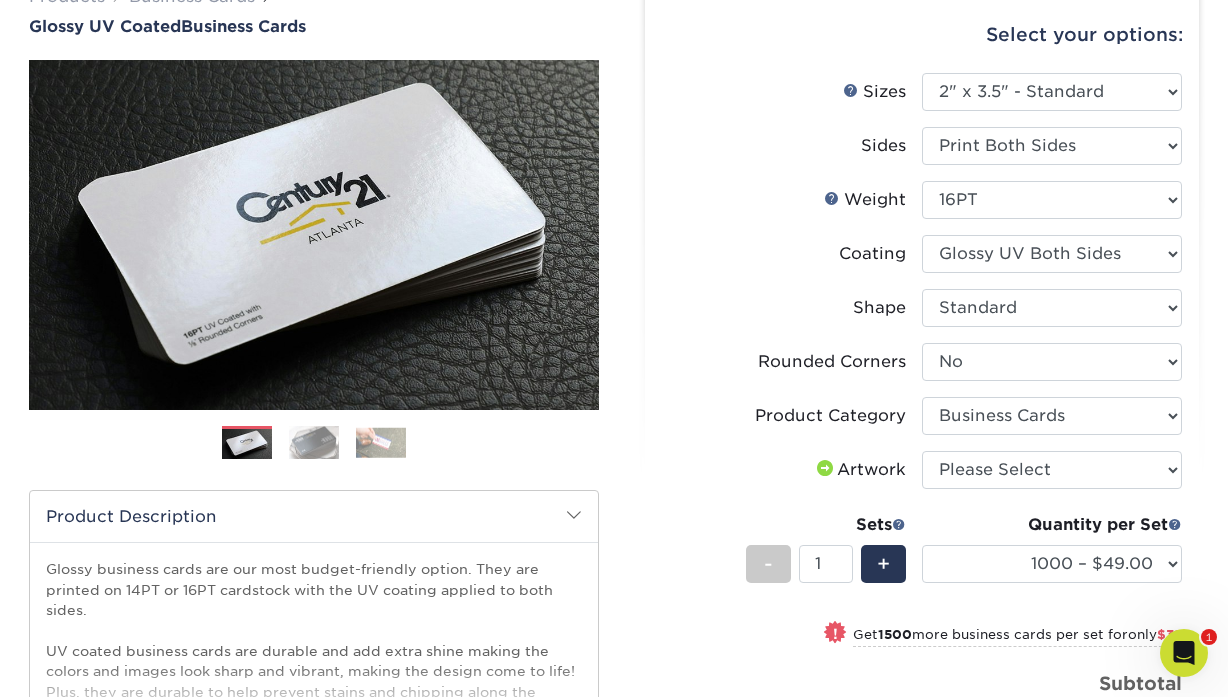 click on "Coating" at bounding box center [792, 254] 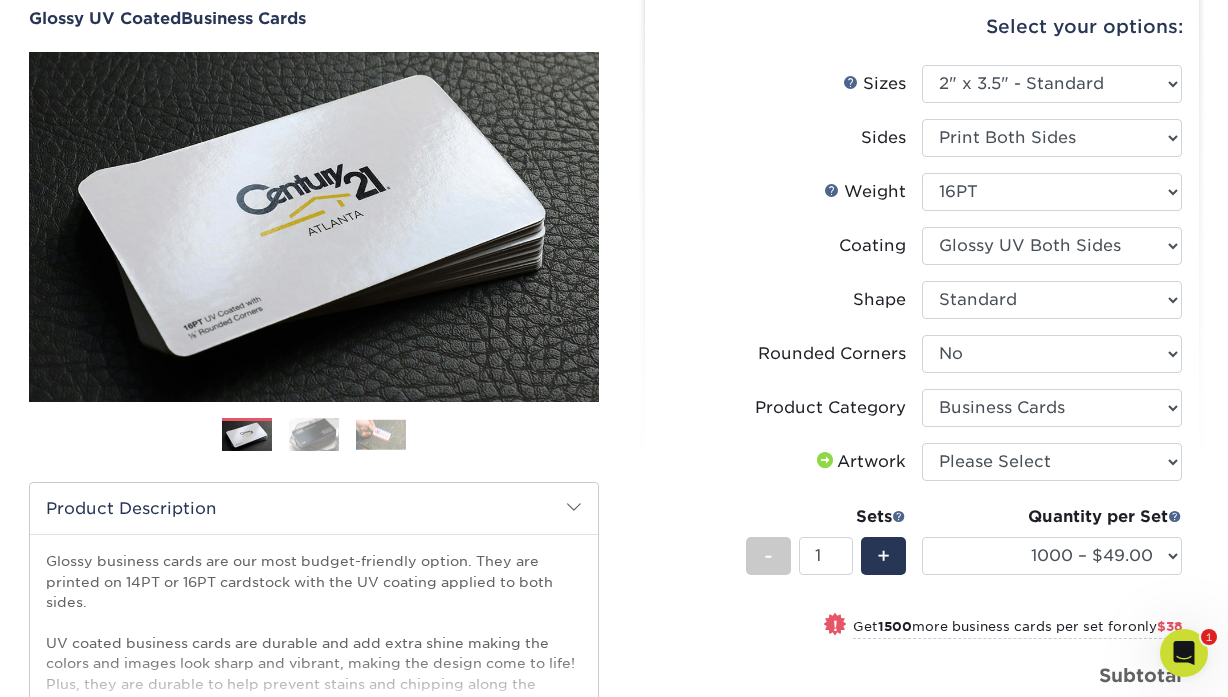scroll, scrollTop: 363, scrollLeft: 0, axis: vertical 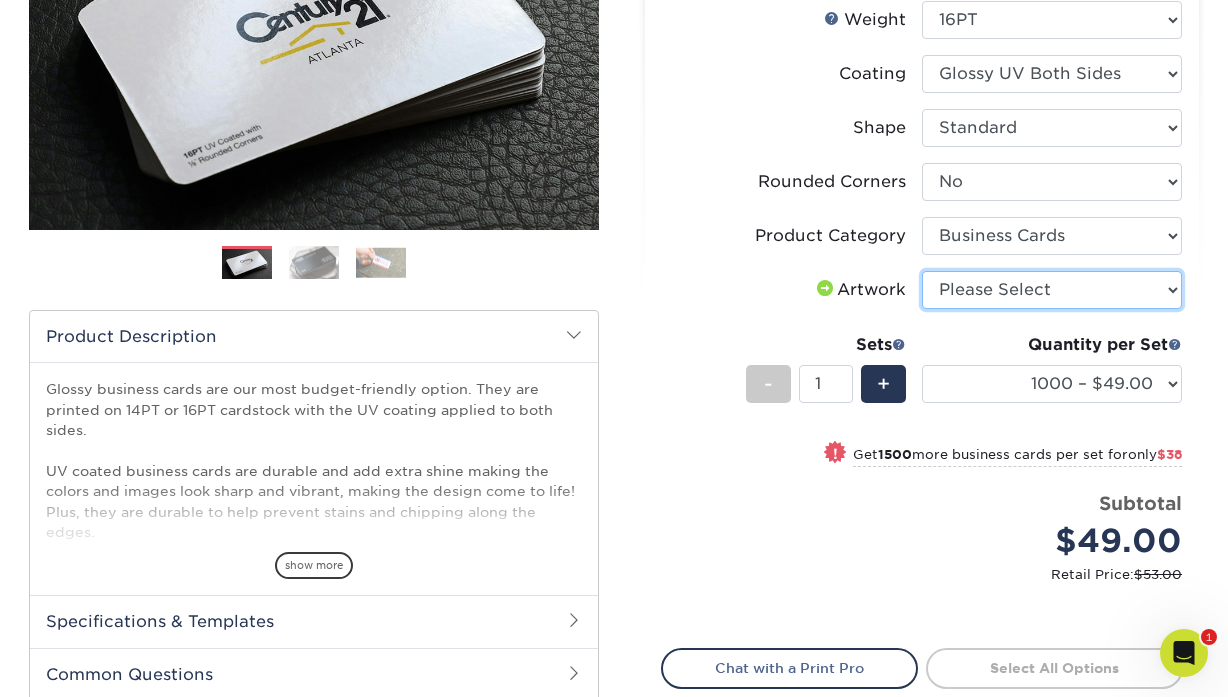 click on "Please Select I will upload files I need a design - $100" at bounding box center (1052, 290) 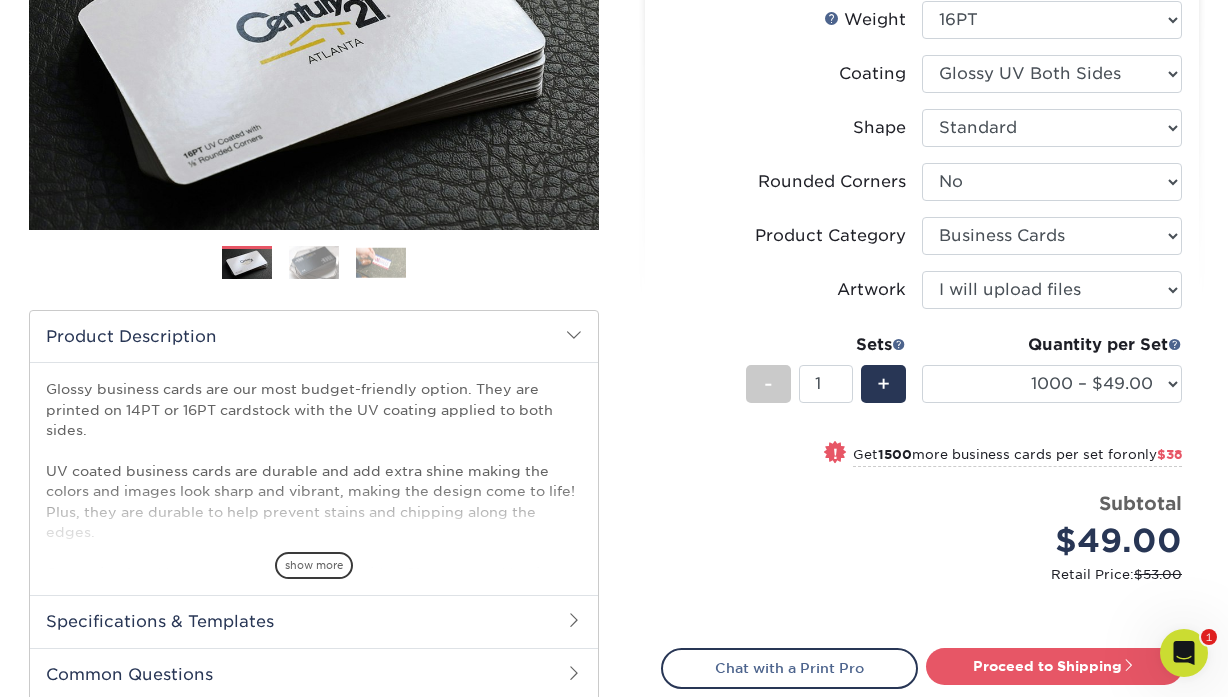click on "Product Category" at bounding box center [792, 236] 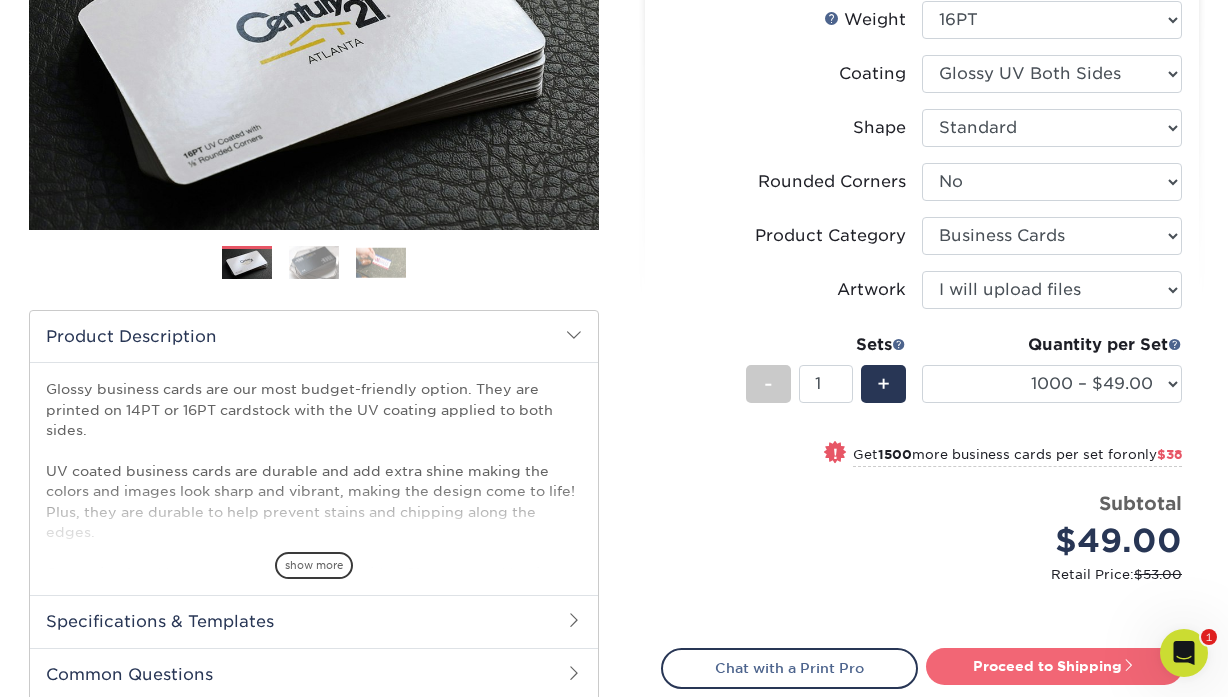 click on "Proceed to Shipping" at bounding box center (1054, 666) 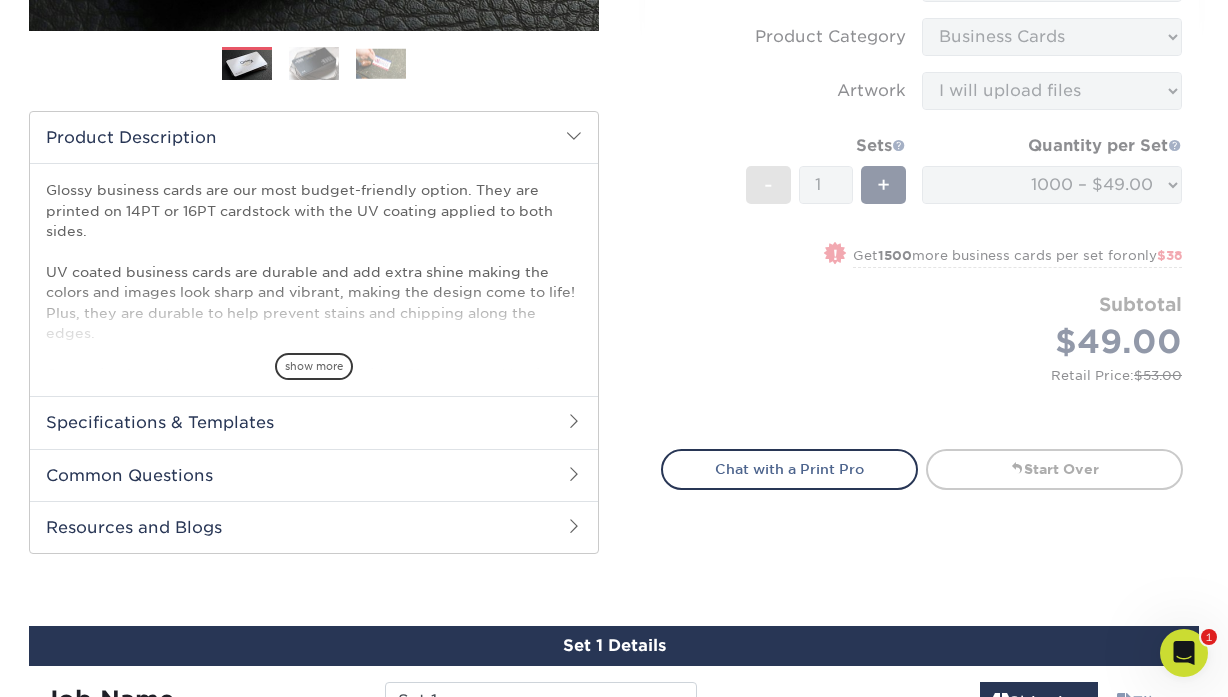 scroll, scrollTop: 562, scrollLeft: 0, axis: vertical 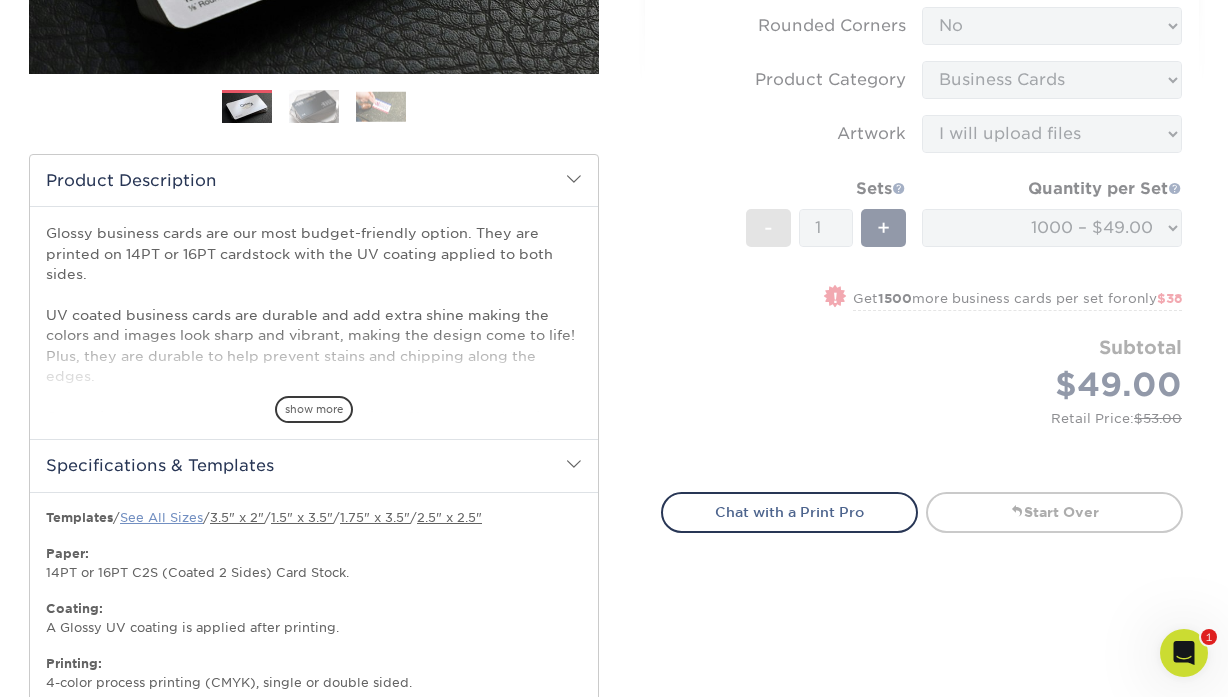 click on "See All Sizes" at bounding box center (161, 517) 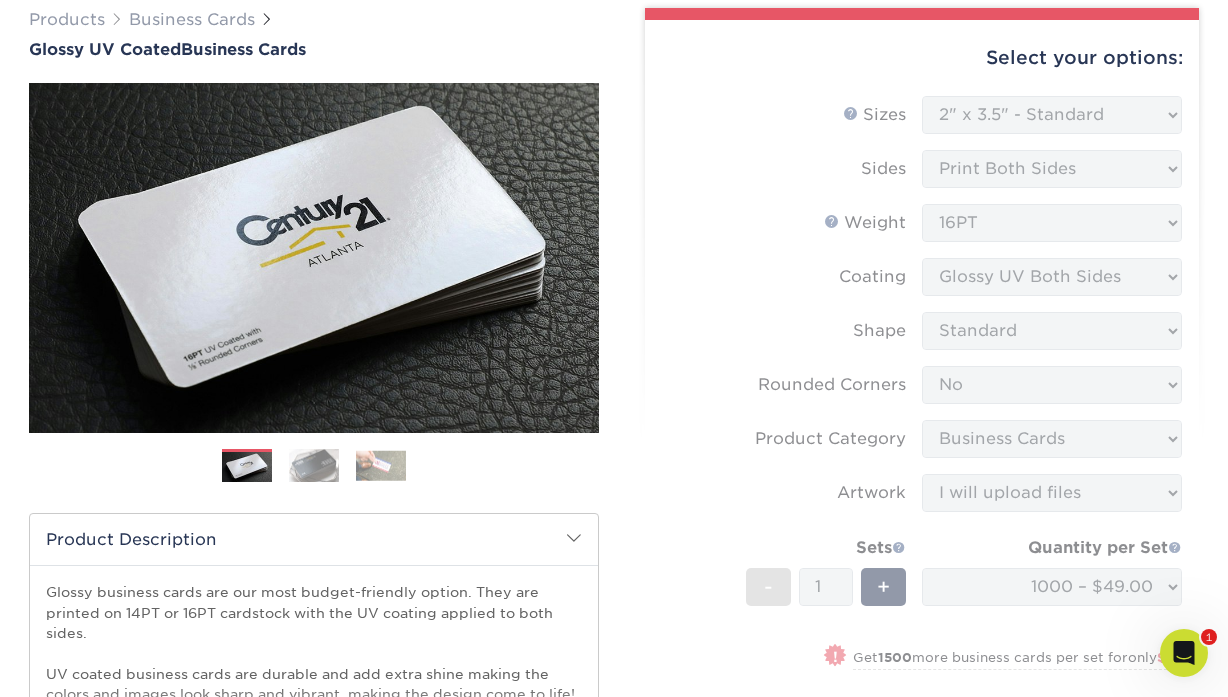 scroll, scrollTop: 0, scrollLeft: 0, axis: both 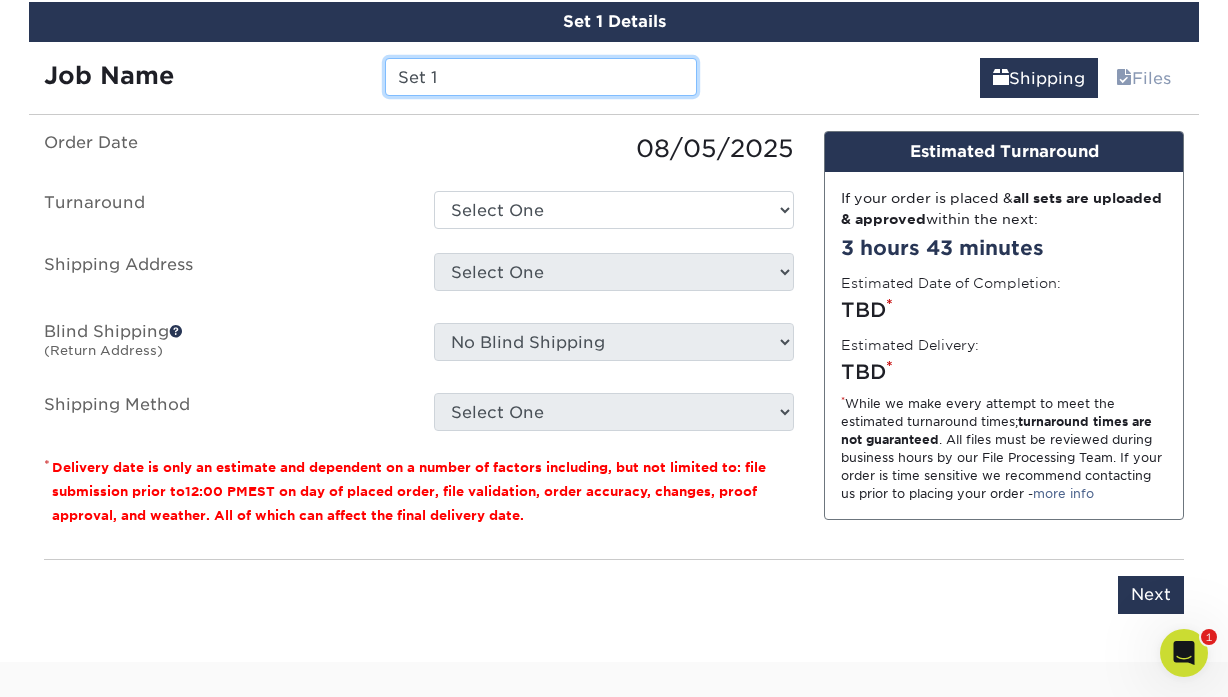 drag, startPoint x: 530, startPoint y: 72, endPoint x: 267, endPoint y: 57, distance: 263.4274 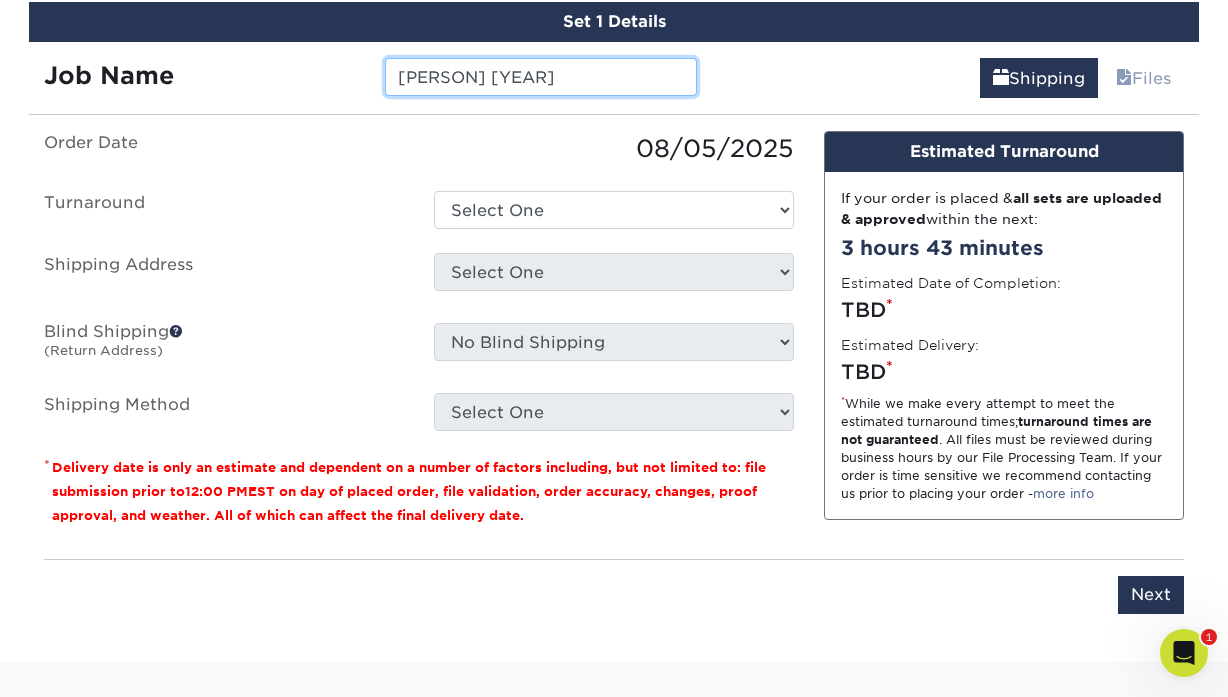 type on "[LAST] [YEAR]" 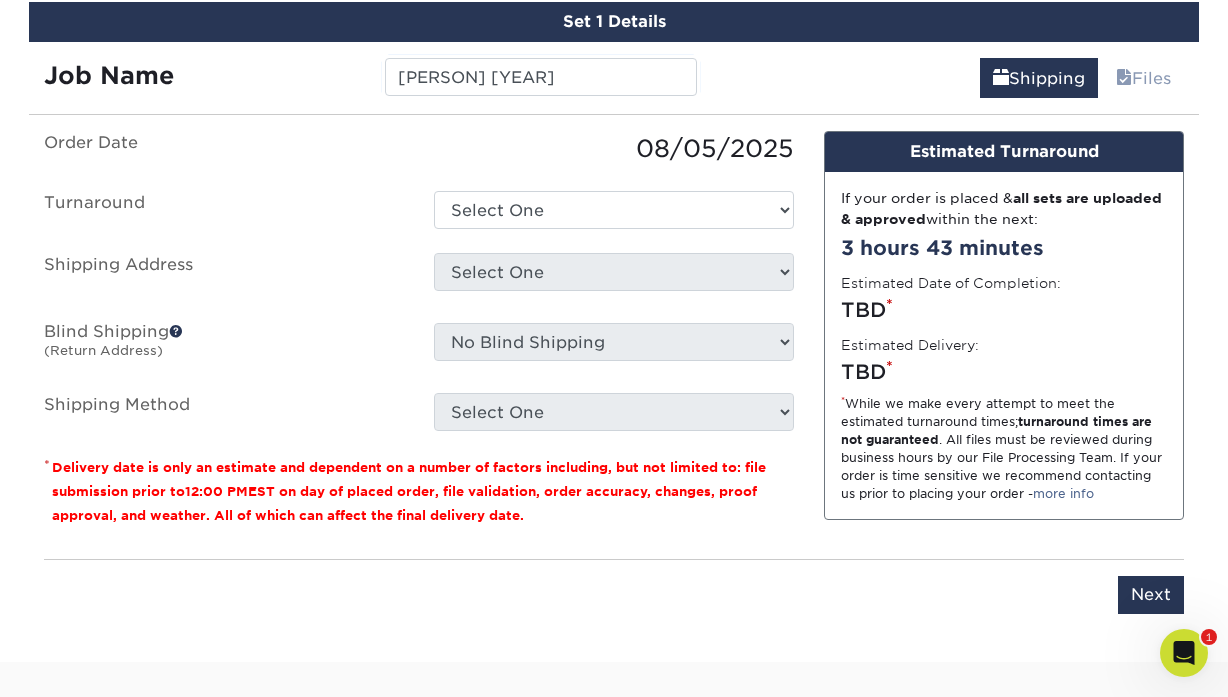 click on "Order Date
08/05/2025
Turnaround
Select One 2-4 Business Days 2 Day Next Business Day
Shipping Address
Select One
Anderson
Braga Bros
GSA Landscaping
Rodrigo
Rosane House
Valber
+ Add New Address
Blind Shipping  (Return Address)
No Blind Shipping
Anderson
Braga Bros
GSA Landscaping
Rodrigo" at bounding box center (419, 281) 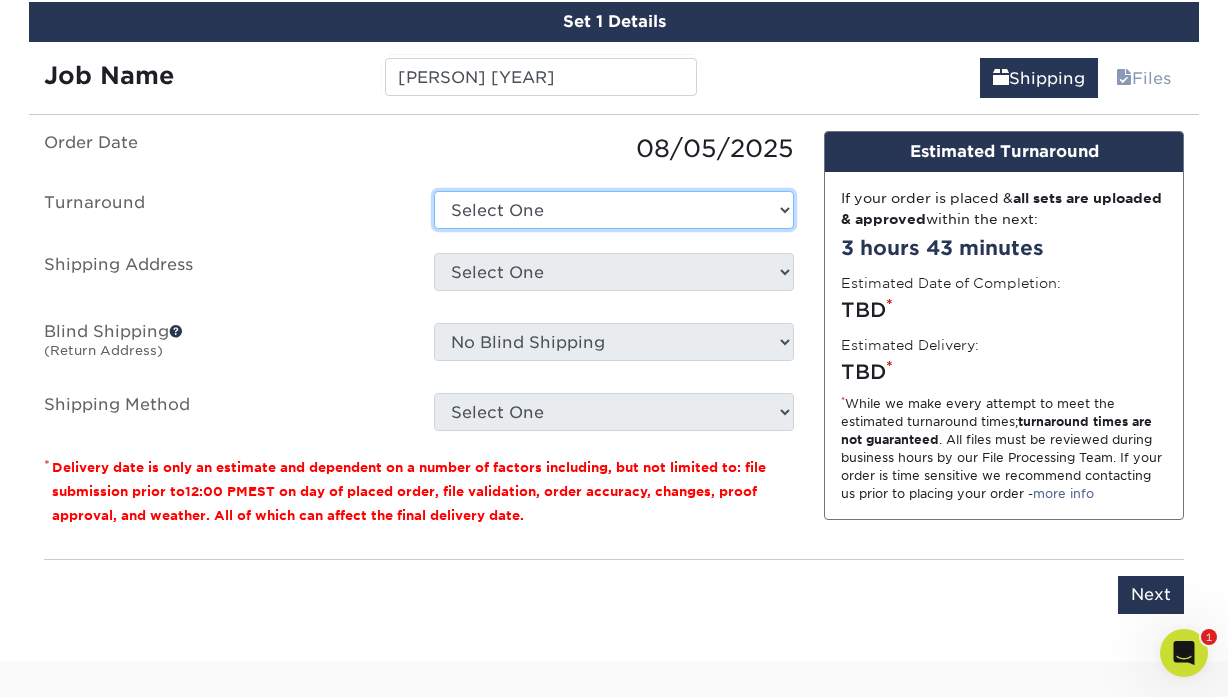 click on "Select One 2-4 Business Days 2 Day Next Business Day" at bounding box center (614, 210) 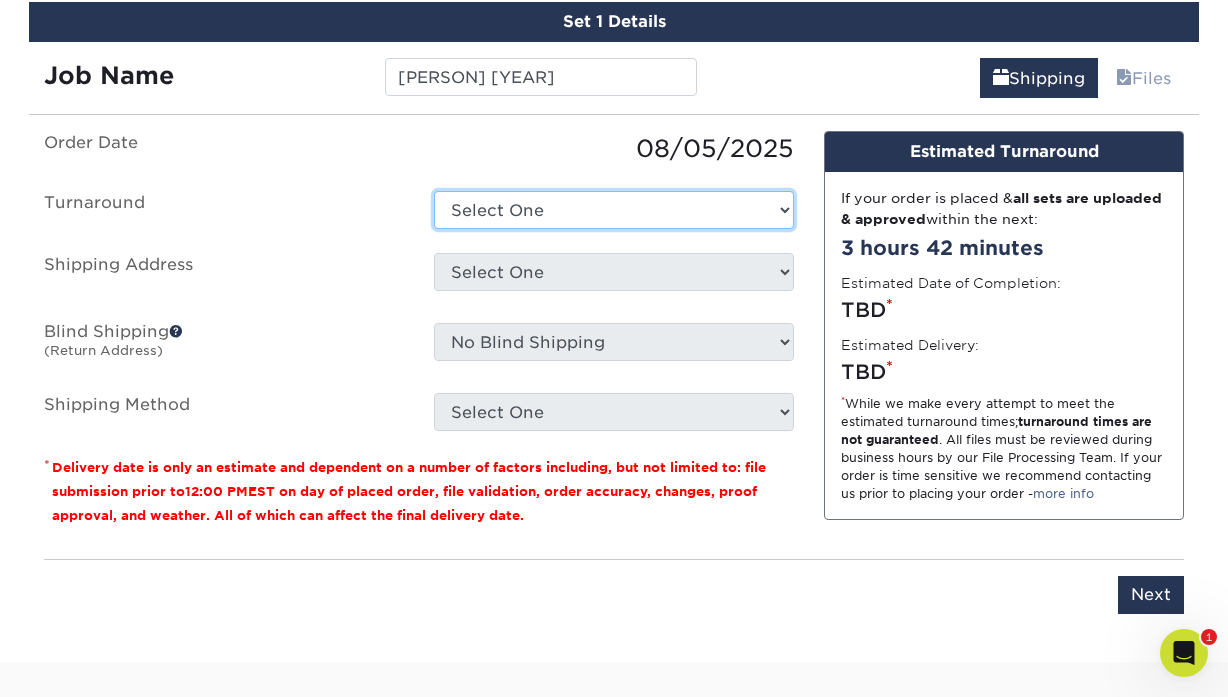 select on "9c602146-adca-468a-95c7-7697090690c2" 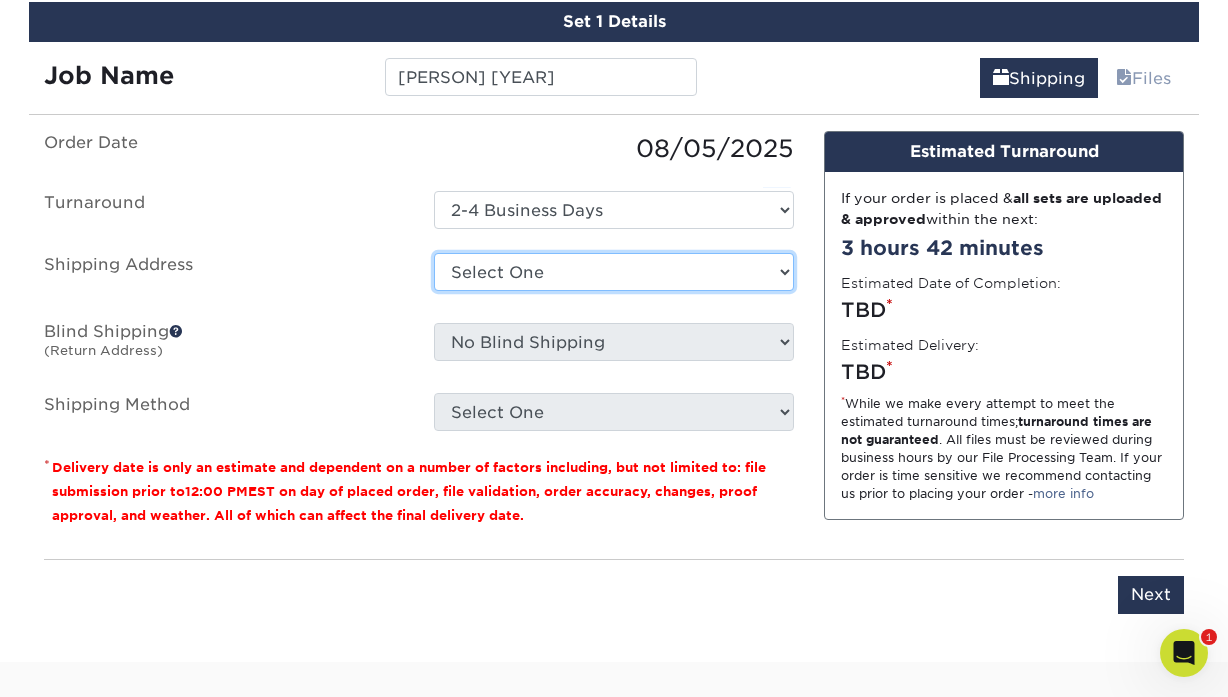click on "Select One
Anderson
Braga Bros
GSA Landscaping
Rodrigo
Rosane House
Valber
+ Add New Address" at bounding box center (614, 272) 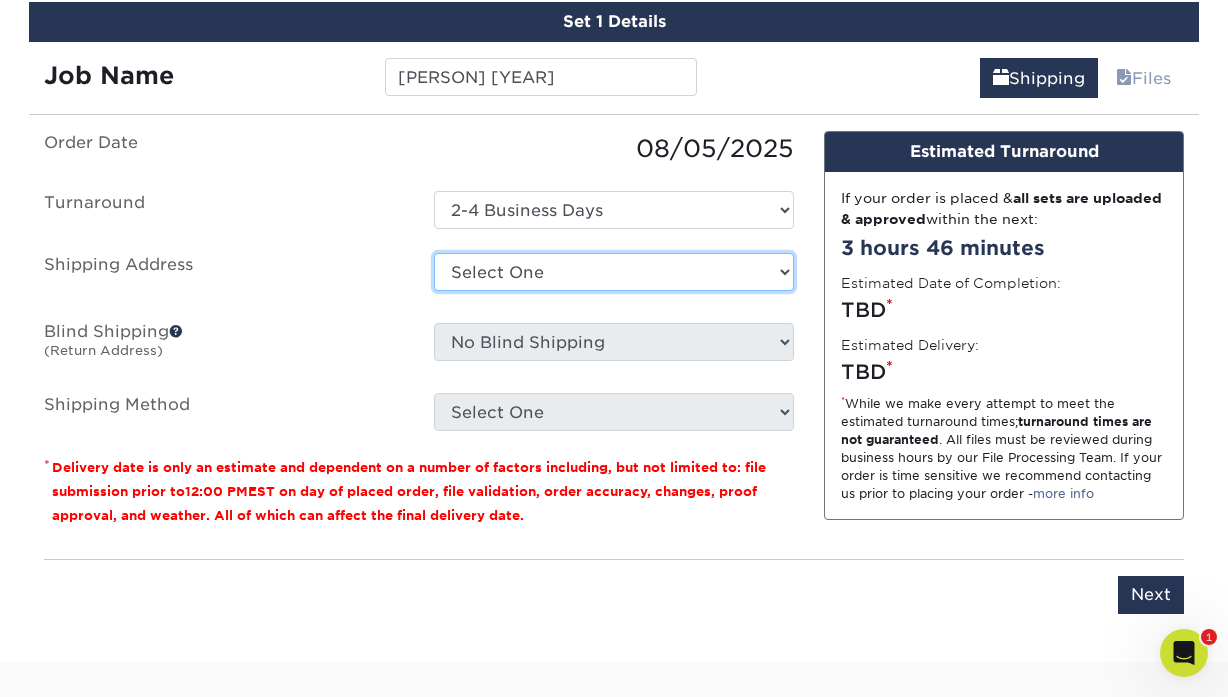 select on "193187" 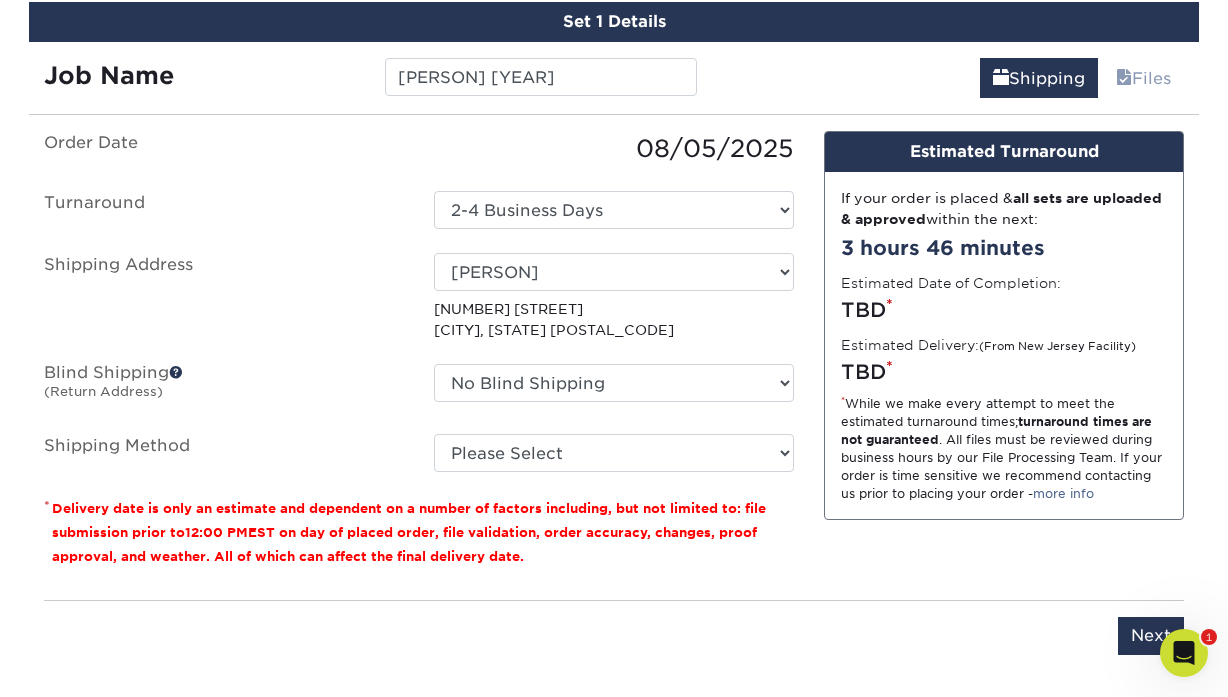 click on "No Blind Shipping
Anderson
Braga Bros
GSA Landscaping
Rodrigo
Rosane House
Valber
+ Add New Address" at bounding box center [614, 387] 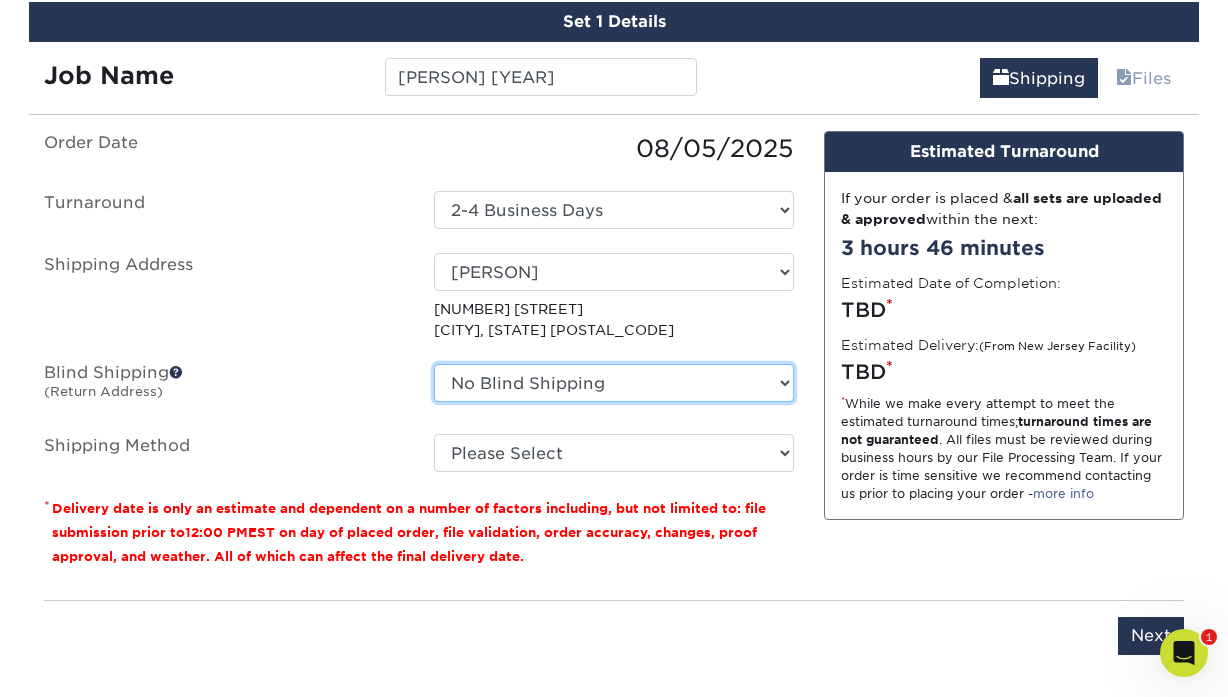 click on "No Blind Shipping
Anderson
Braga Bros
GSA Landscaping
Rodrigo
Rosane House
Valber
+ Add New Address" at bounding box center [614, 383] 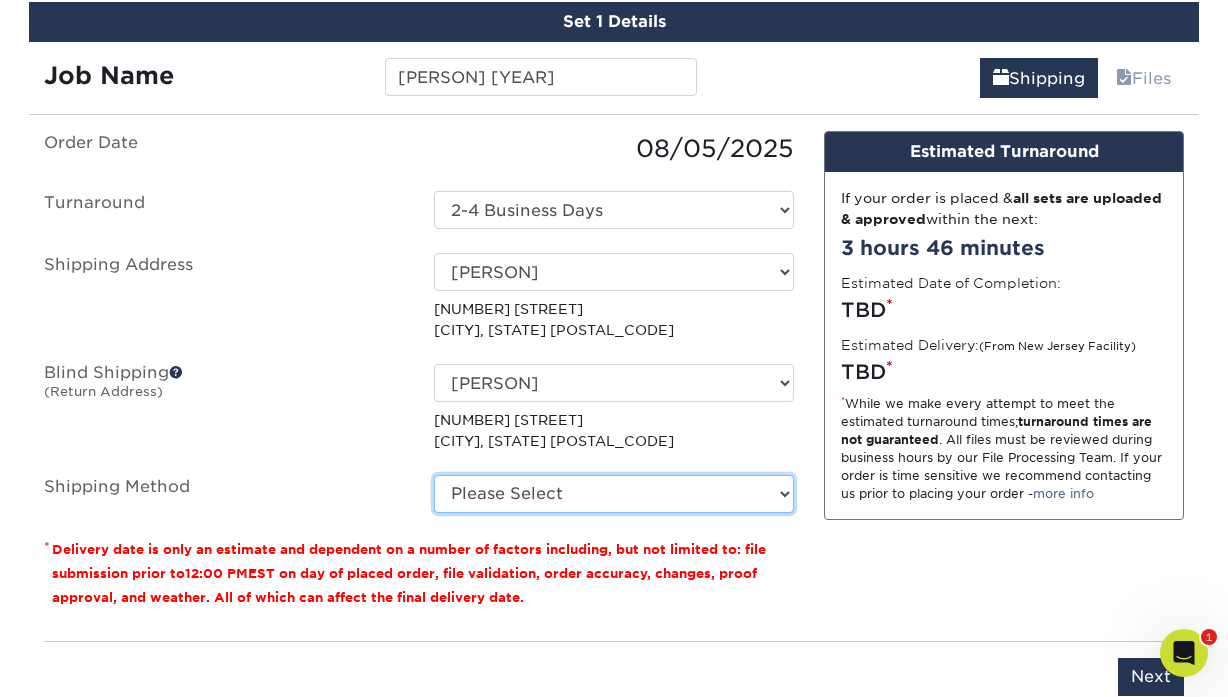 click on "Please Select Ground Shipping (+$8.96) 3 Day Shipping Service (+$20.09) 2 Day Air Shipping (+$20.59) Next Day Shipping by 5pm (+$24.54) Next Day Shipping by 12 noon (+$26.15) Next Day Air Early A.M. (+$136.04)" at bounding box center [614, 494] 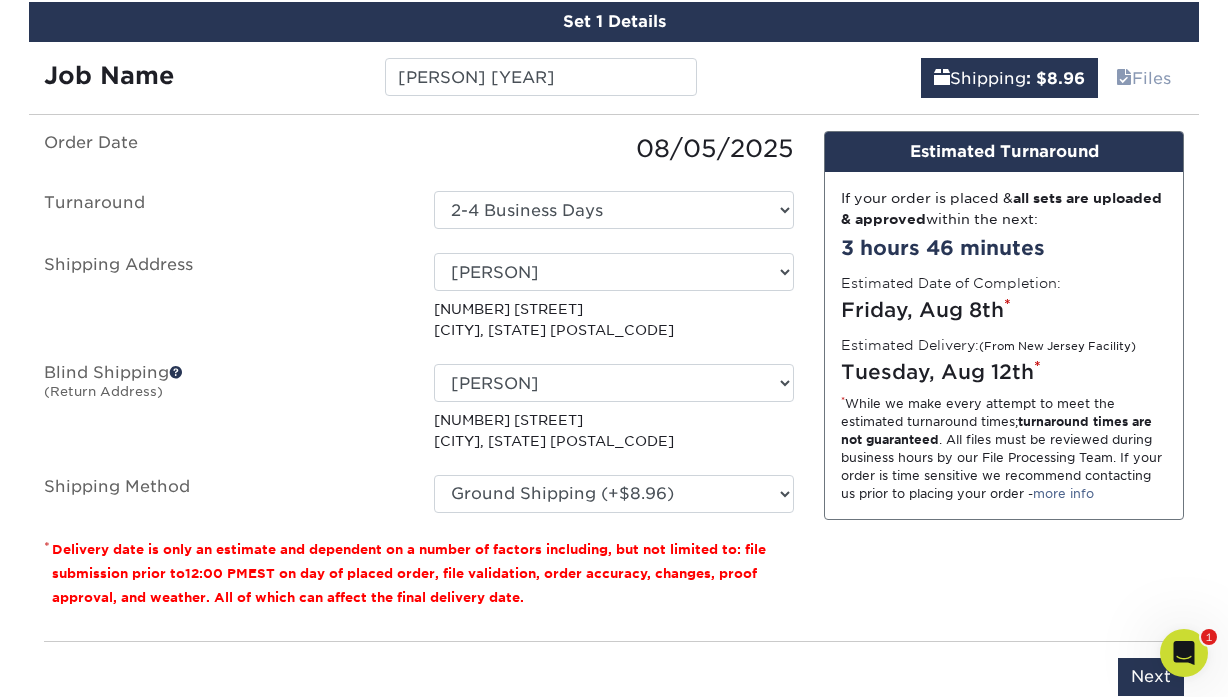 click on "Design  Estimated Turnaround
If your order is placed &  all sets are uploaded & approved  within the next:
3 hours 46 minutes
Estimated Date of Completion:
Friday, Aug 8th  *
Estimated Delivery:  (From New Jersey Facility)
Tuesday, Aug 12th  *
*  While we make every attempt to meet the estimated turnaround times;  turnaround times are not guaranteed . All files must be reviewed during business hours by our File Processing Team. If your order is time sensitive we recommend contacting us prior to placing your order -  more info
Production turnaround times begin when the design files are approved and uploaded. Design Services typically take an additional 2-3 days which is dependent on a timely response to proofs that are sent during the design process." at bounding box center (1004, 378) 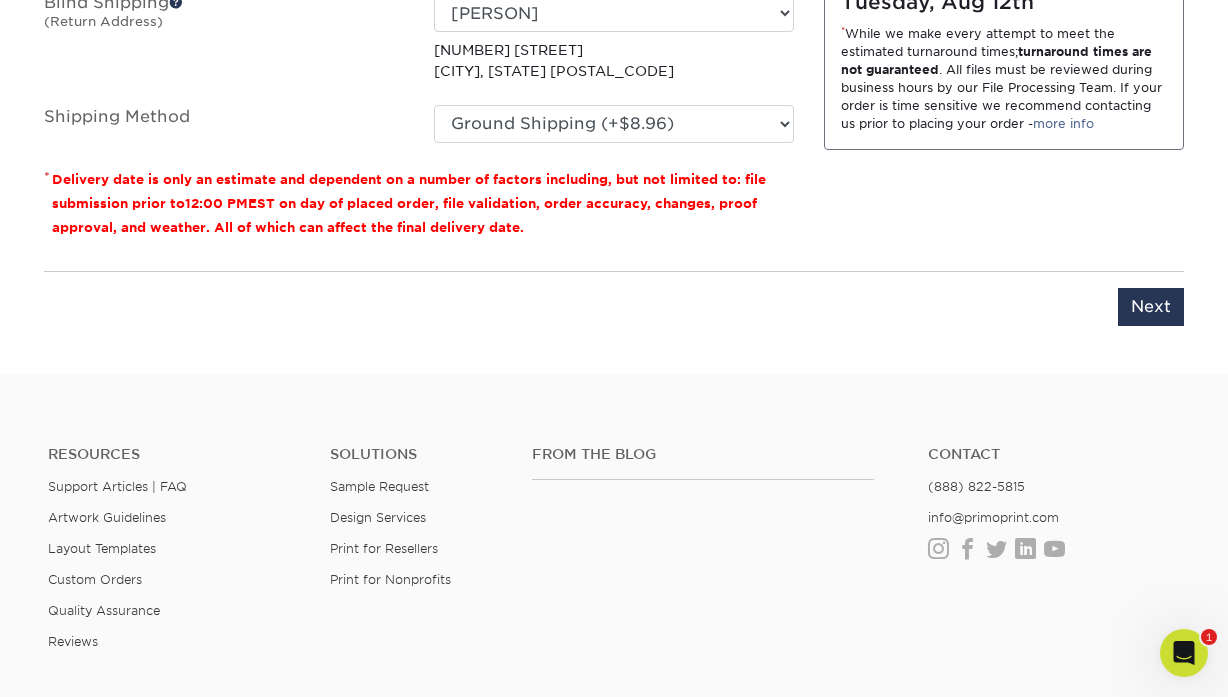 scroll, scrollTop: 1852, scrollLeft: 0, axis: vertical 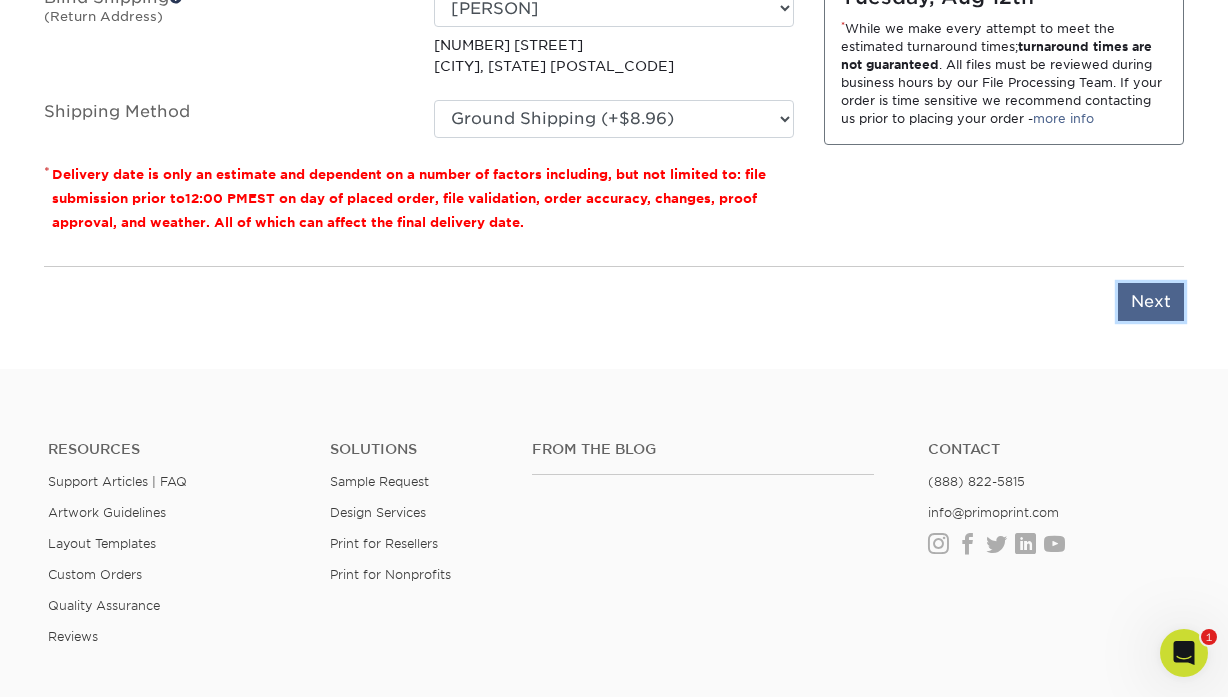 click on "Next" at bounding box center [1151, 302] 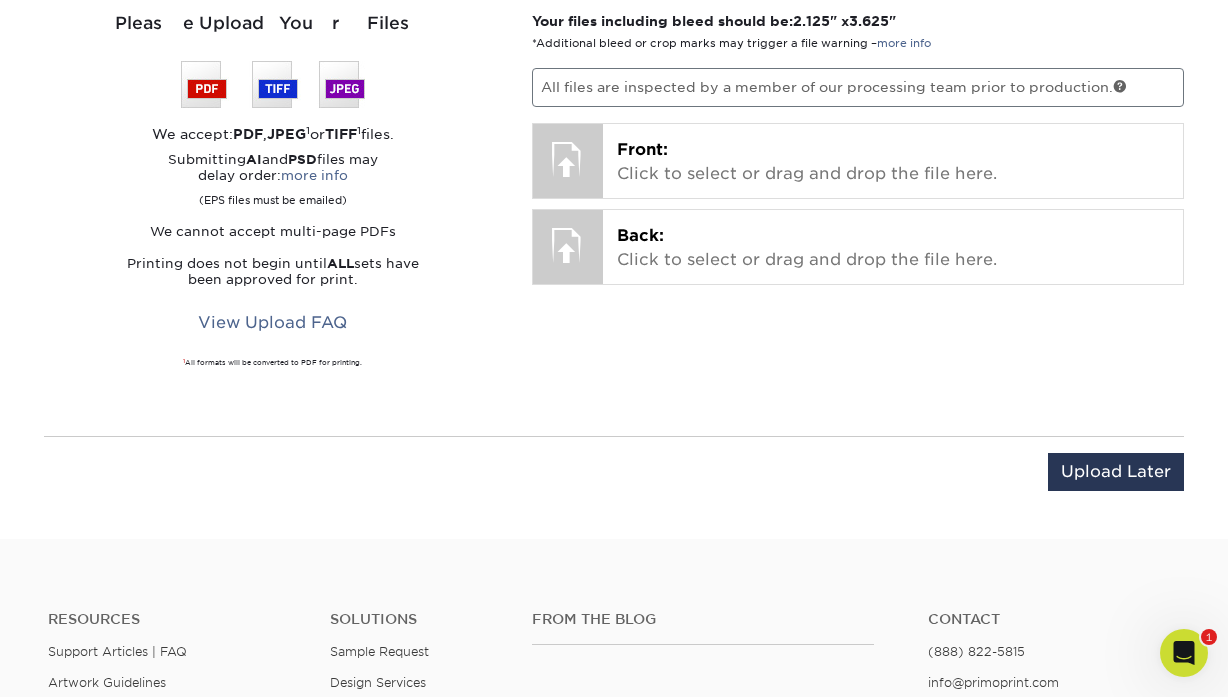 scroll, scrollTop: 1452, scrollLeft: 0, axis: vertical 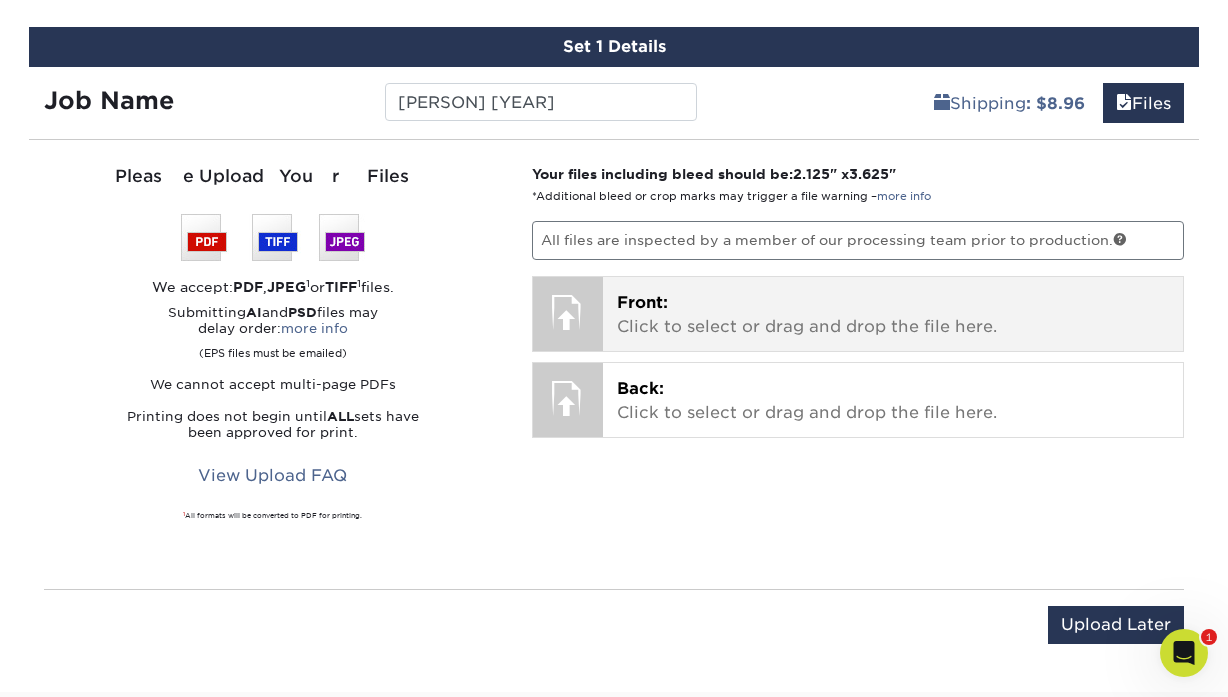 click on "Front: Click to select or drag and drop the file here." at bounding box center [893, 315] 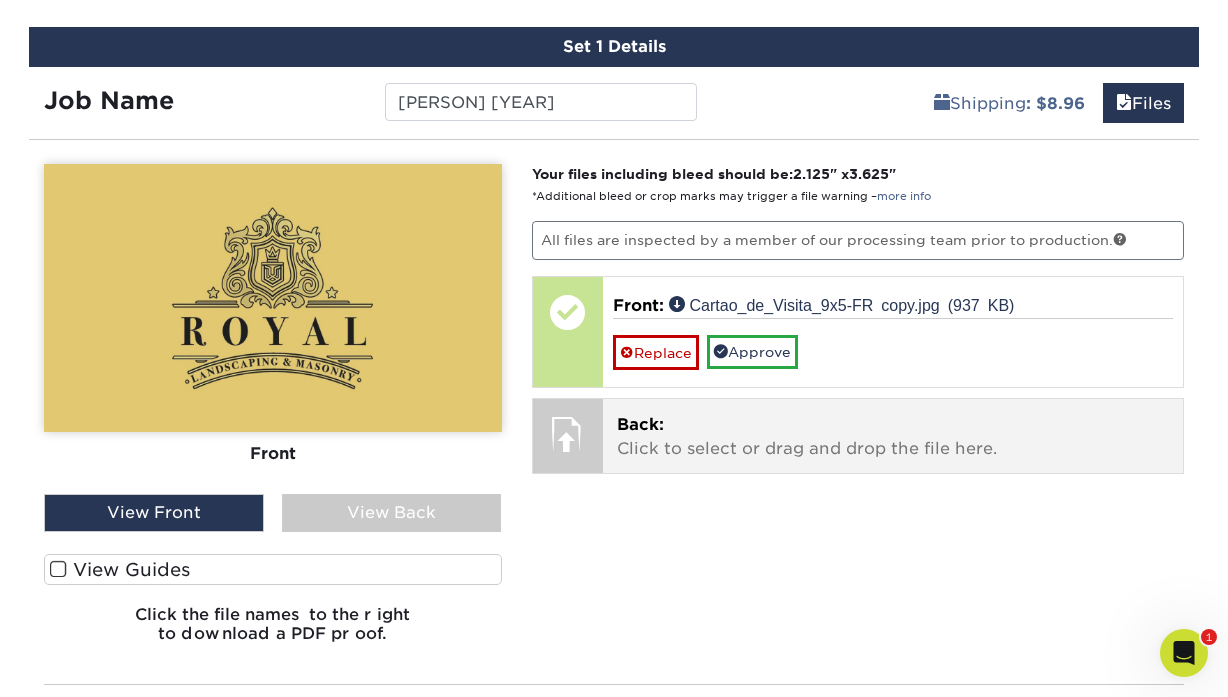 click on "Back: Click to select or drag and drop the file here." at bounding box center (893, 437) 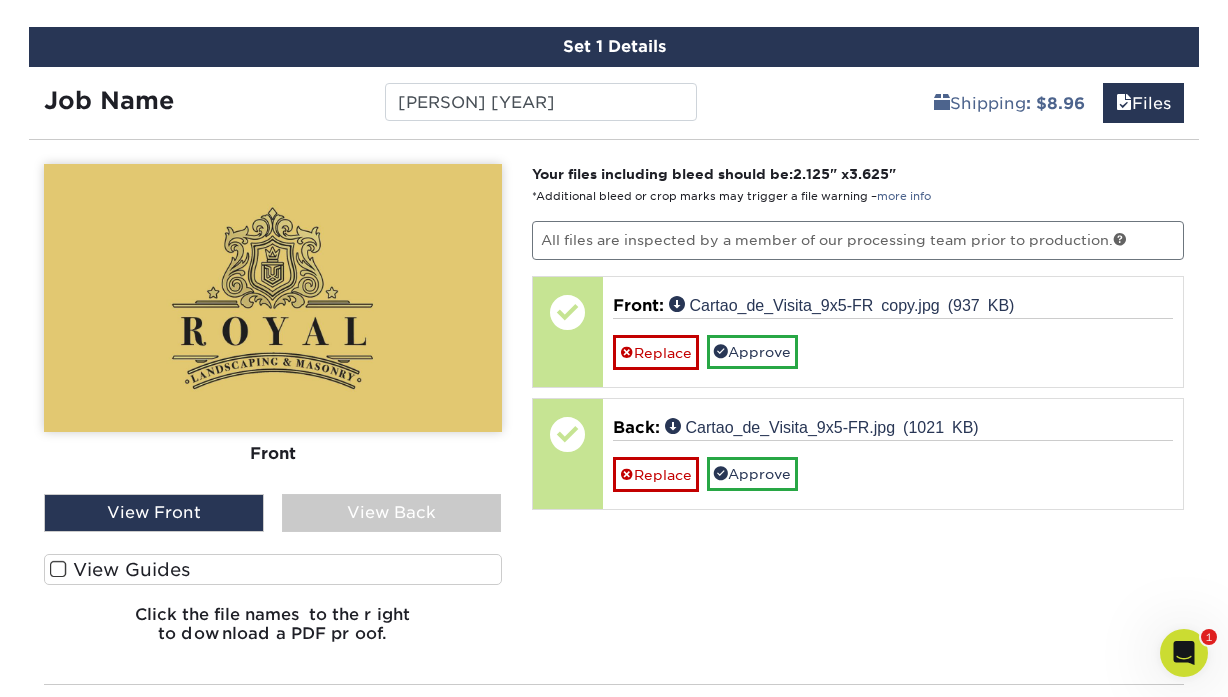 click on "View Guides" at bounding box center [273, 569] 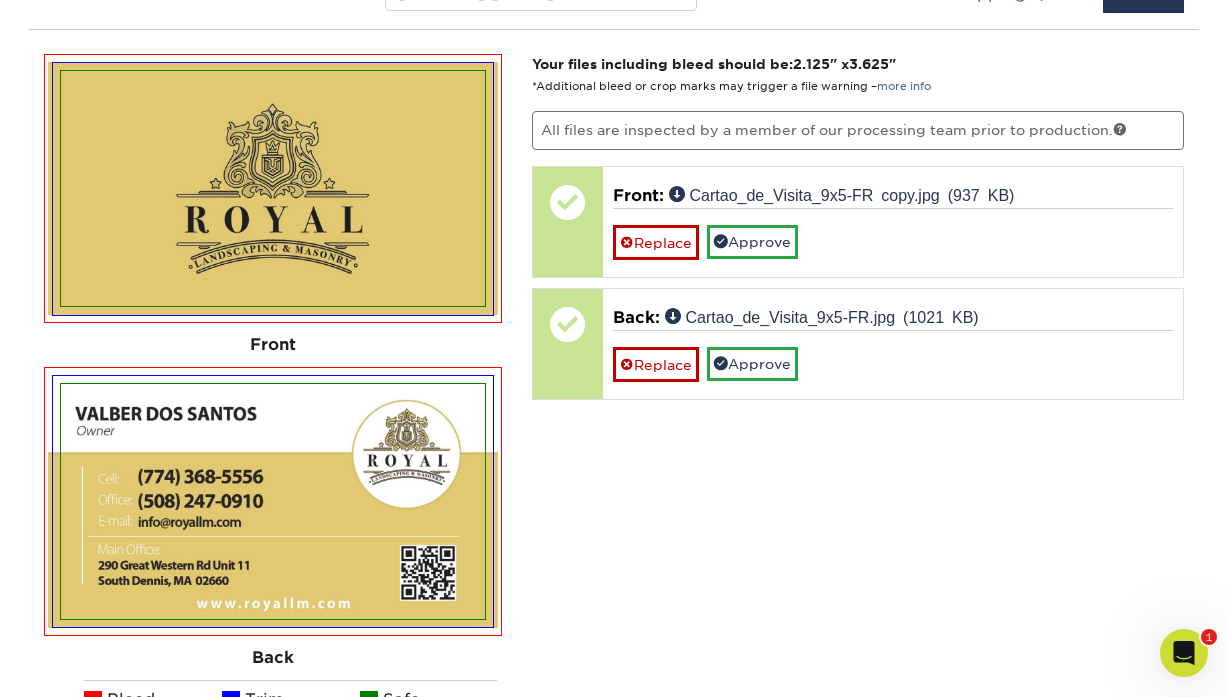 scroll, scrollTop: 1560, scrollLeft: 0, axis: vertical 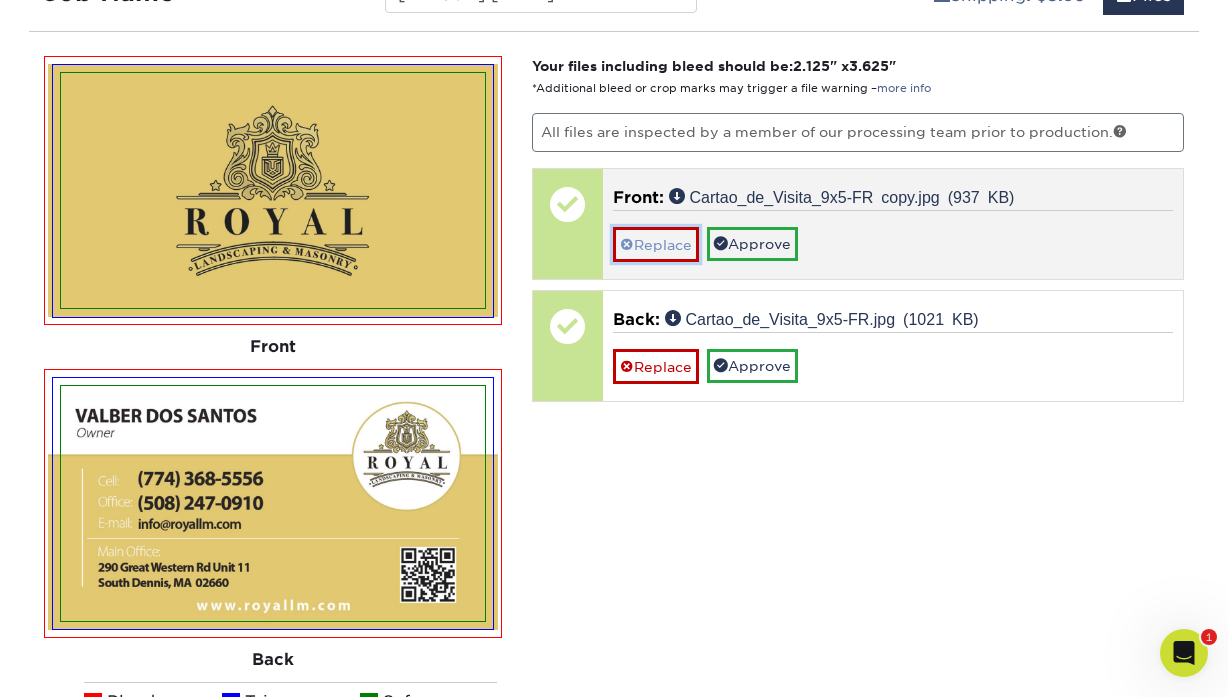 click on "Replace" at bounding box center (656, 244) 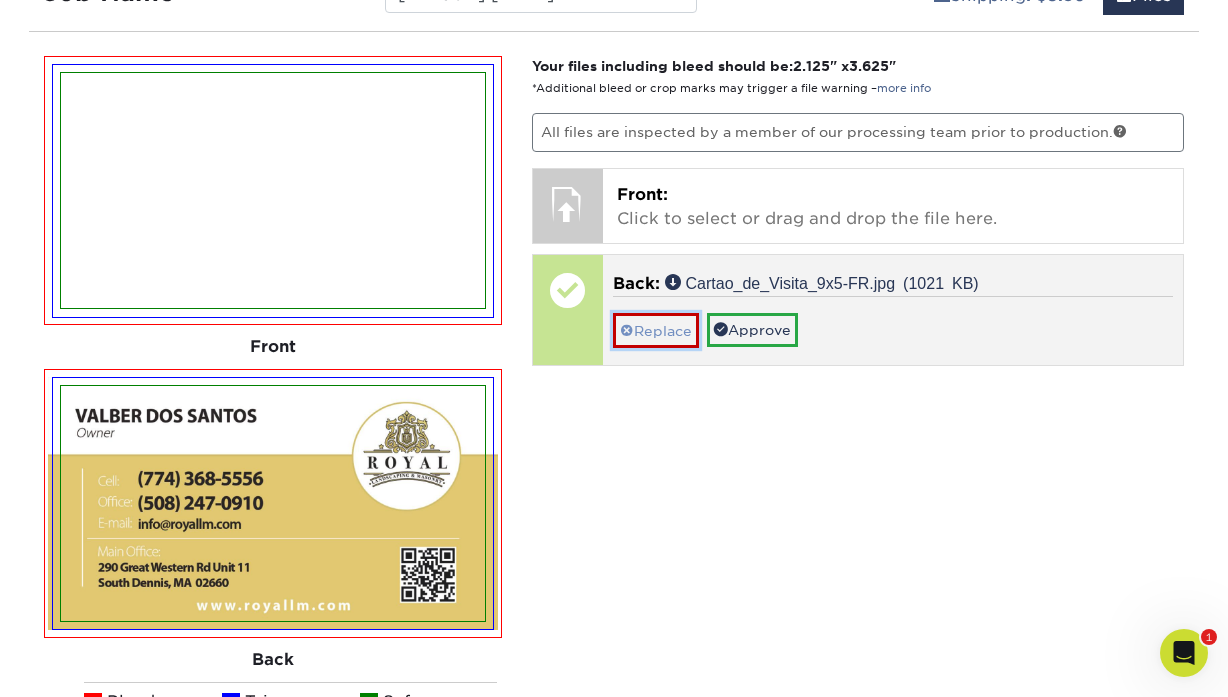 click on "Replace" at bounding box center [656, 330] 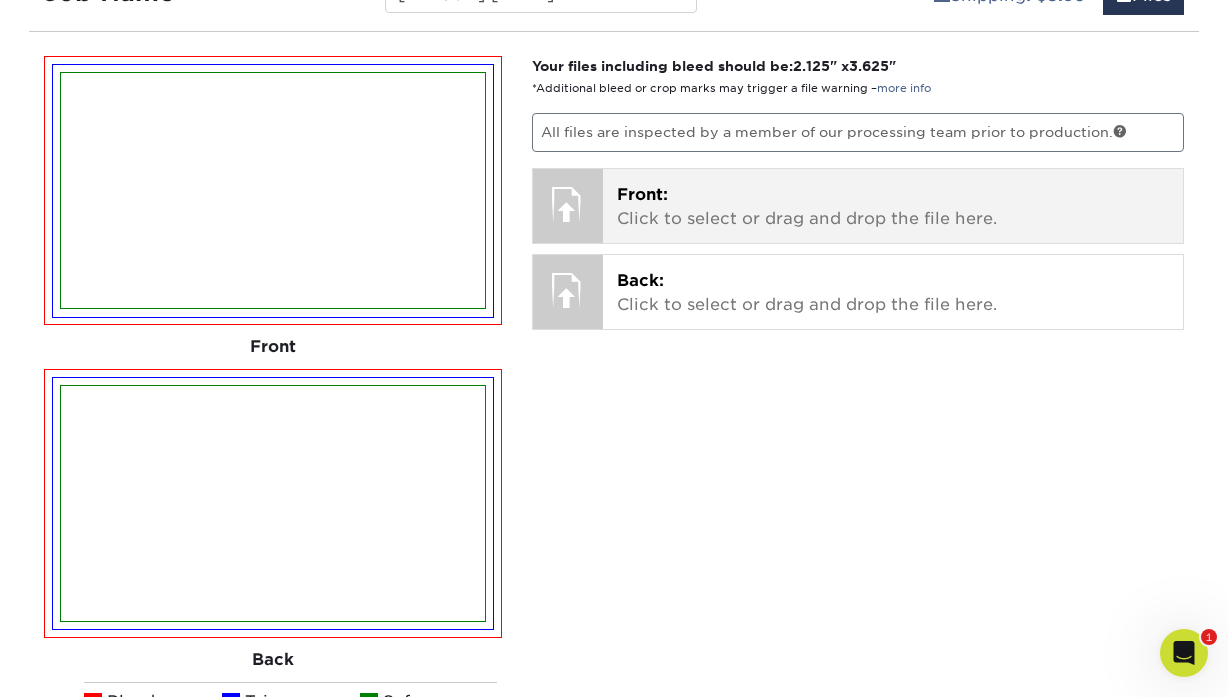 click on "Front: Click to select or drag and drop the file here." at bounding box center (893, 207) 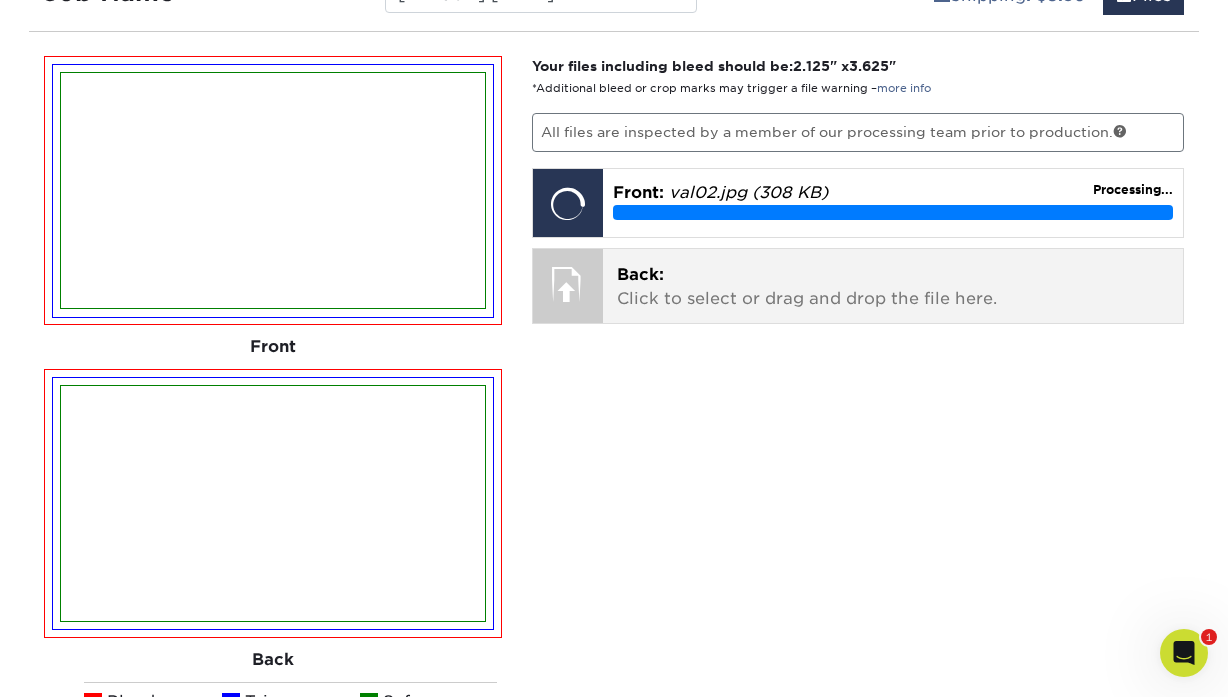 click on "Back: Click to select or drag and drop the file here." at bounding box center [893, 287] 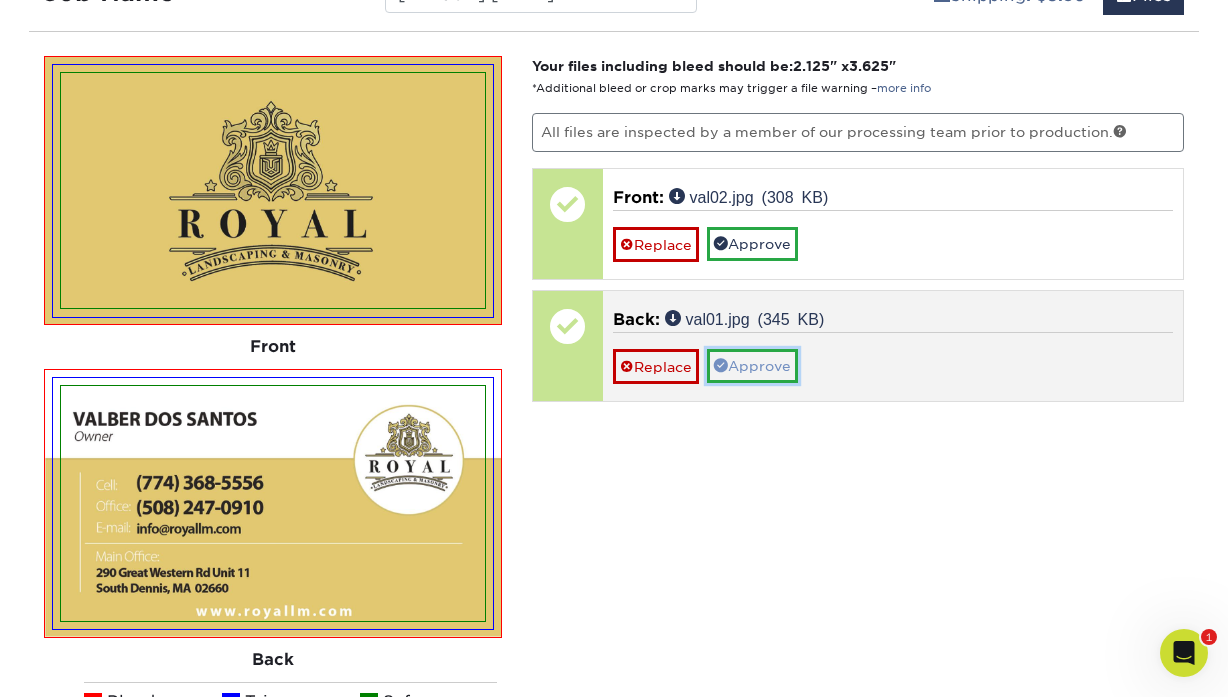 click on "Approve" at bounding box center [752, 366] 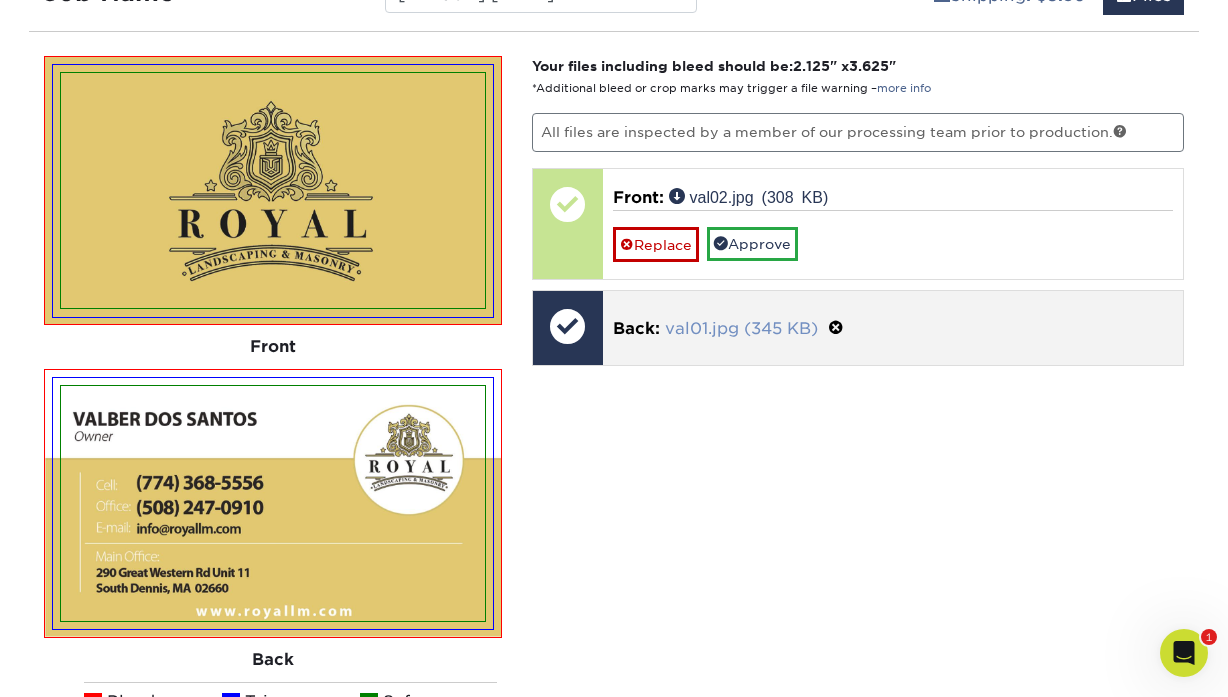 click on "val01.jpg (345 KB)" at bounding box center [741, 328] 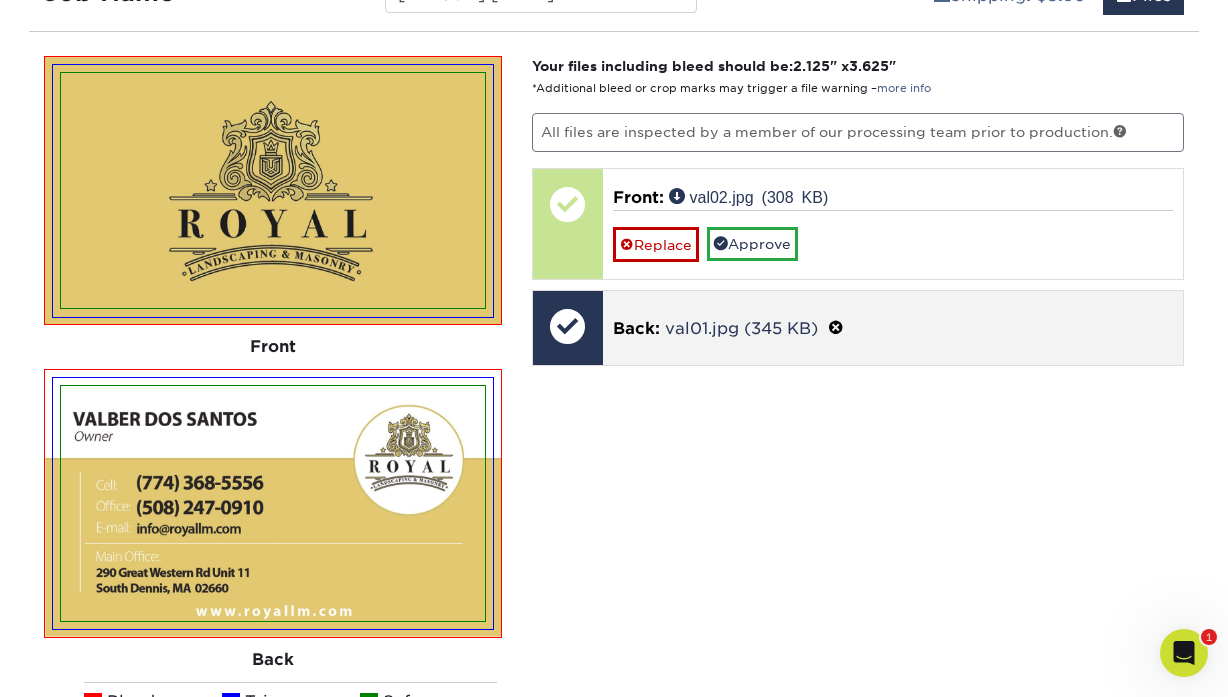 click at bounding box center [836, 328] 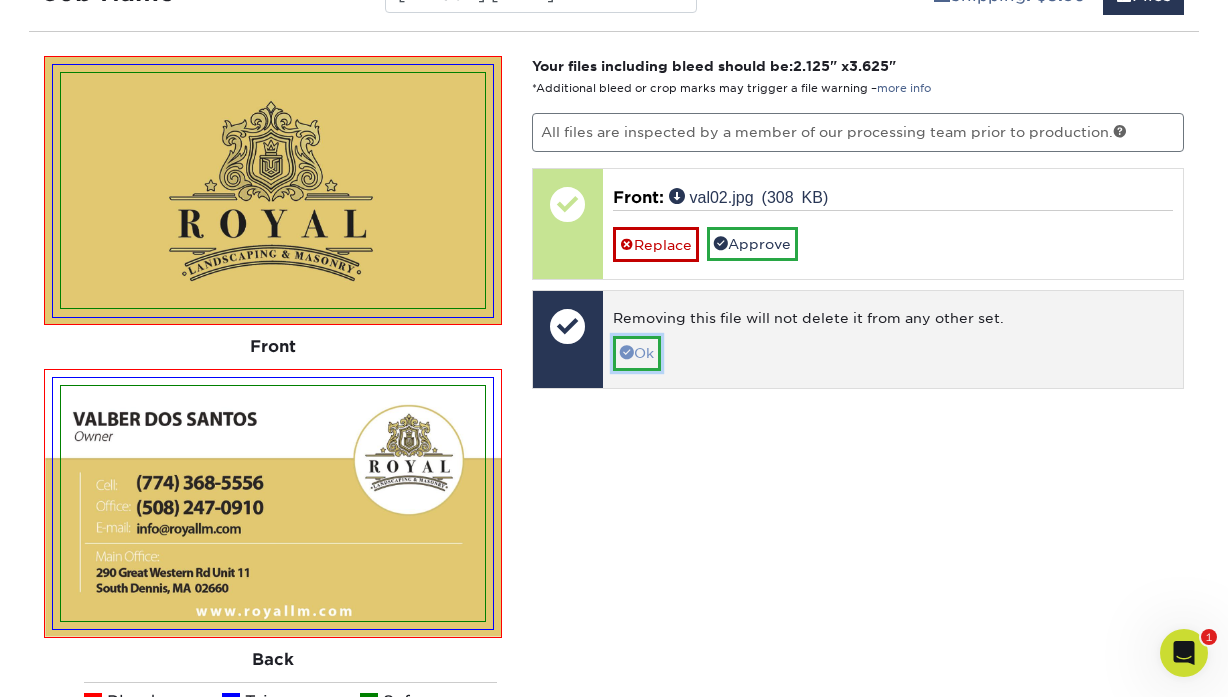 click on "Ok" at bounding box center (637, 353) 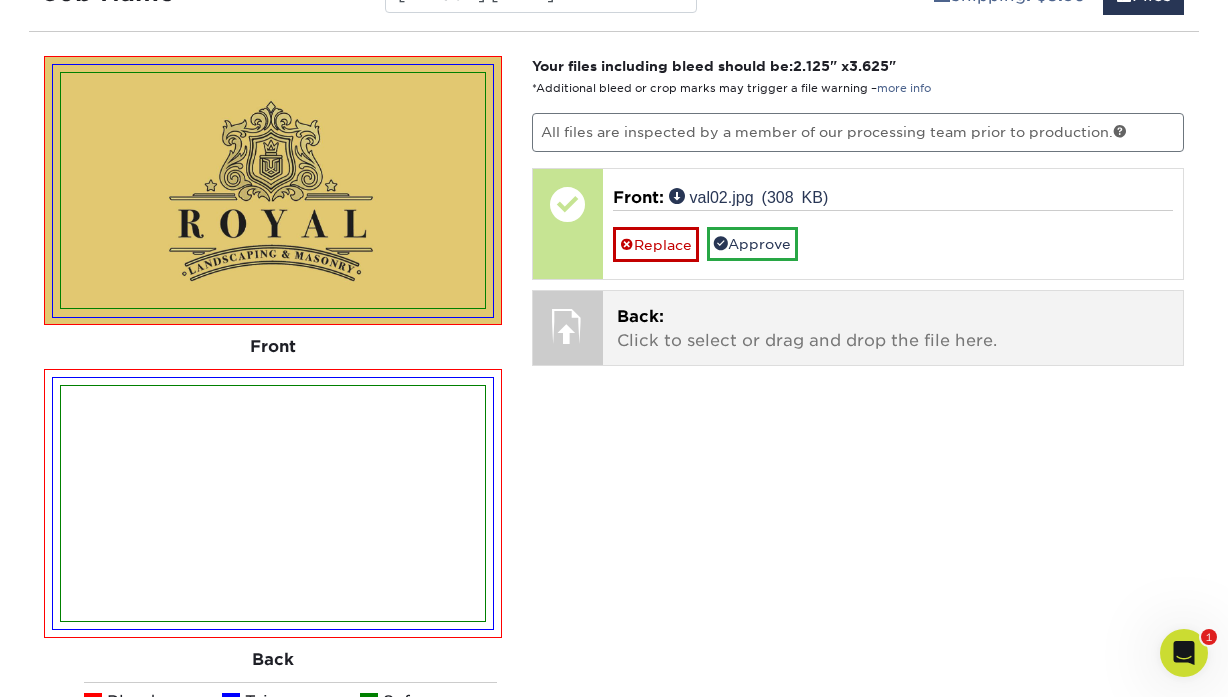 click at bounding box center (568, 326) 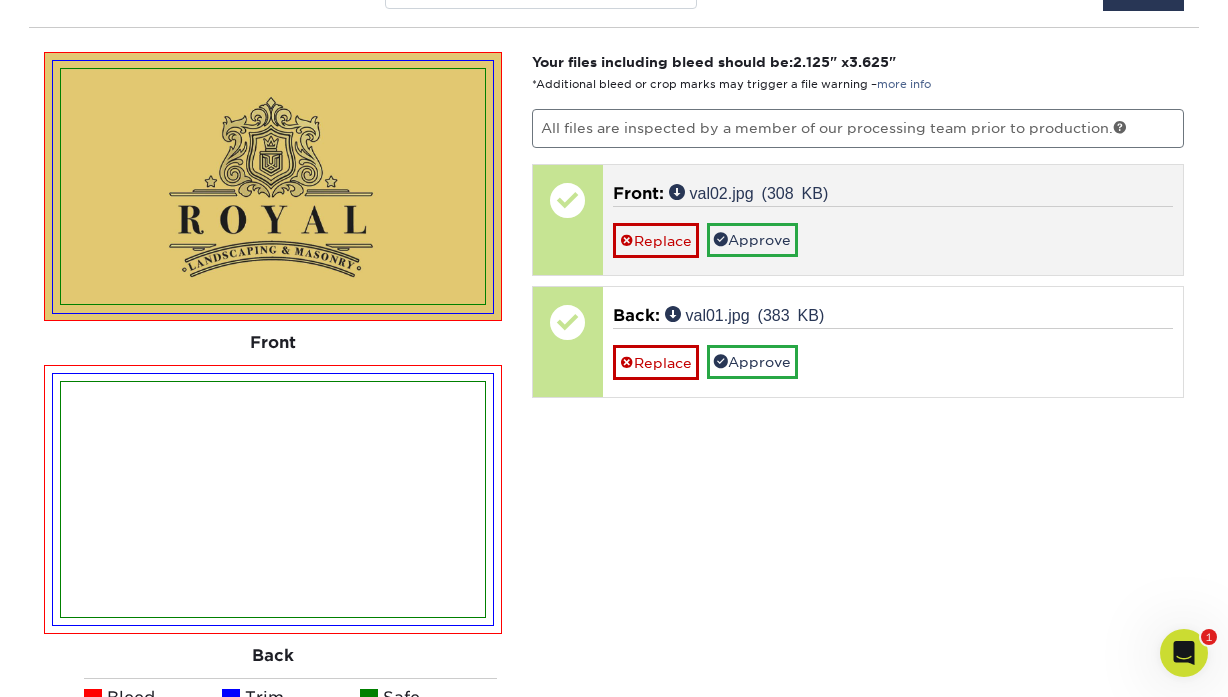 scroll, scrollTop: 1564, scrollLeft: 0, axis: vertical 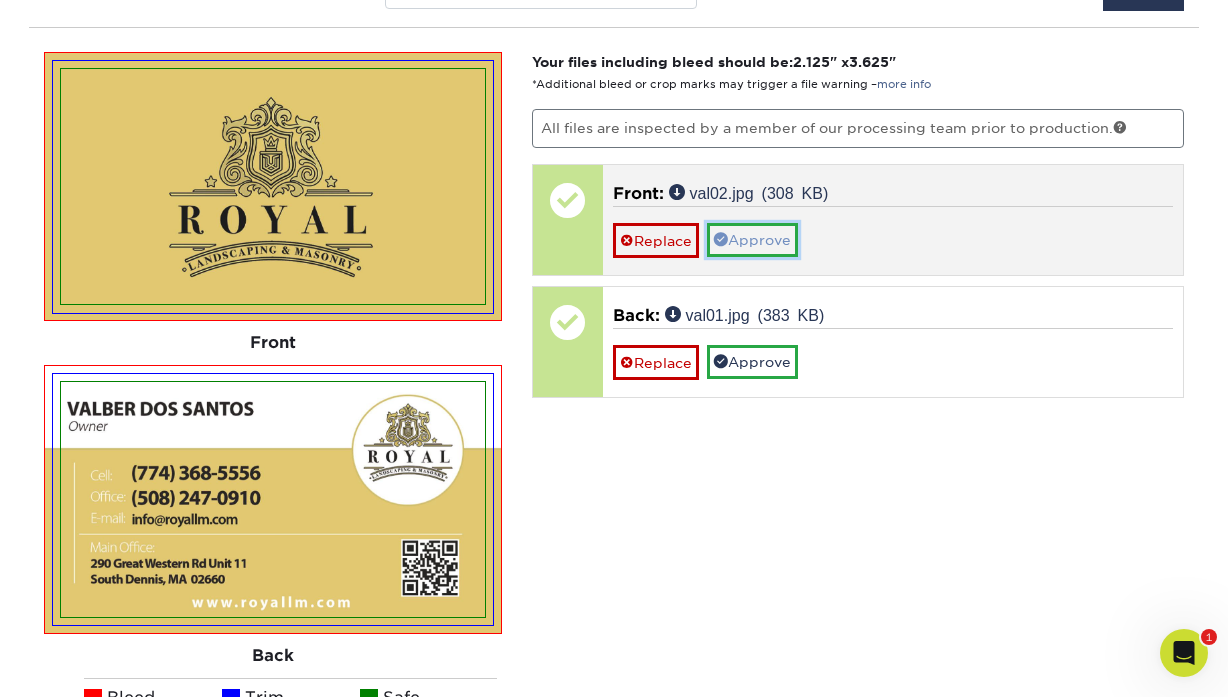 click on "Approve" at bounding box center [752, 240] 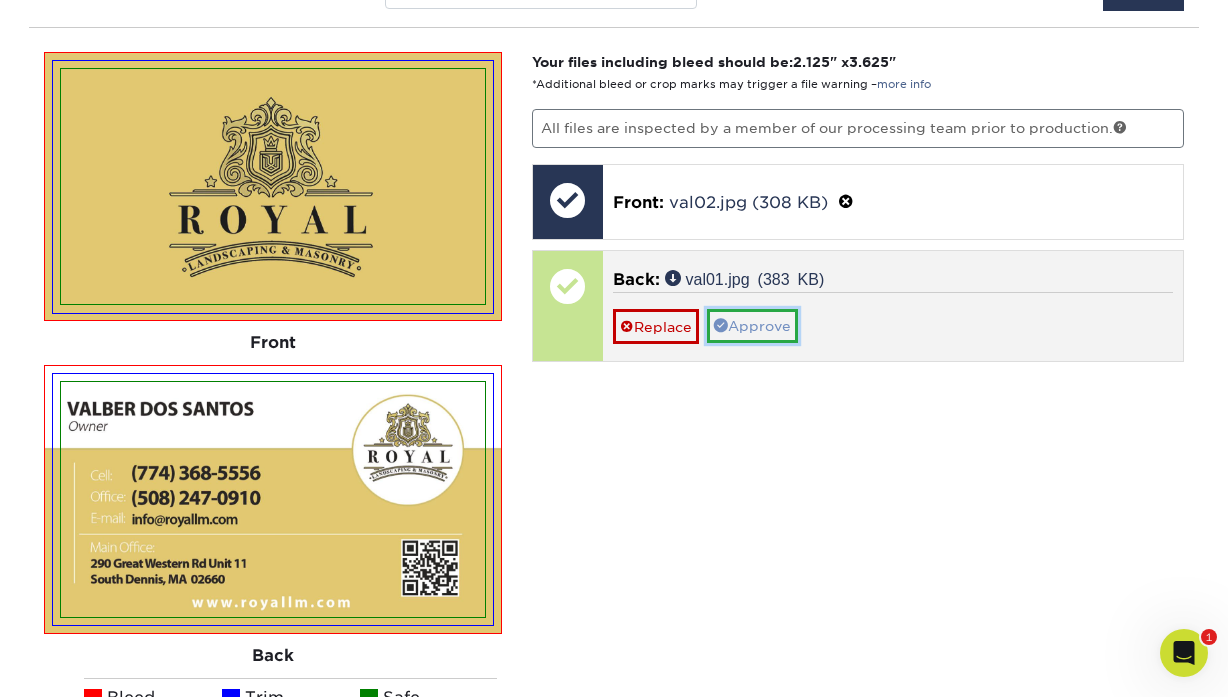 click on "Approve" at bounding box center [752, 326] 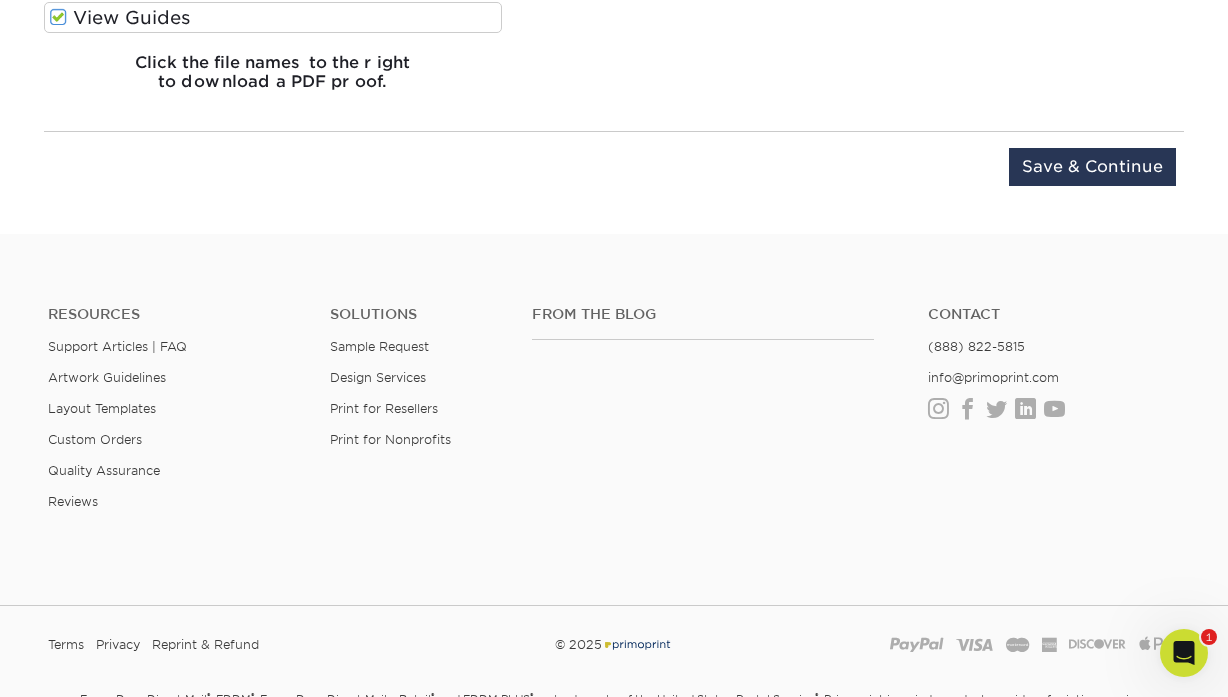 scroll, scrollTop: 2166, scrollLeft: 0, axis: vertical 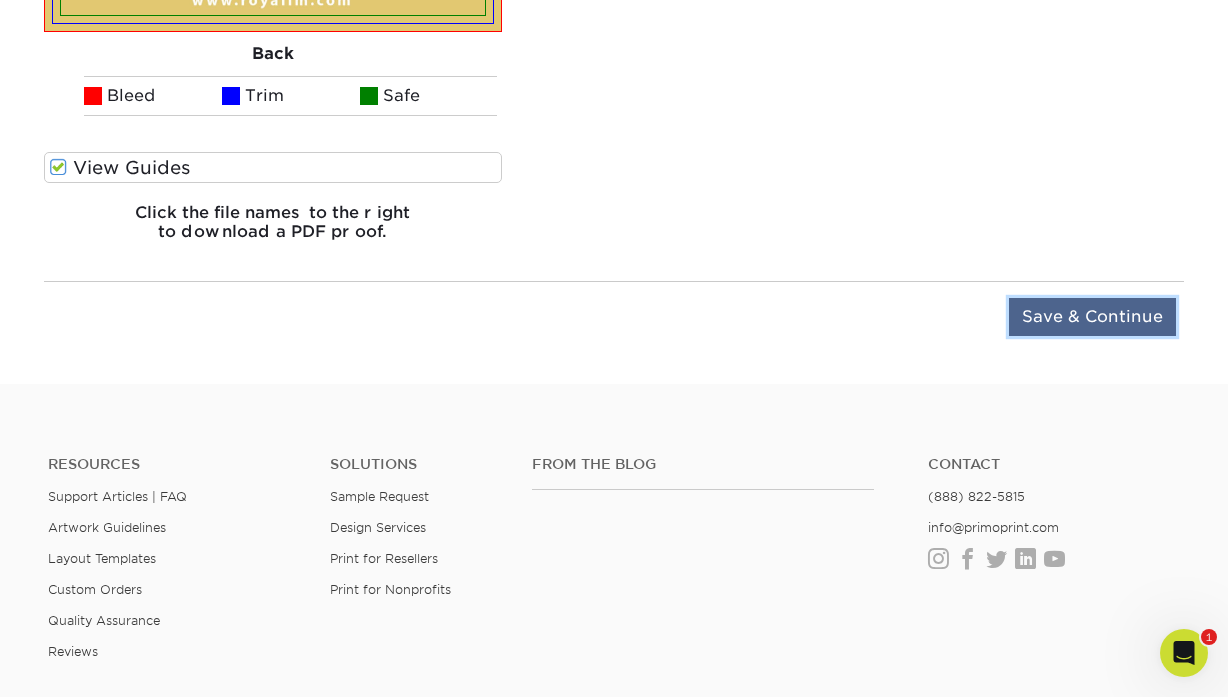 click on "Save & Continue" at bounding box center (1092, 317) 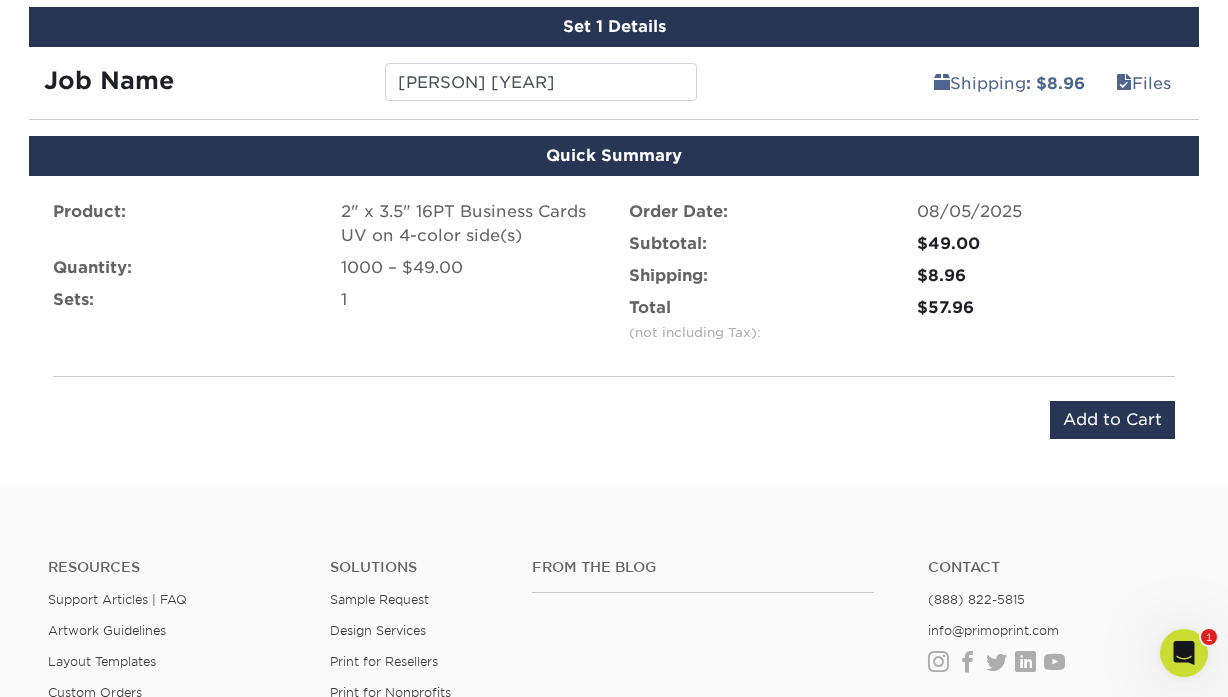 scroll, scrollTop: 1459, scrollLeft: 0, axis: vertical 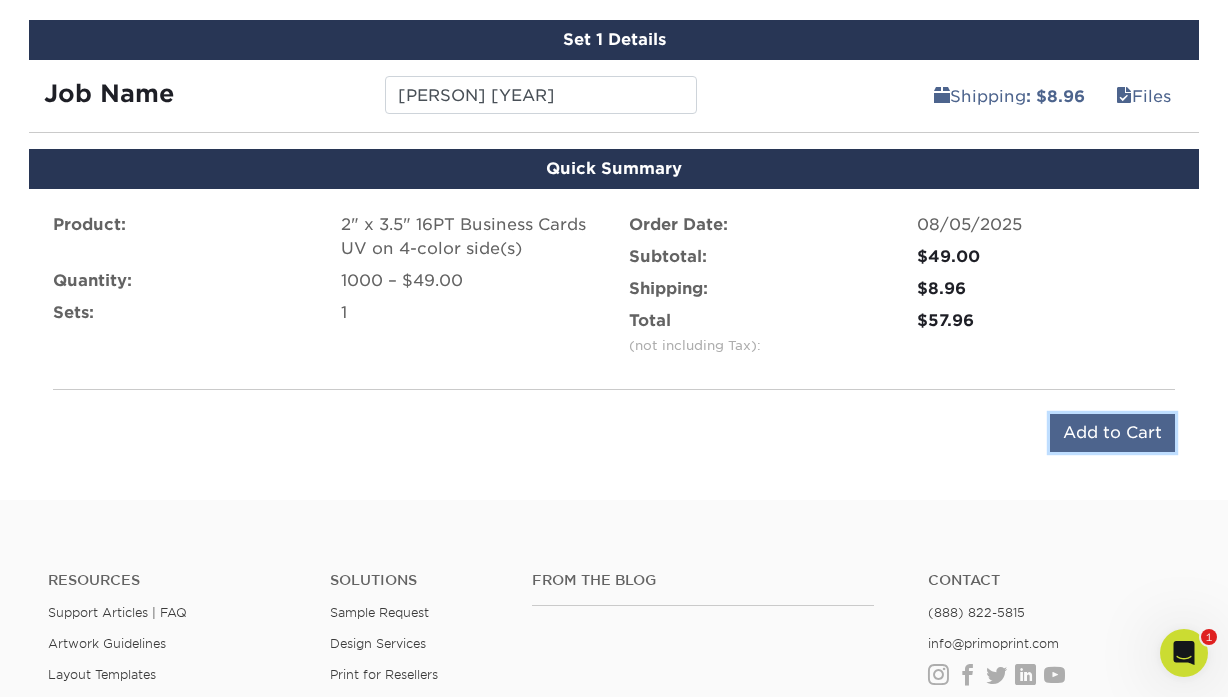 click on "Add to Cart" at bounding box center [1112, 433] 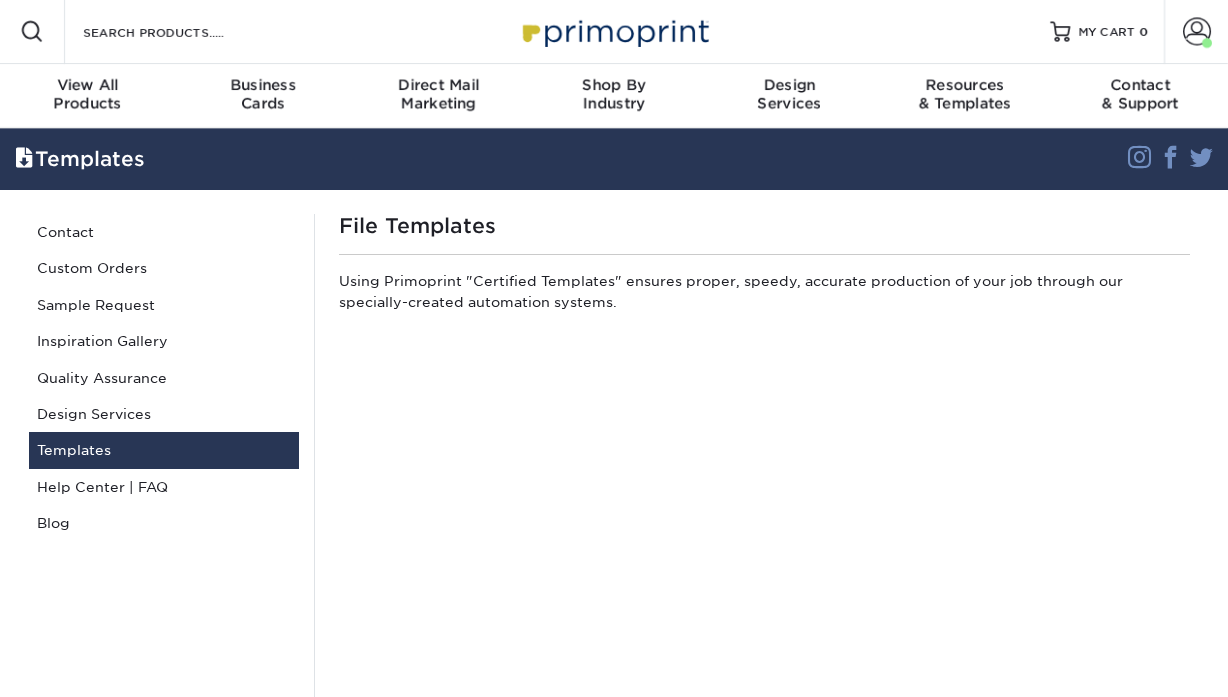 scroll, scrollTop: 0, scrollLeft: 0, axis: both 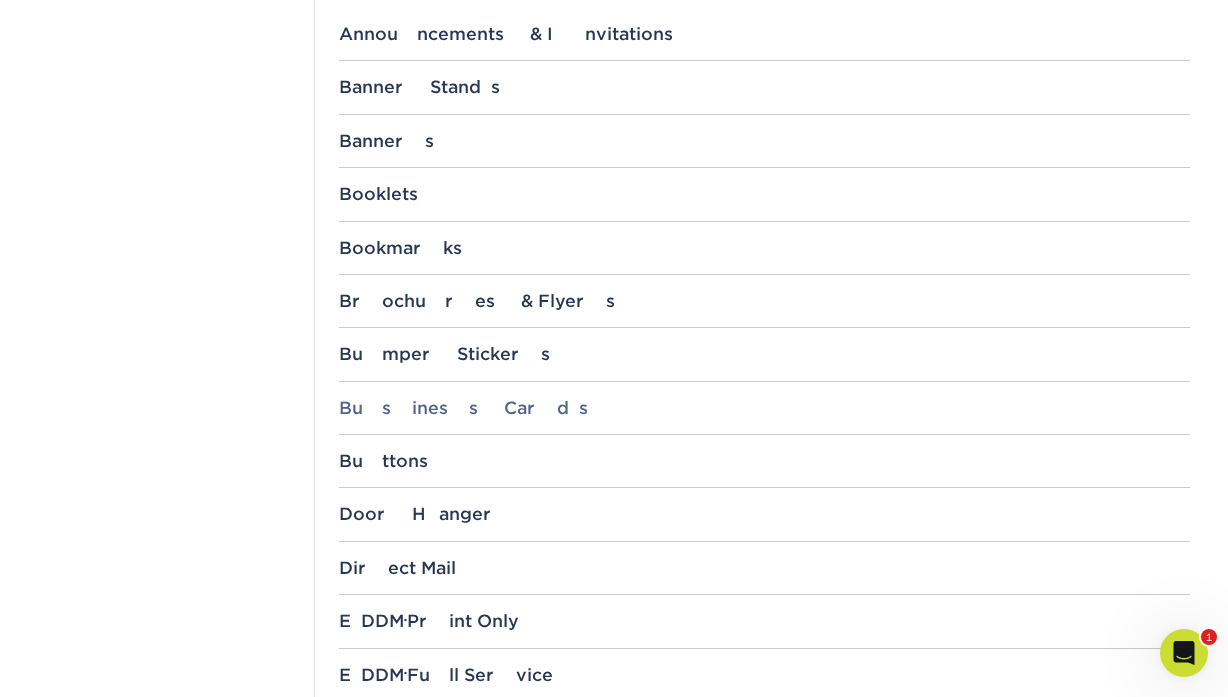 click on "Business Cards" at bounding box center [764, 408] 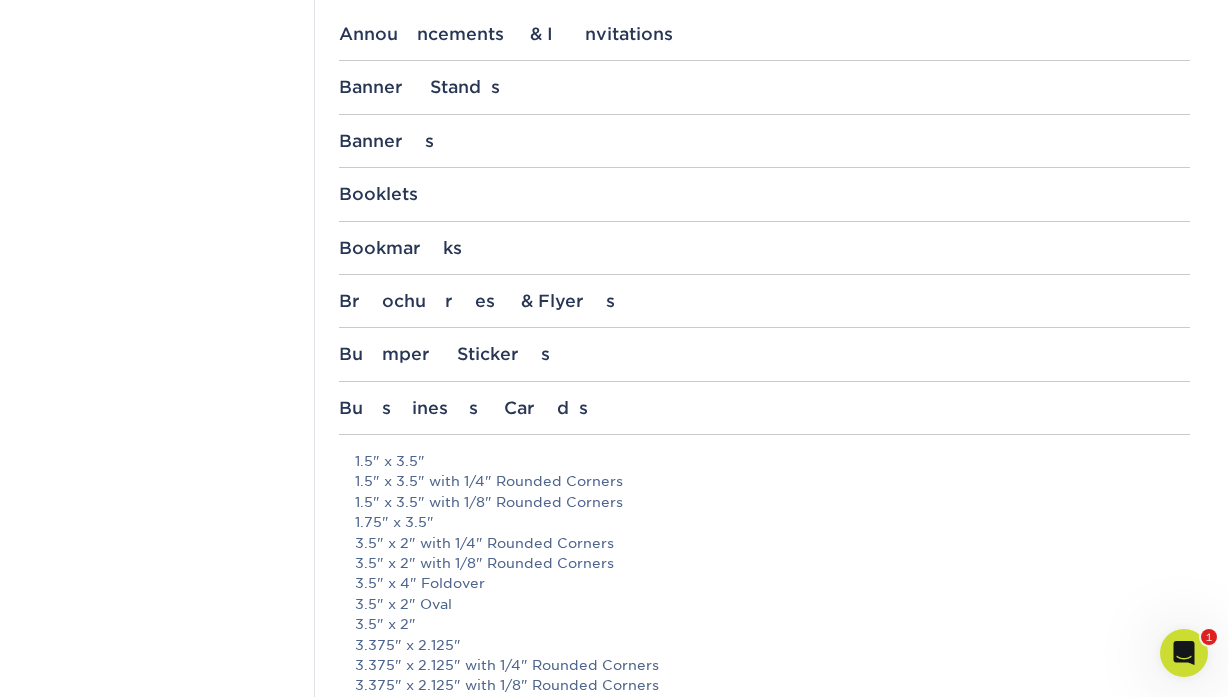scroll, scrollTop: 1135, scrollLeft: 0, axis: vertical 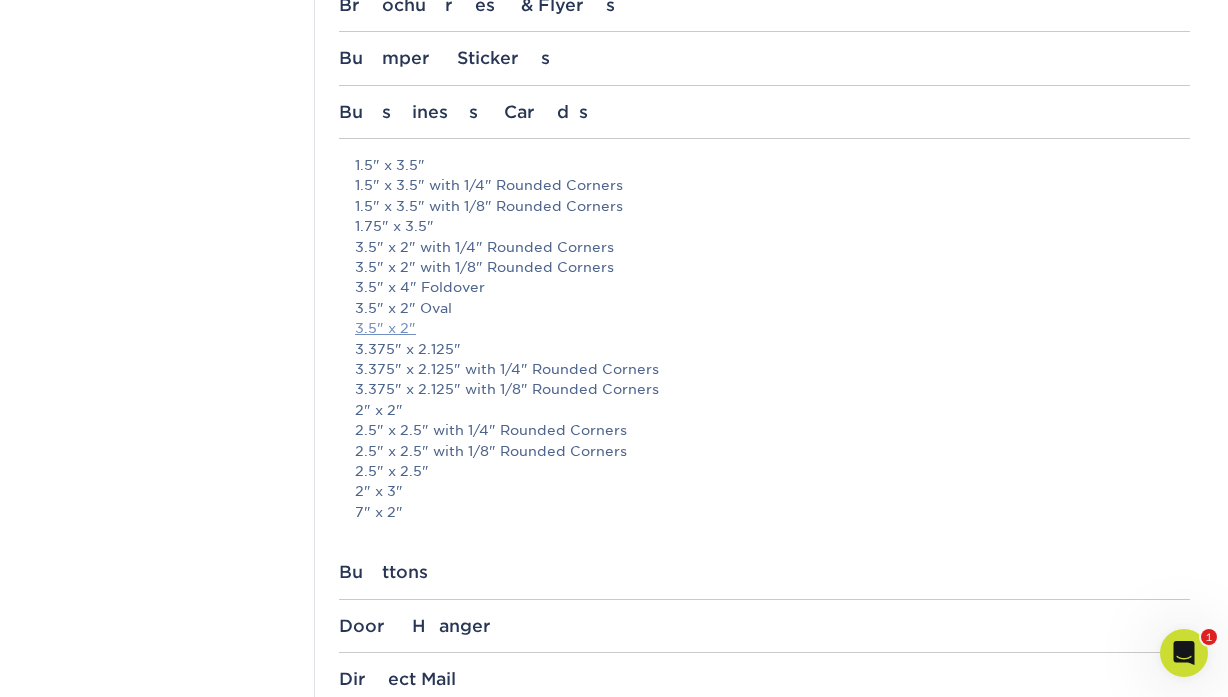 click on "3.5" x 2"" at bounding box center (385, 328) 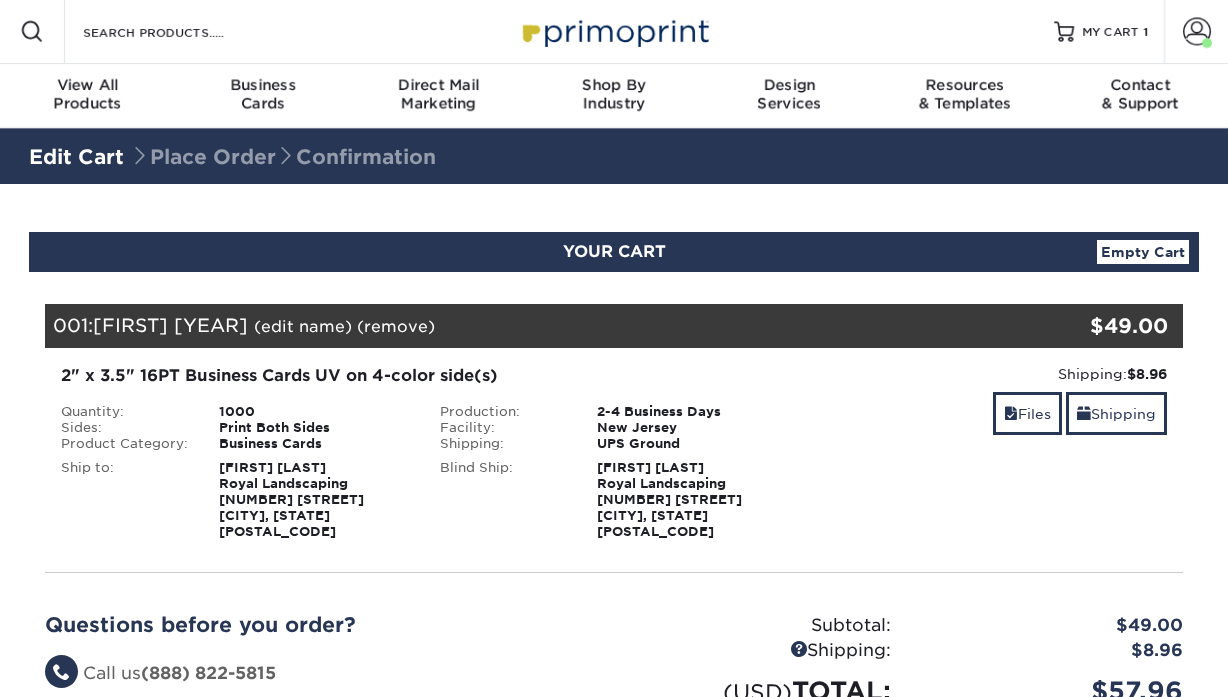 scroll, scrollTop: 0, scrollLeft: 0, axis: both 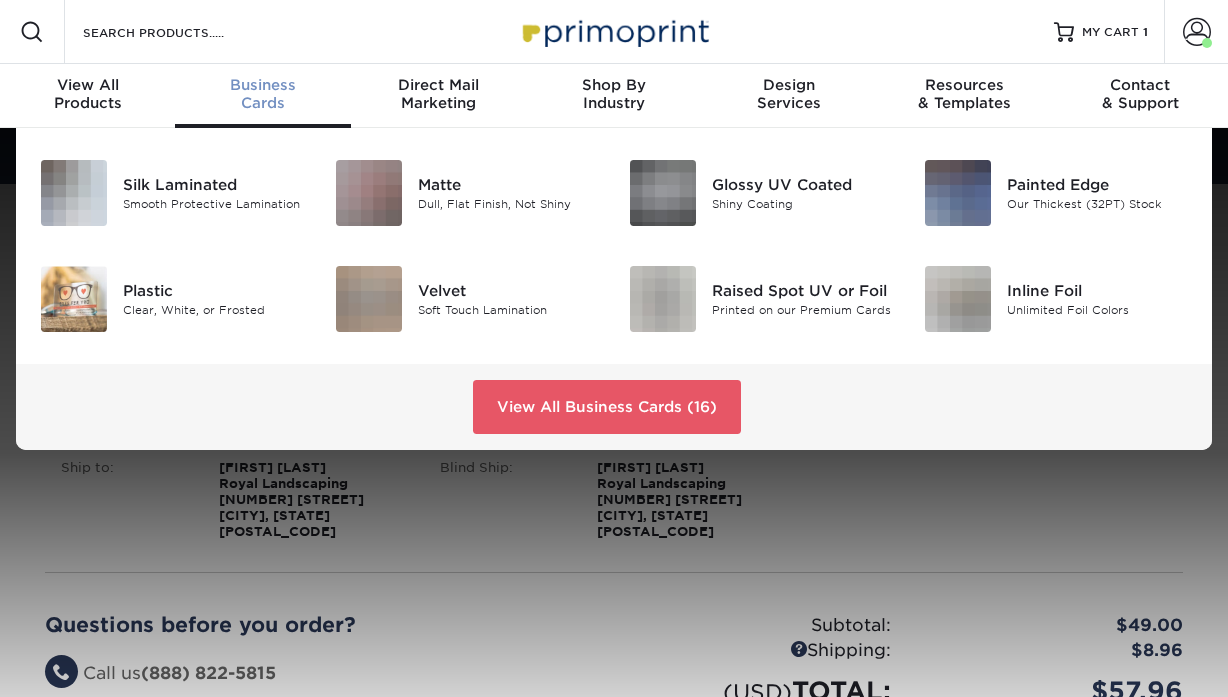 click on "Business" at bounding box center [262, 85] 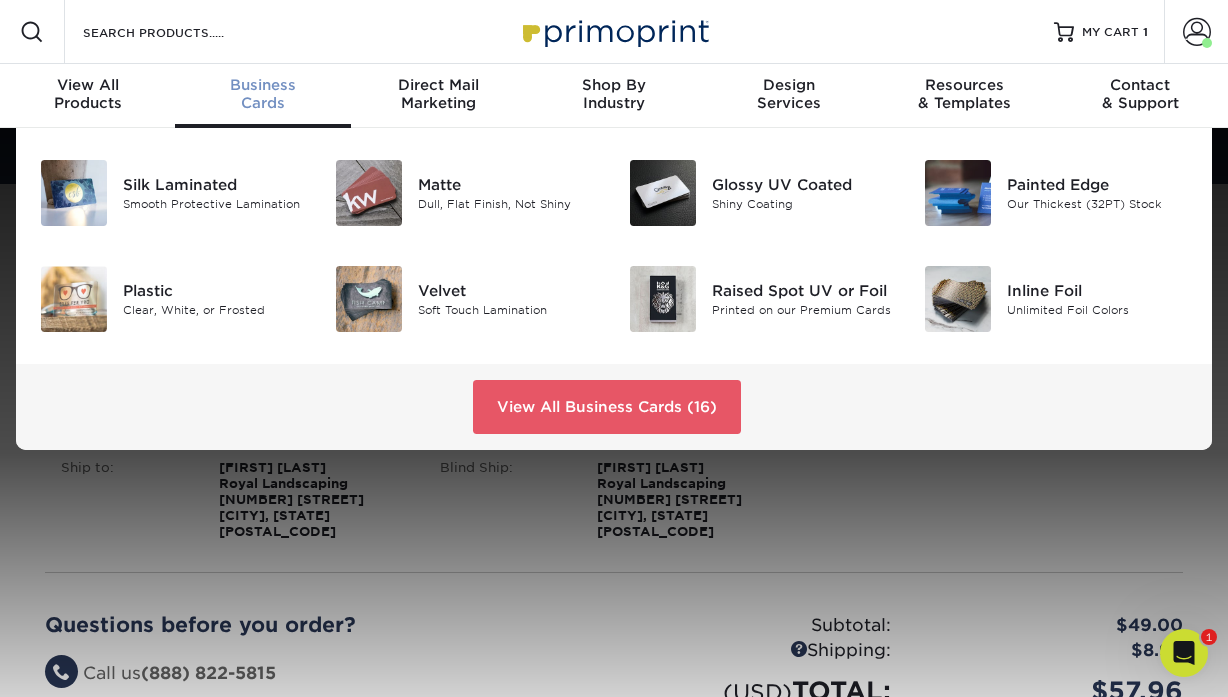 scroll, scrollTop: 0, scrollLeft: 0, axis: both 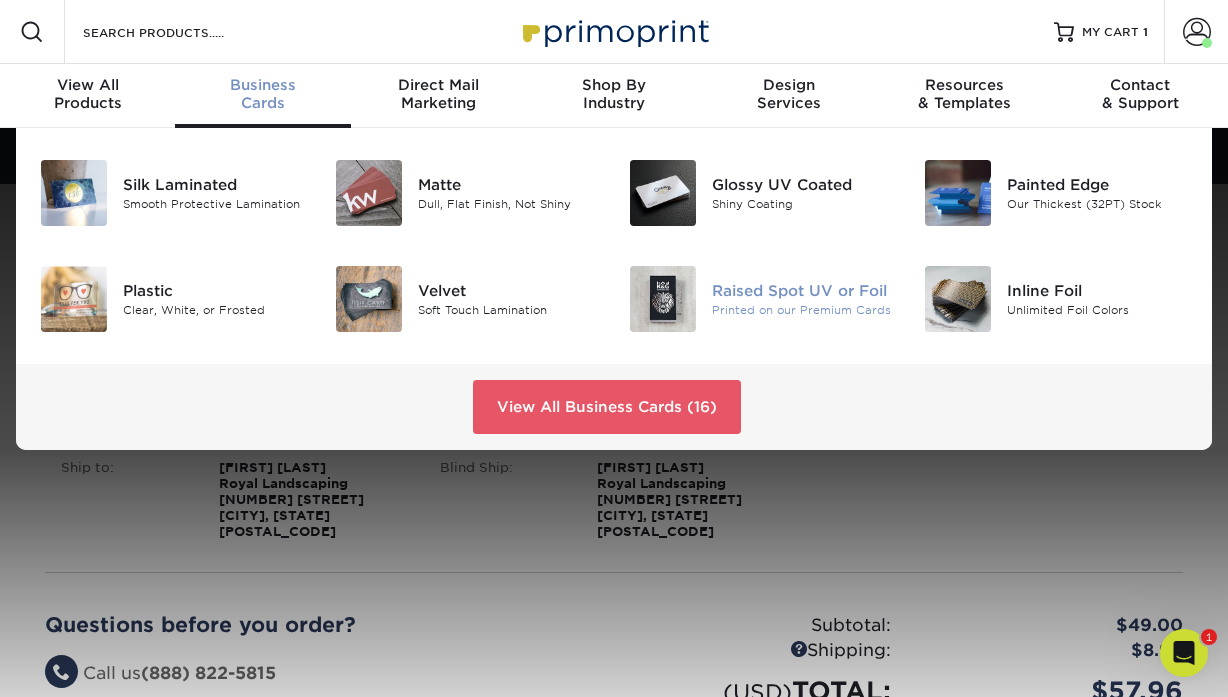 click on "Raised Spot UV or Foil" at bounding box center (802, 291) 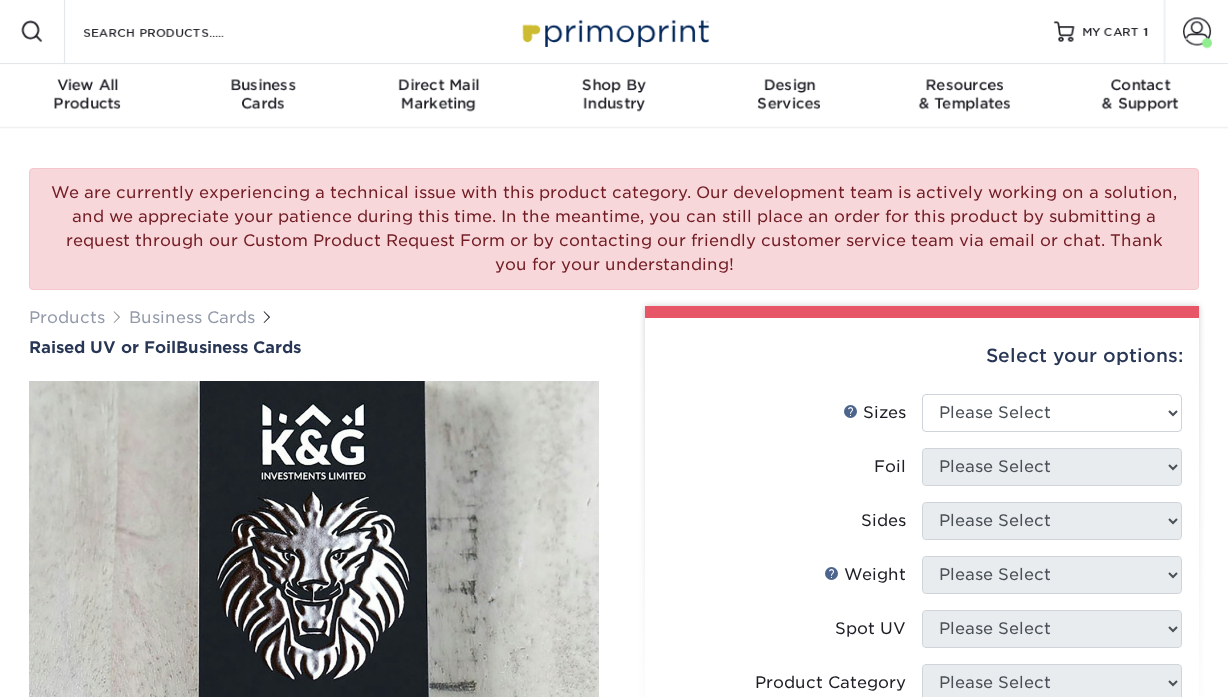 scroll, scrollTop: 0, scrollLeft: 0, axis: both 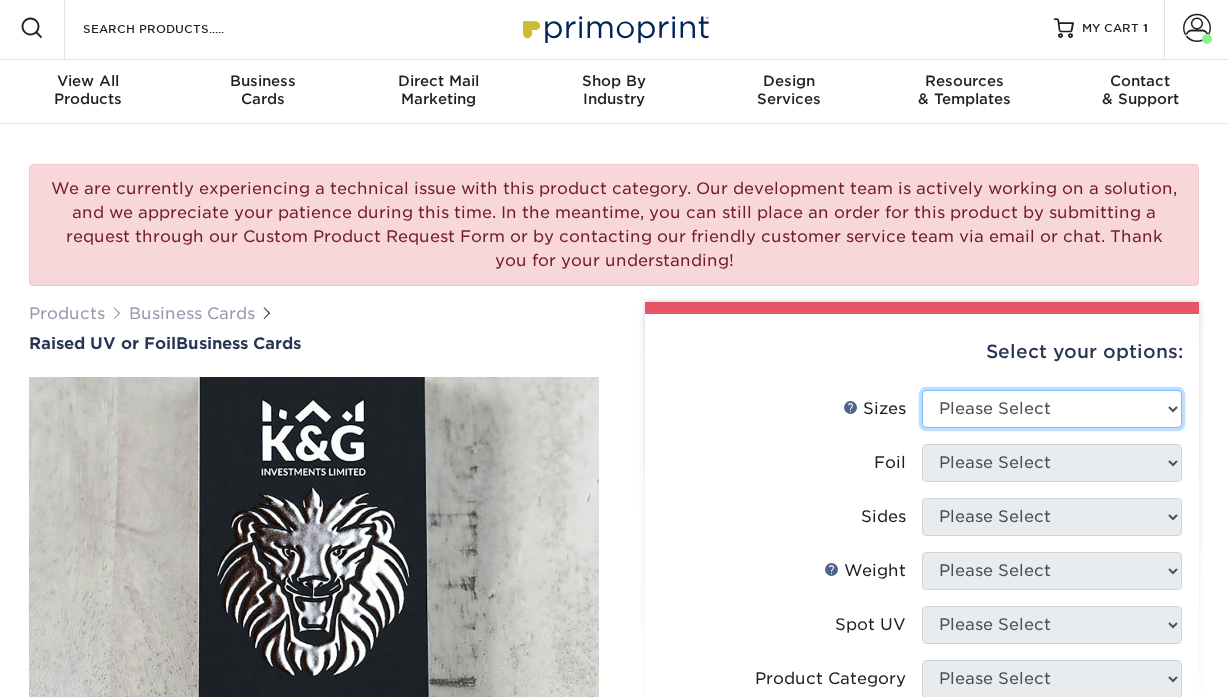 click on "Please Select
2" x 3.5" - Standard" at bounding box center (1052, 409) 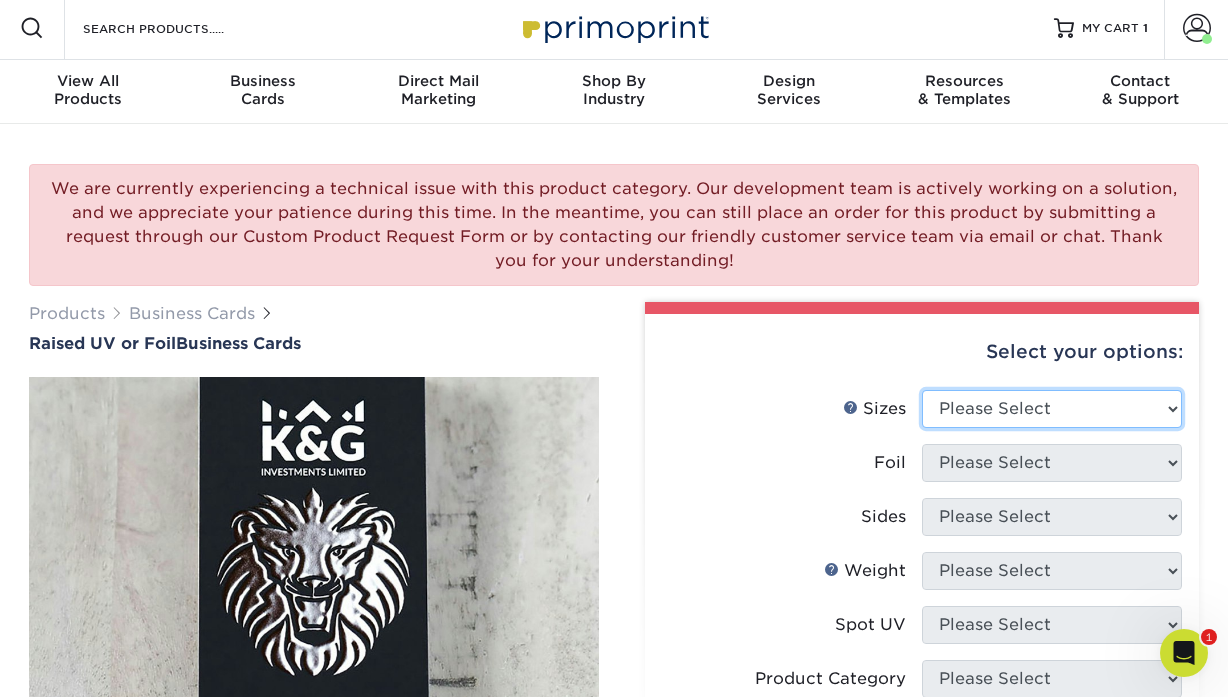 scroll, scrollTop: 0, scrollLeft: 0, axis: both 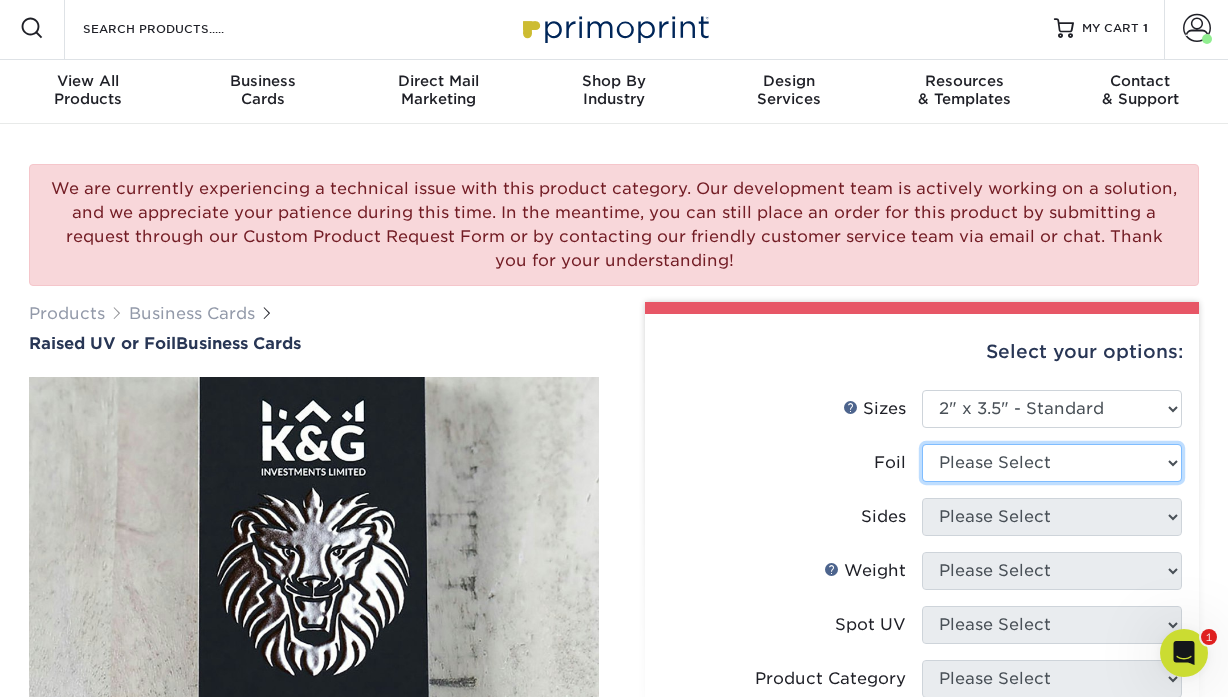 click on "Please Select No Yes" at bounding box center [1052, 463] 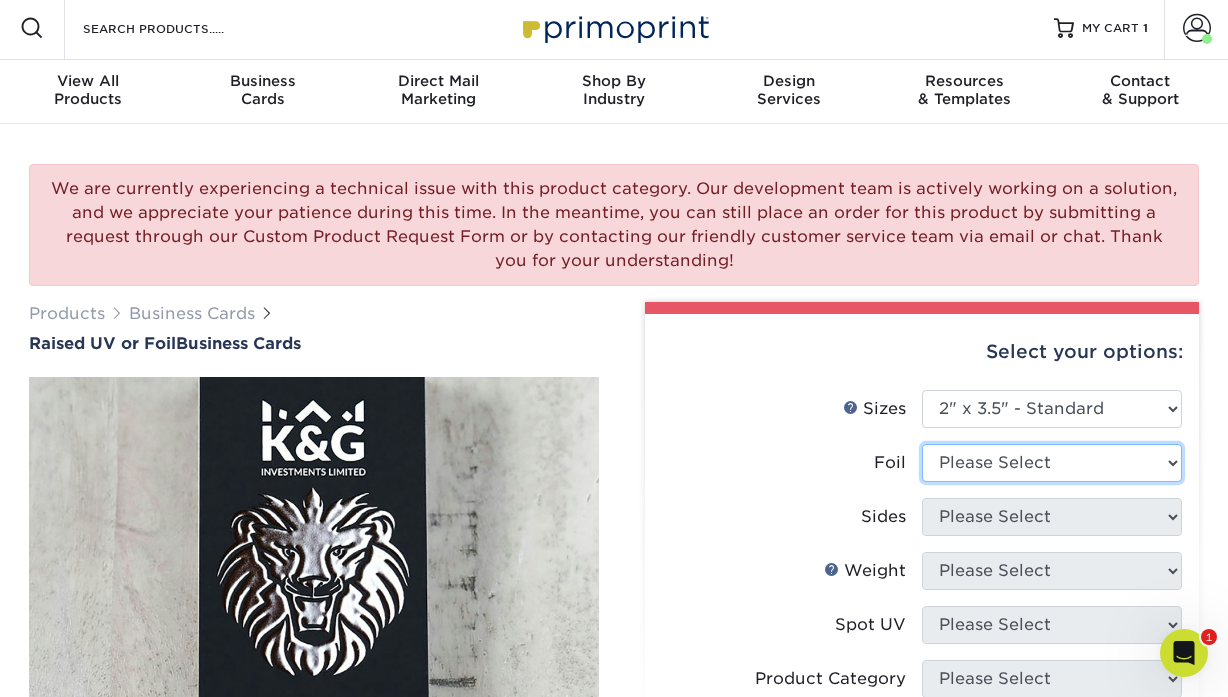 select on "0" 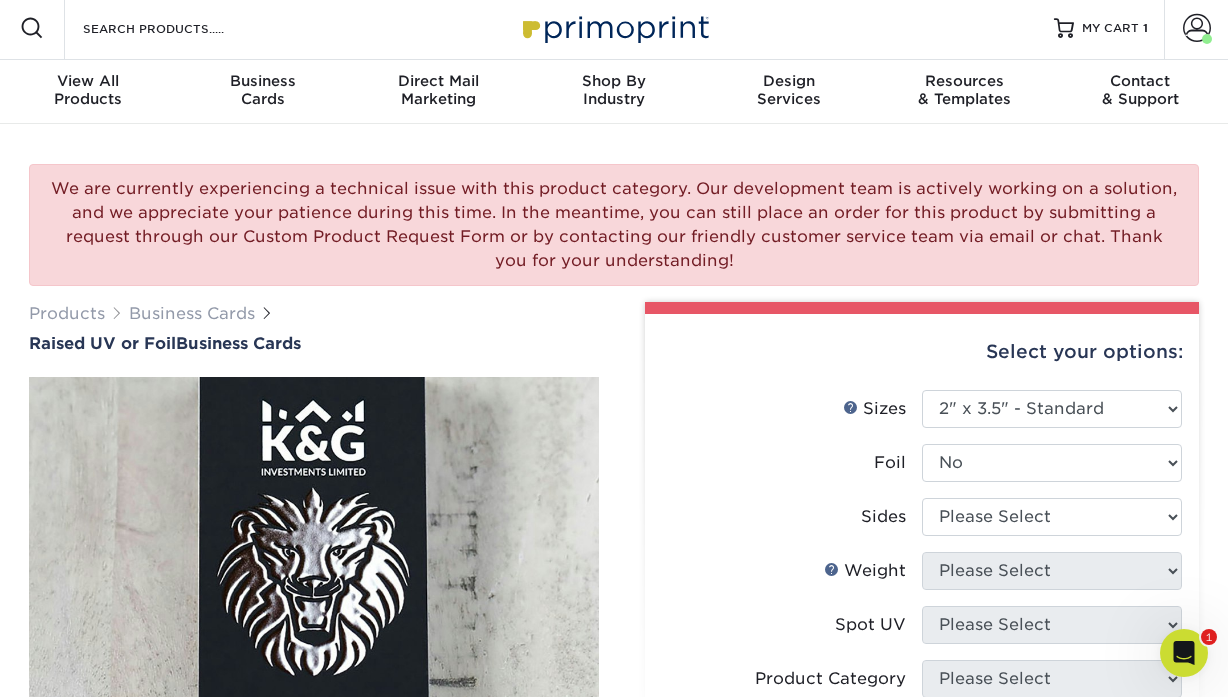 click on "Foil" at bounding box center [792, 463] 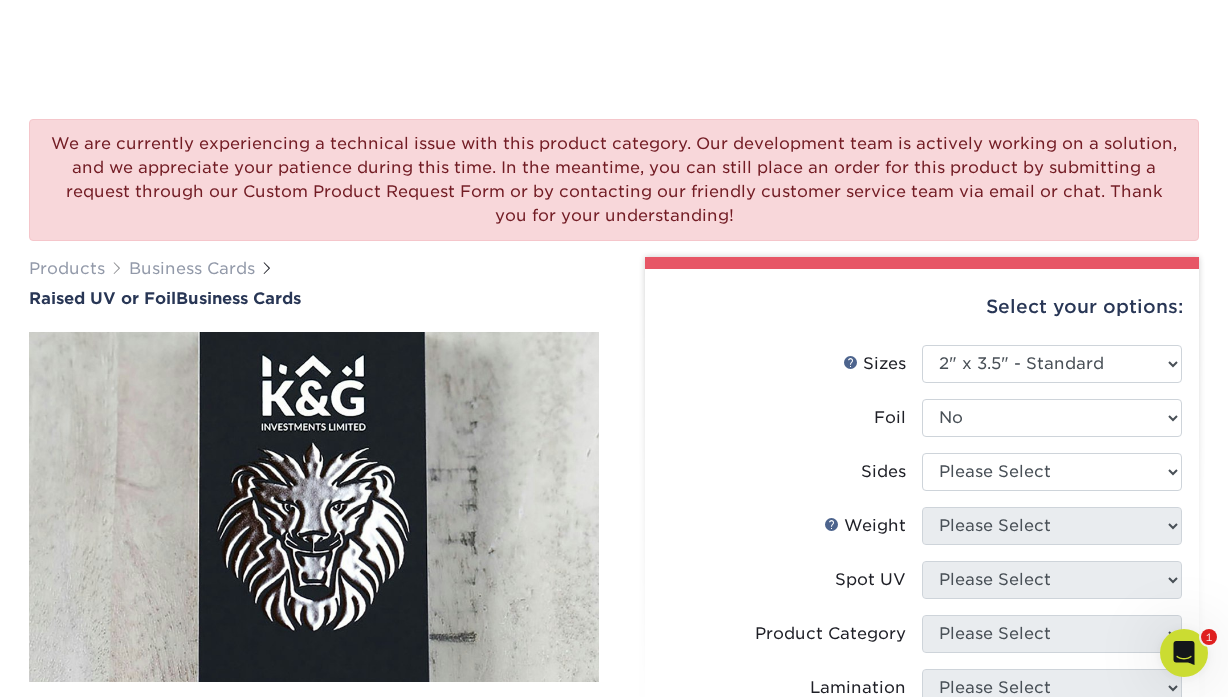 scroll, scrollTop: 149, scrollLeft: 0, axis: vertical 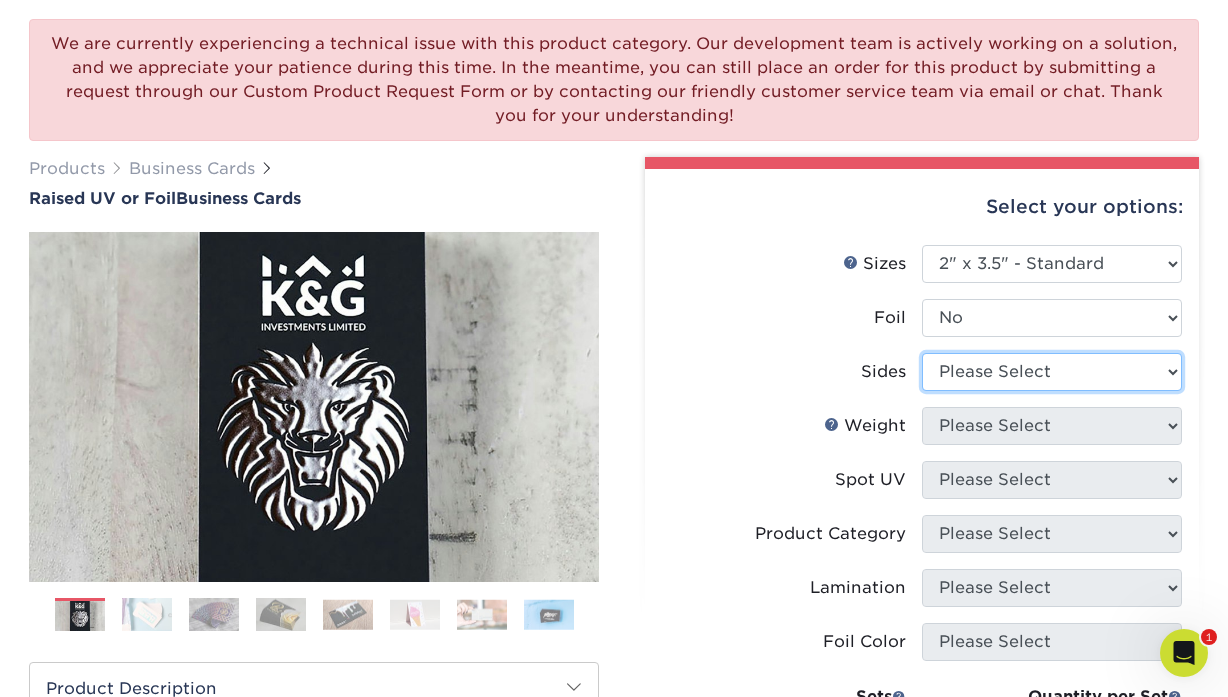 click on "Please Select Print Both Sides Print Front Only" at bounding box center (1052, 372) 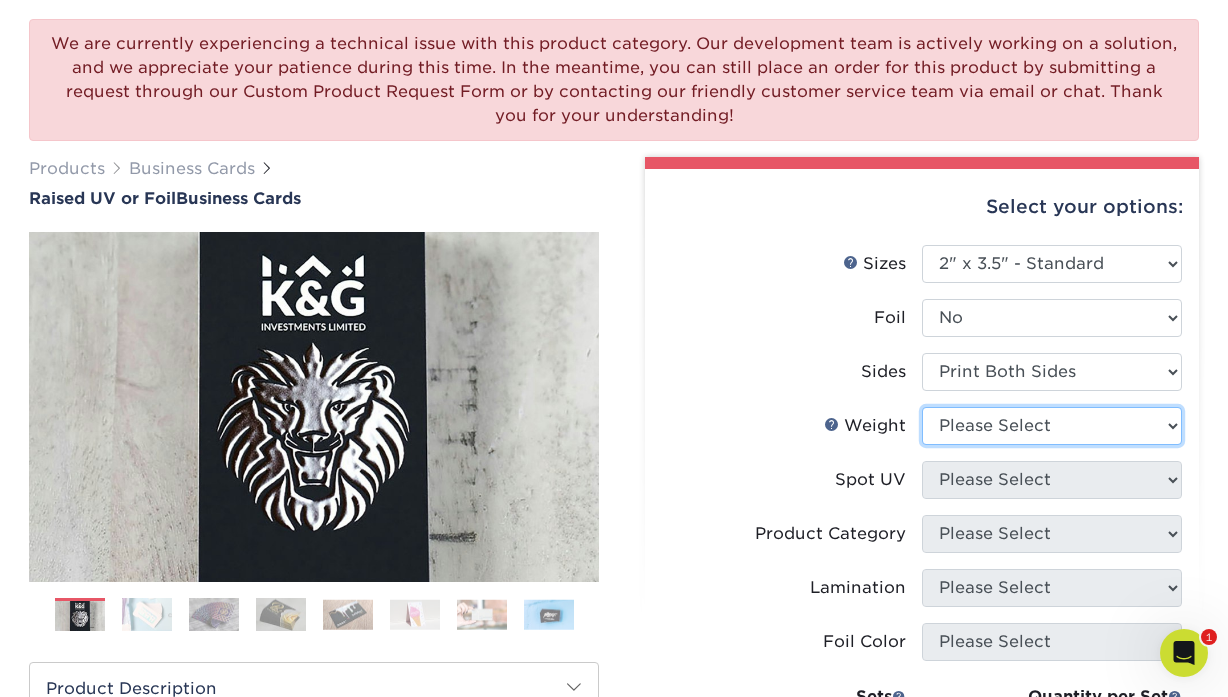 click on "Please Select 16PT" at bounding box center [1052, 426] 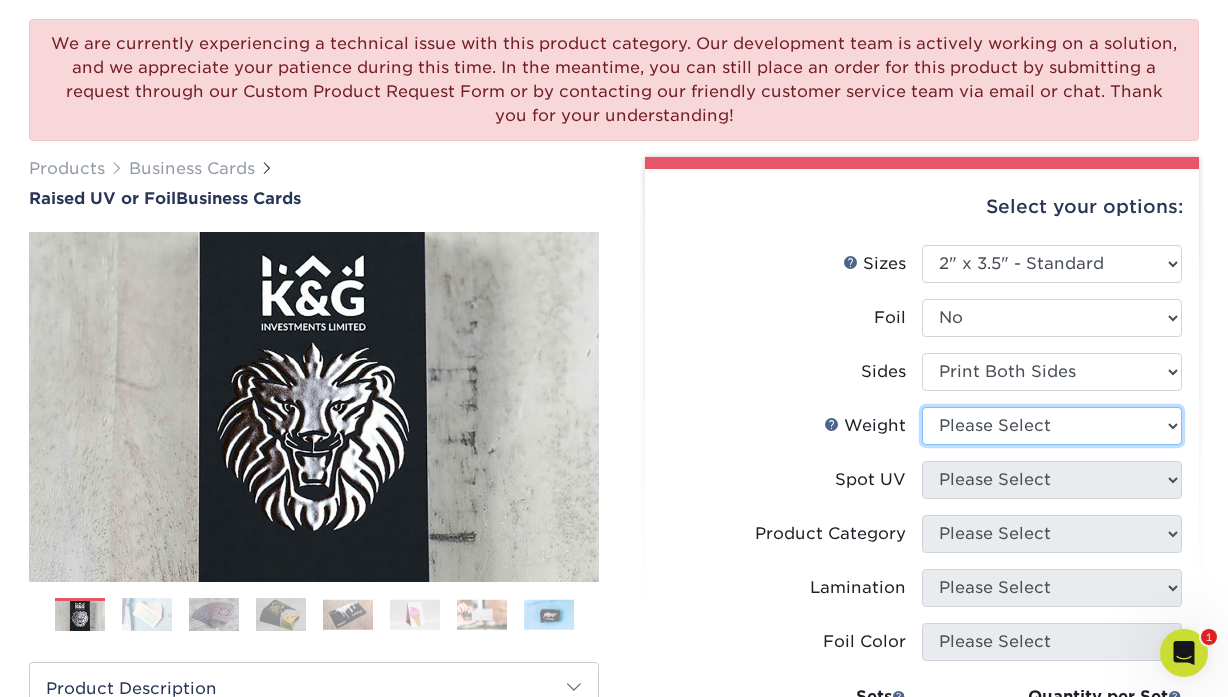 select on "16PT" 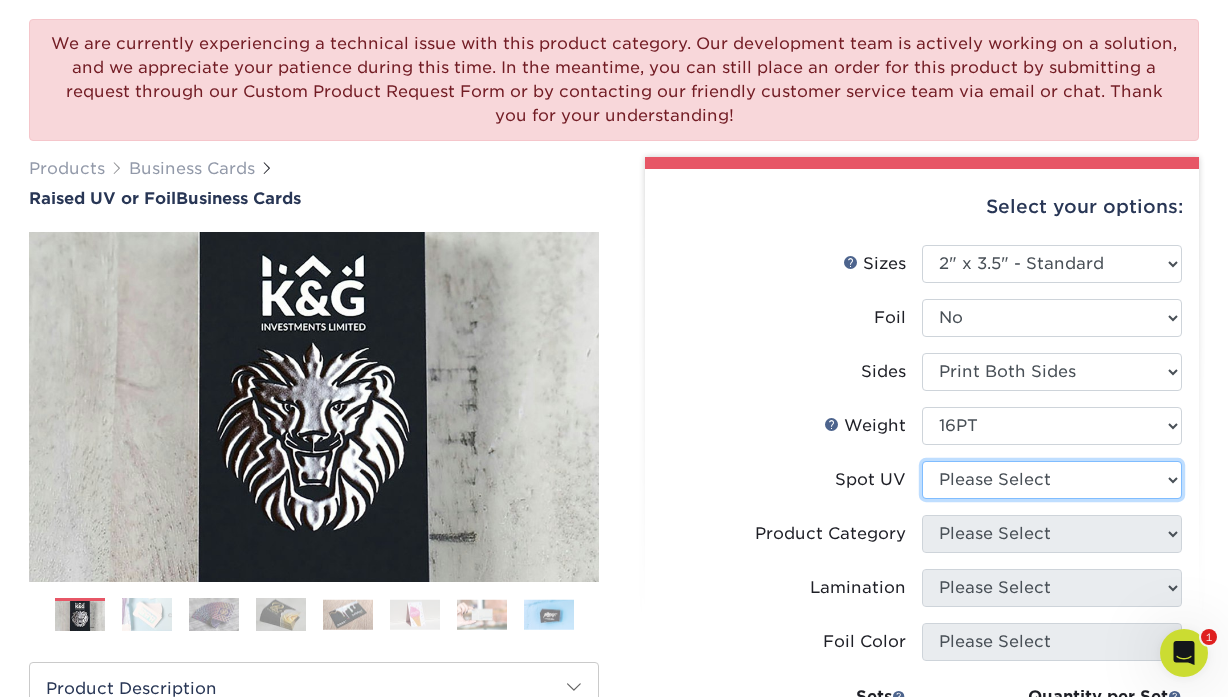 click on "Please Select No Spot UV Front Only" at bounding box center (1052, 480) 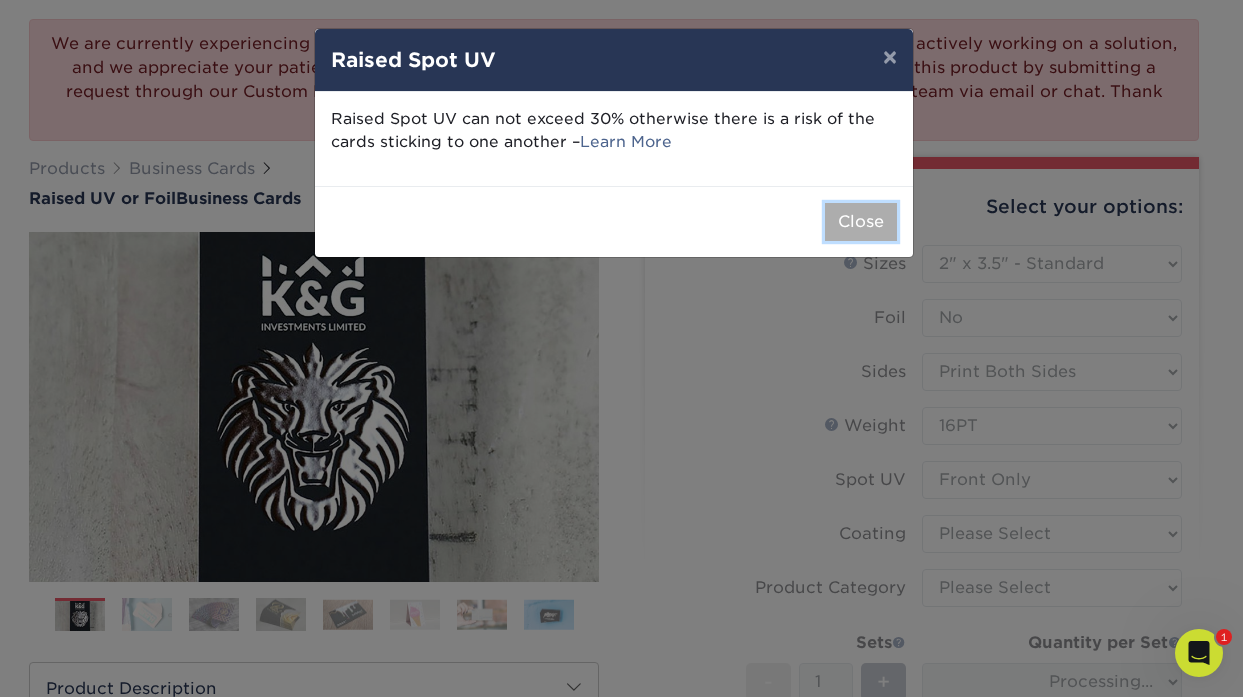 click on "Close" at bounding box center (861, 222) 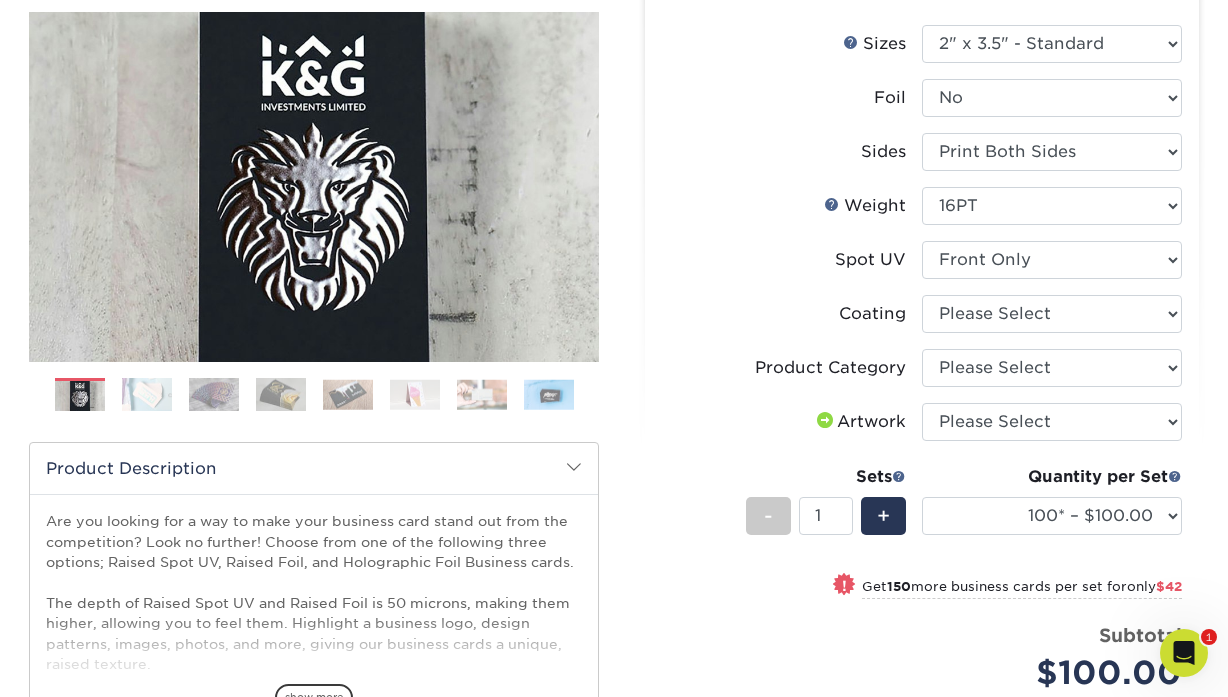 scroll, scrollTop: 370, scrollLeft: 0, axis: vertical 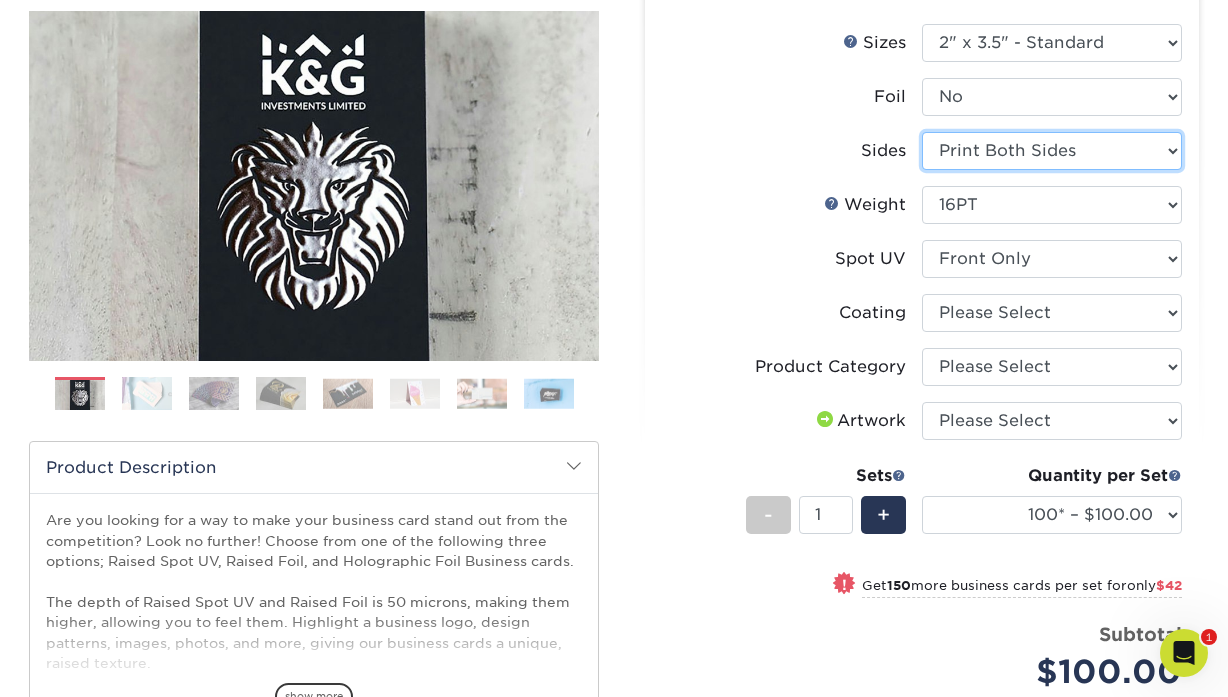 click on "Please Select Print Both Sides Print Front Only" at bounding box center (1052, 151) 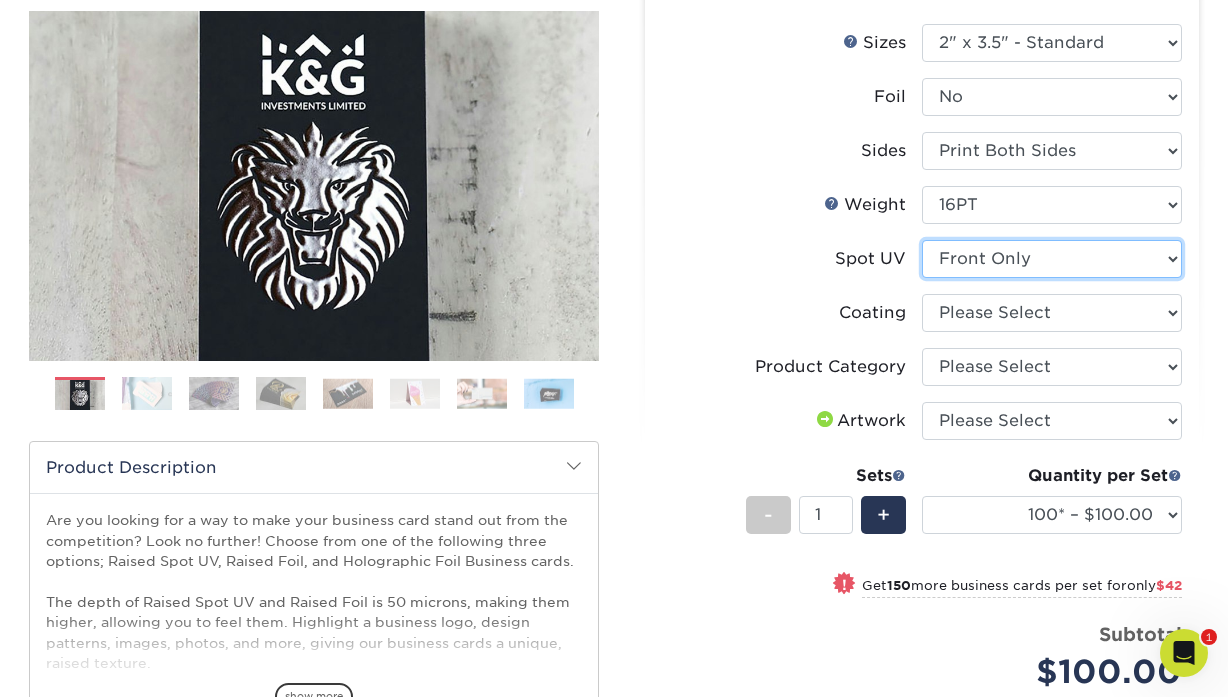 click on "Please Select No Spot UV Front Only" at bounding box center [1052, 259] 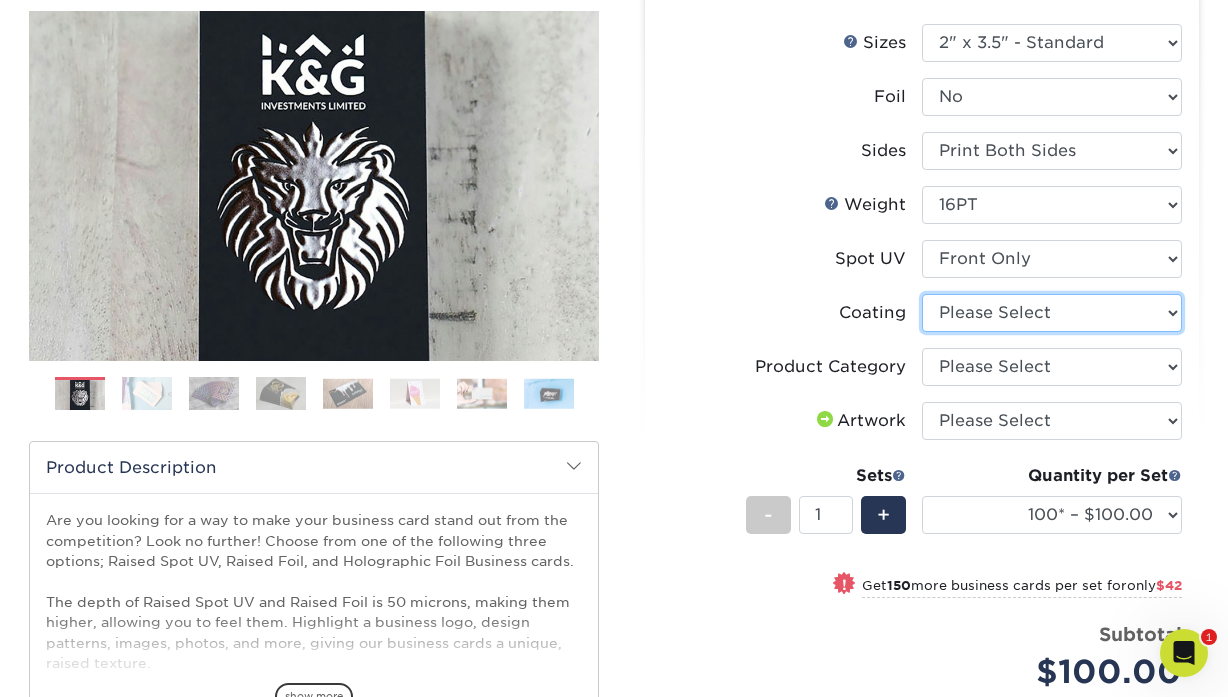 click at bounding box center (1052, 313) 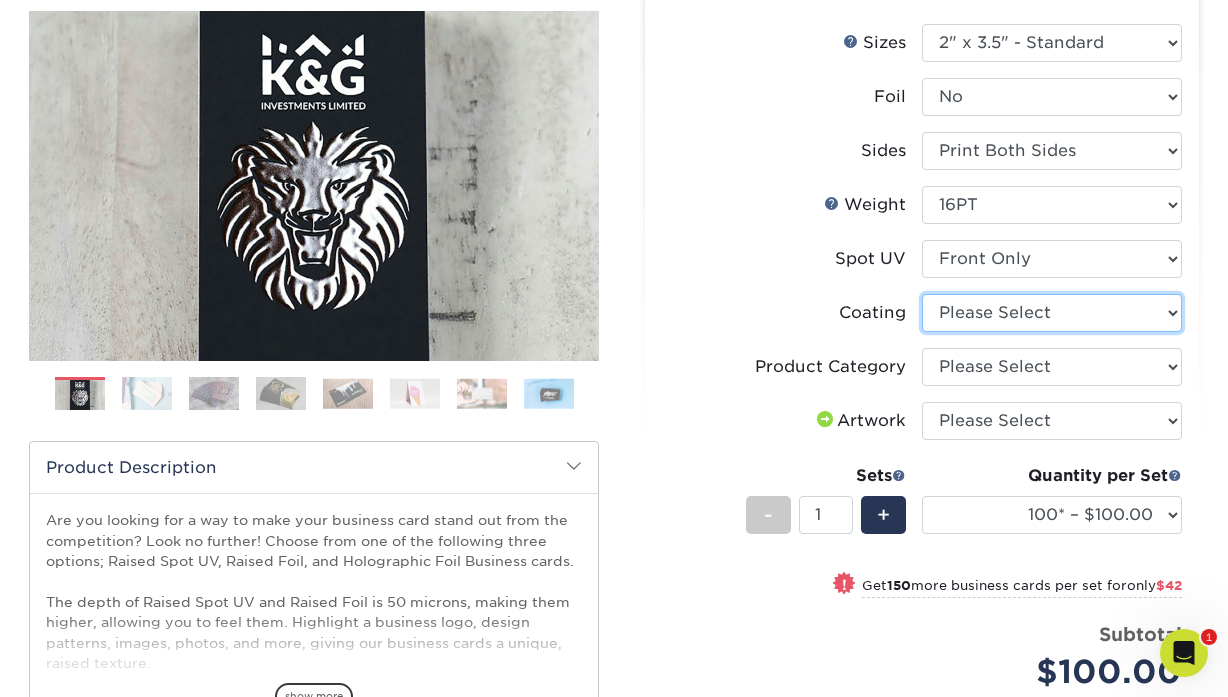select on "3e7618de-abca-4bda-9f97-8b9129e913d8" 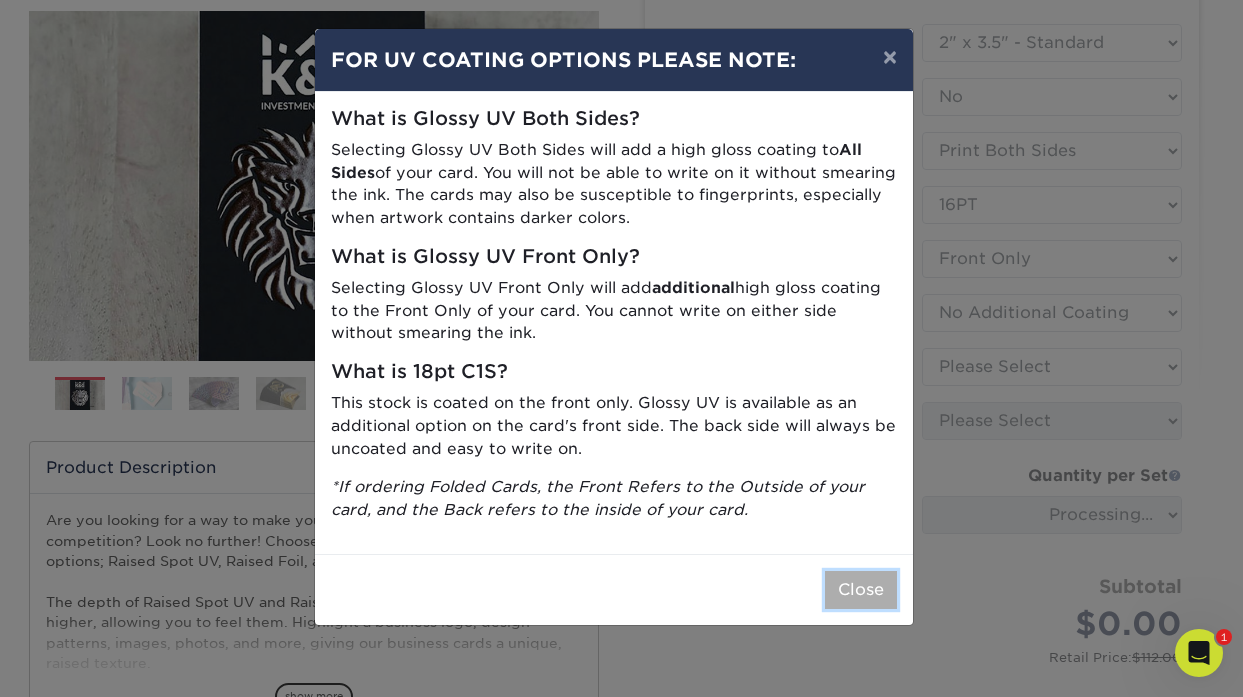 click on "Close" at bounding box center (861, 590) 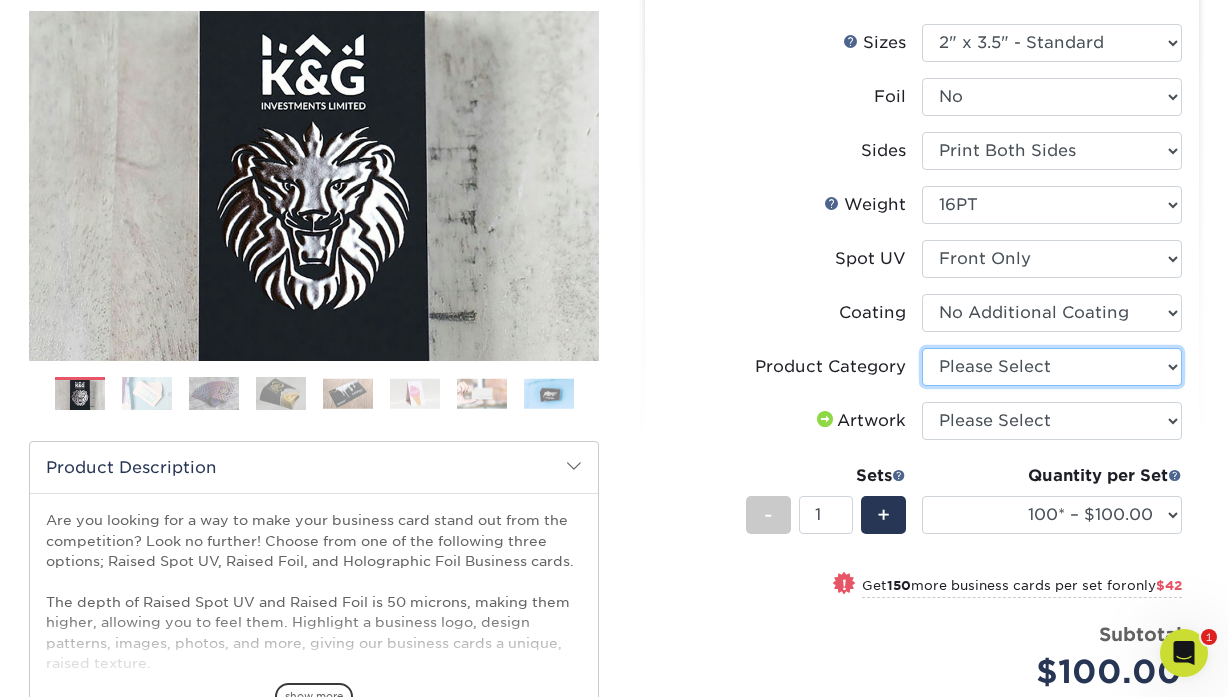 click on "Please Select Business Cards" at bounding box center (1052, 367) 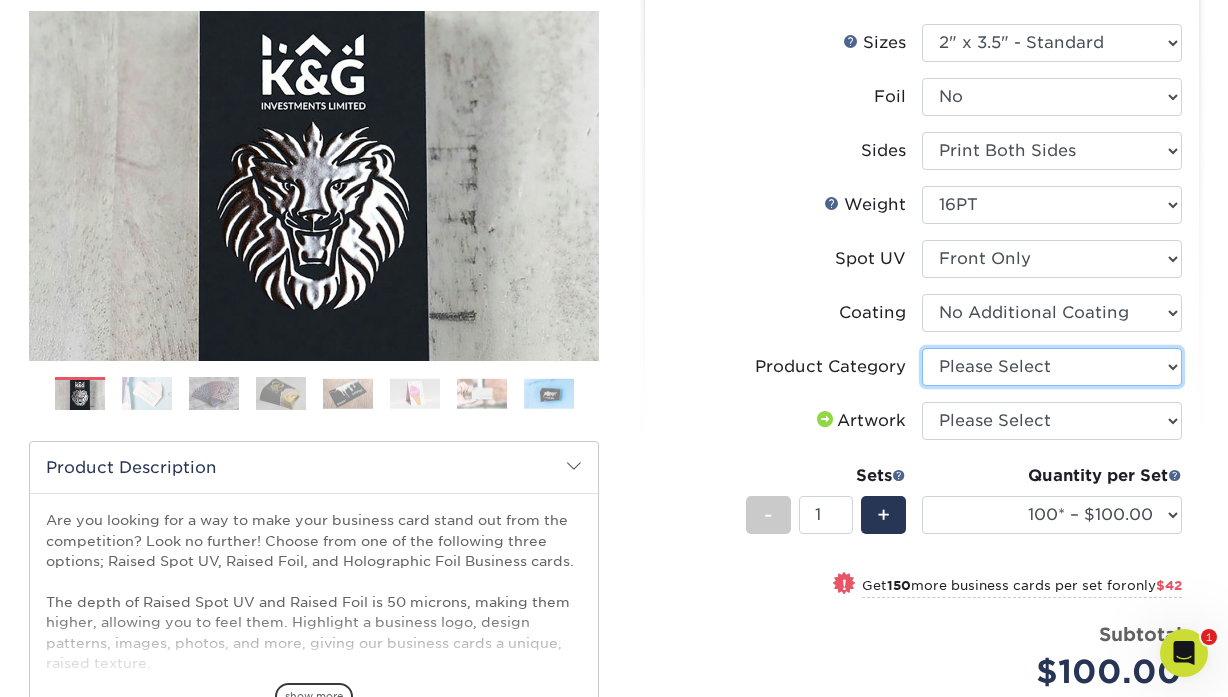 select on "3b5148f1-0588-4f88-a218-97bcfdce65c1" 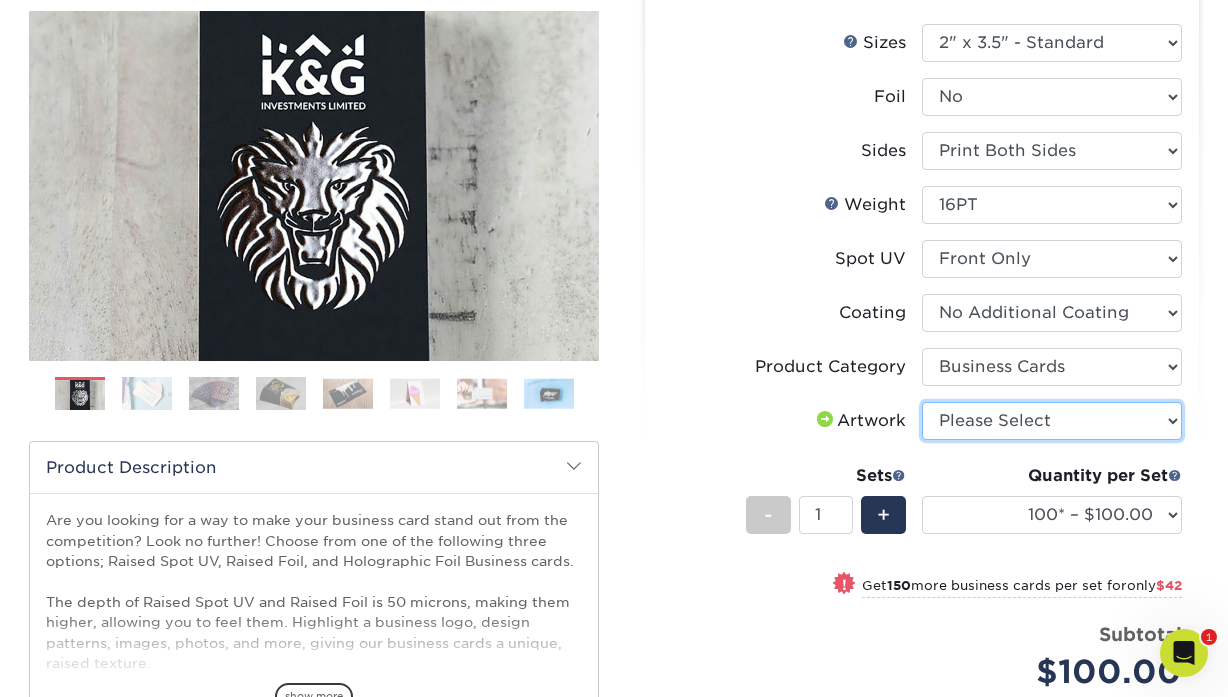 click on "Please Select I will upload files I need a design - $100" at bounding box center (1052, 421) 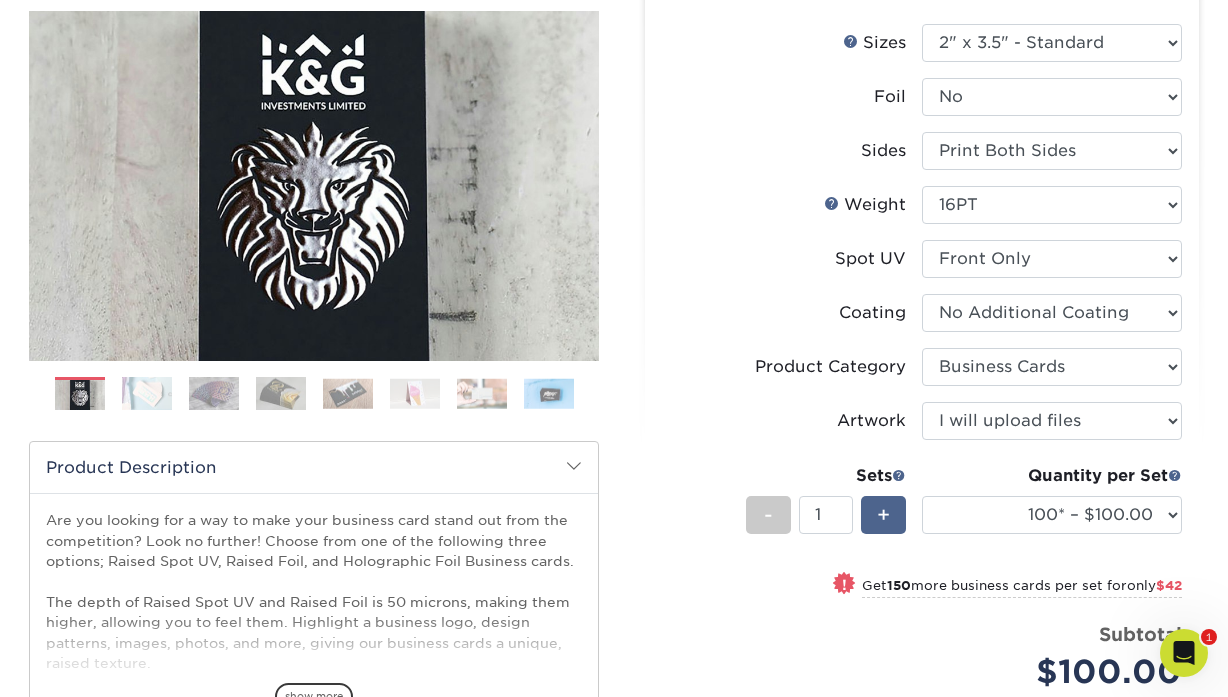 click on "+" at bounding box center [883, 515] 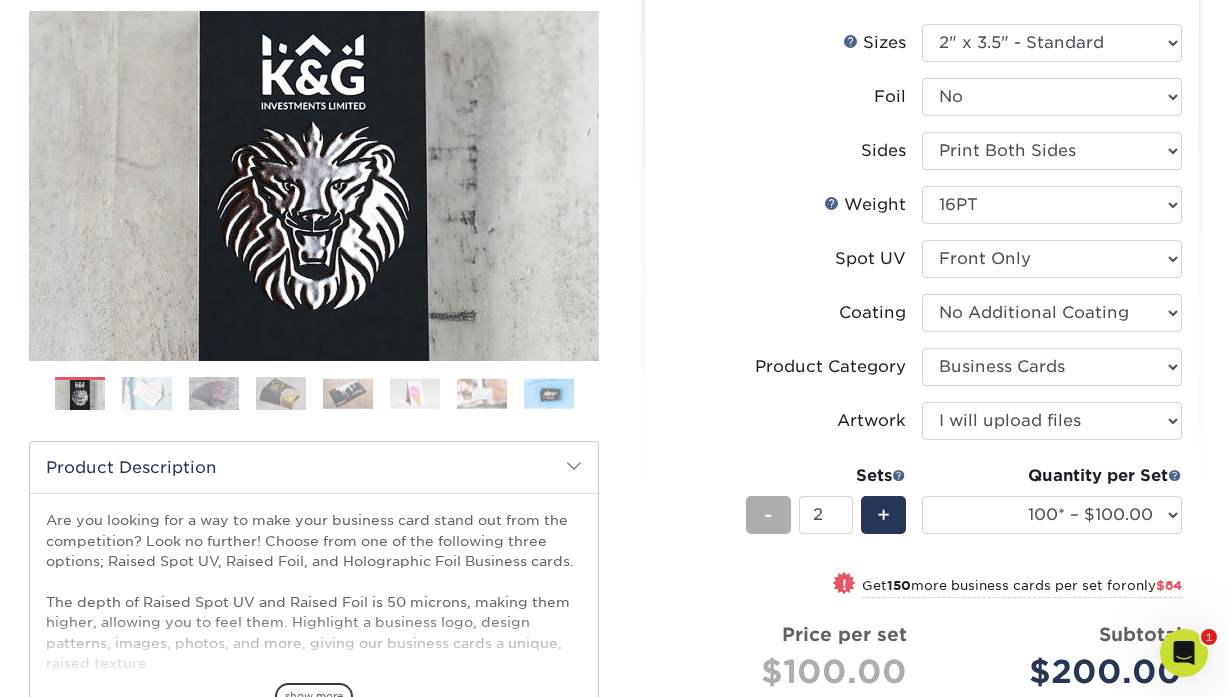 click on "-" at bounding box center (768, 515) 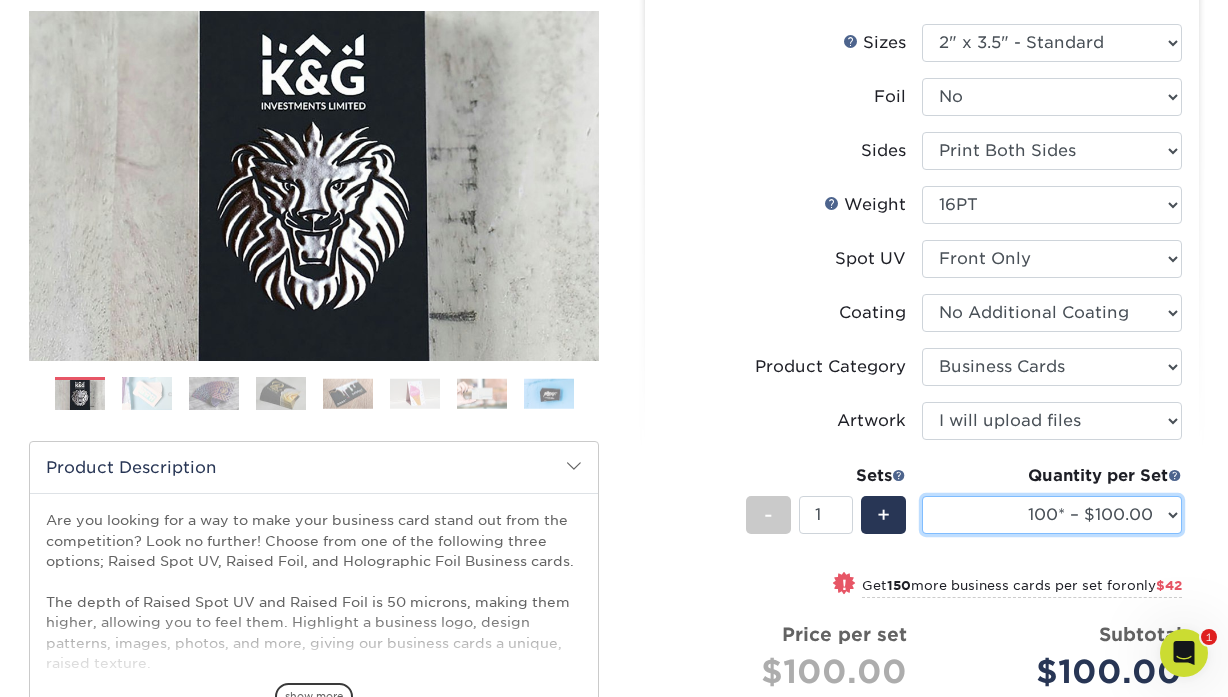 click on "100* – $100.00 250* – $142.00 500* – $192.00" at bounding box center (1052, 515) 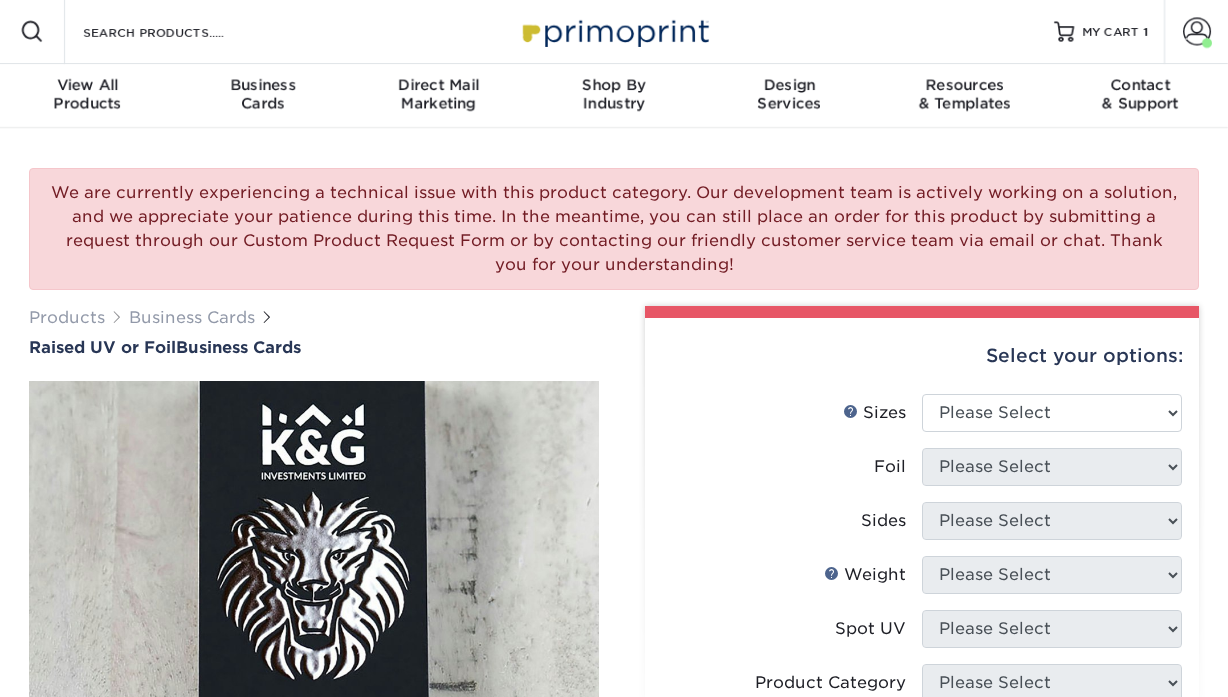 scroll, scrollTop: 0, scrollLeft: 0, axis: both 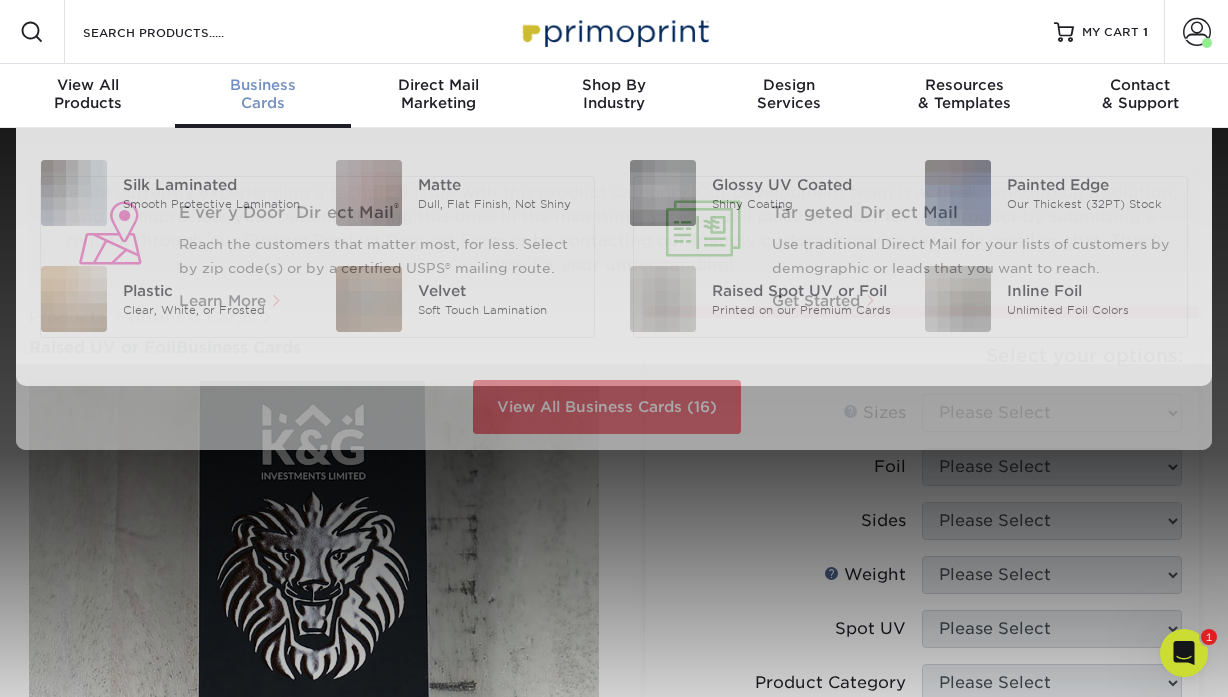 click on "Business  Cards" at bounding box center (262, 94) 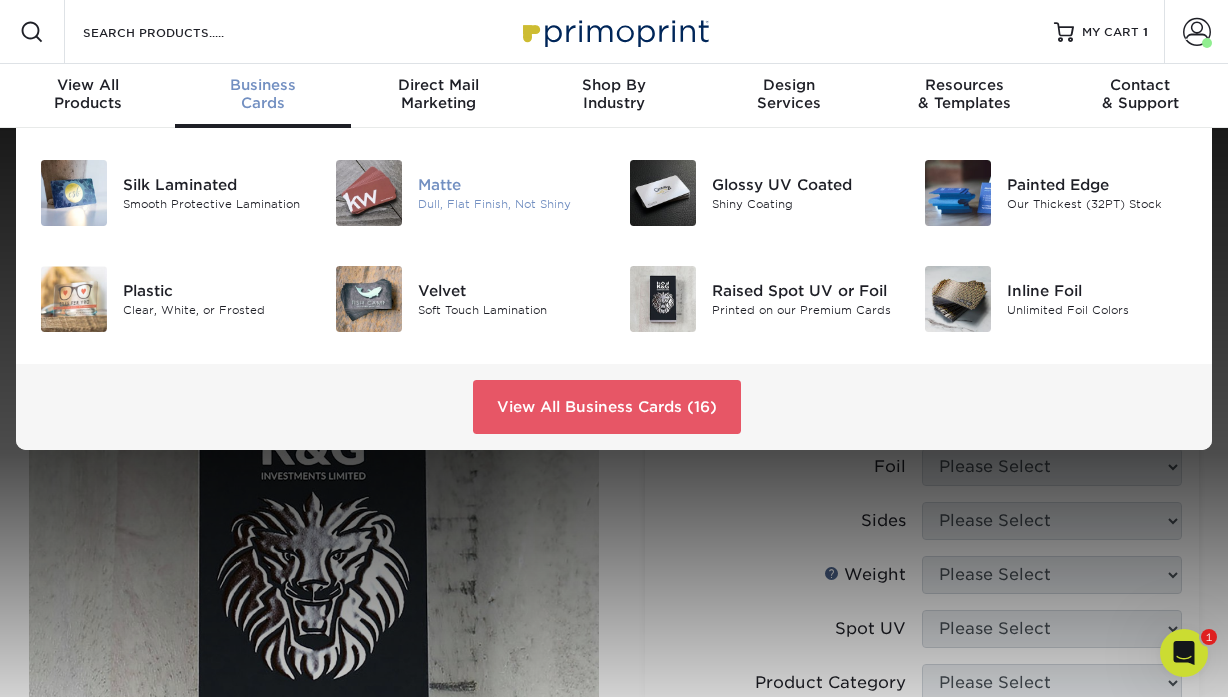 click on "Matte" at bounding box center (508, 185) 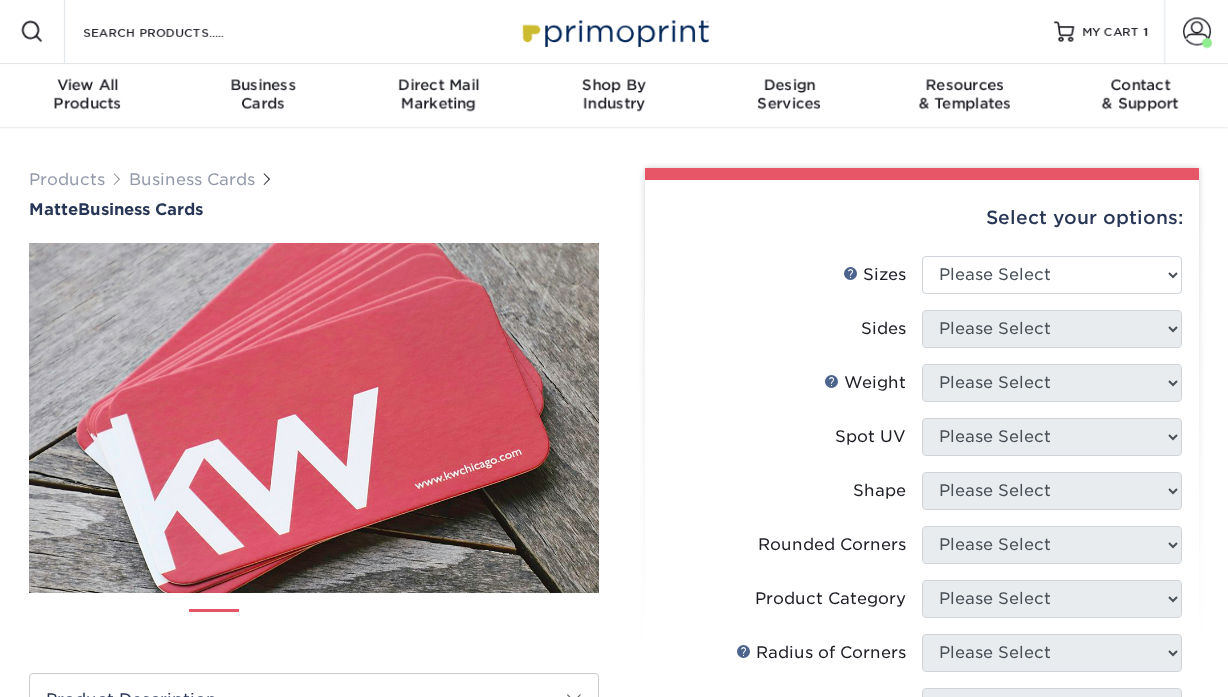 scroll, scrollTop: 0, scrollLeft: 0, axis: both 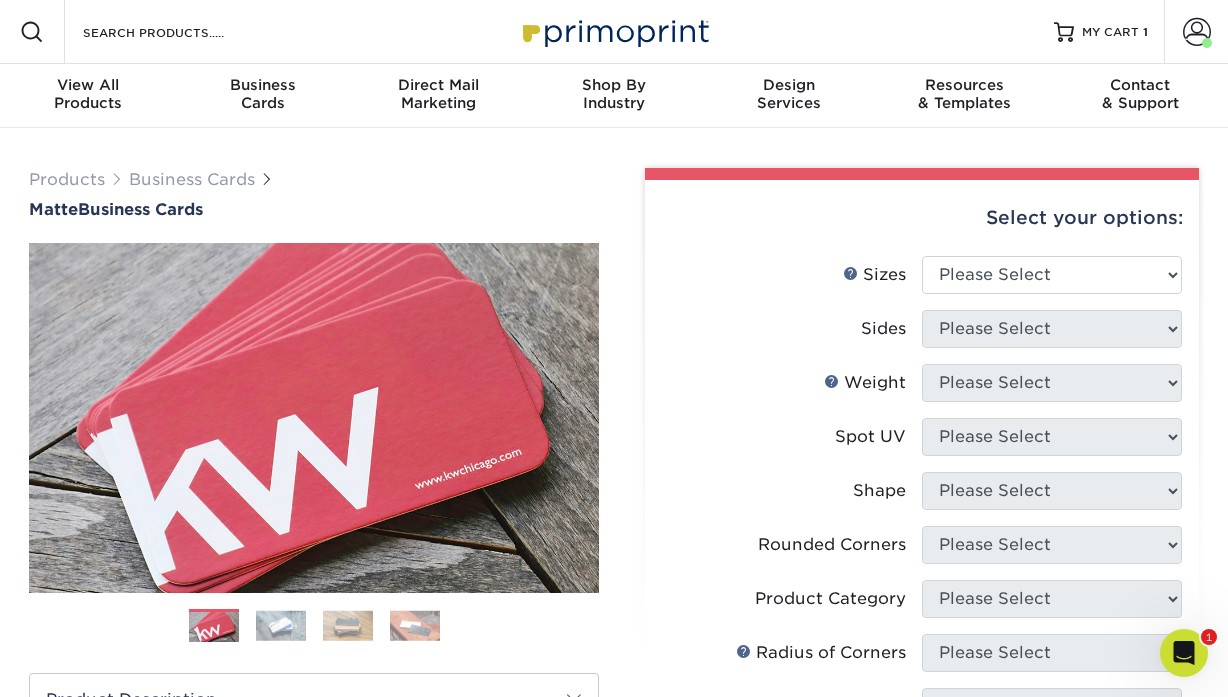 click on "Sizes Help Sizes
Please Select
1.5" x 3.5"  - Mini
1.75" x 3.5" - Mini
2" x 2" - Square
2" x 3" - Mini" at bounding box center [922, 283] 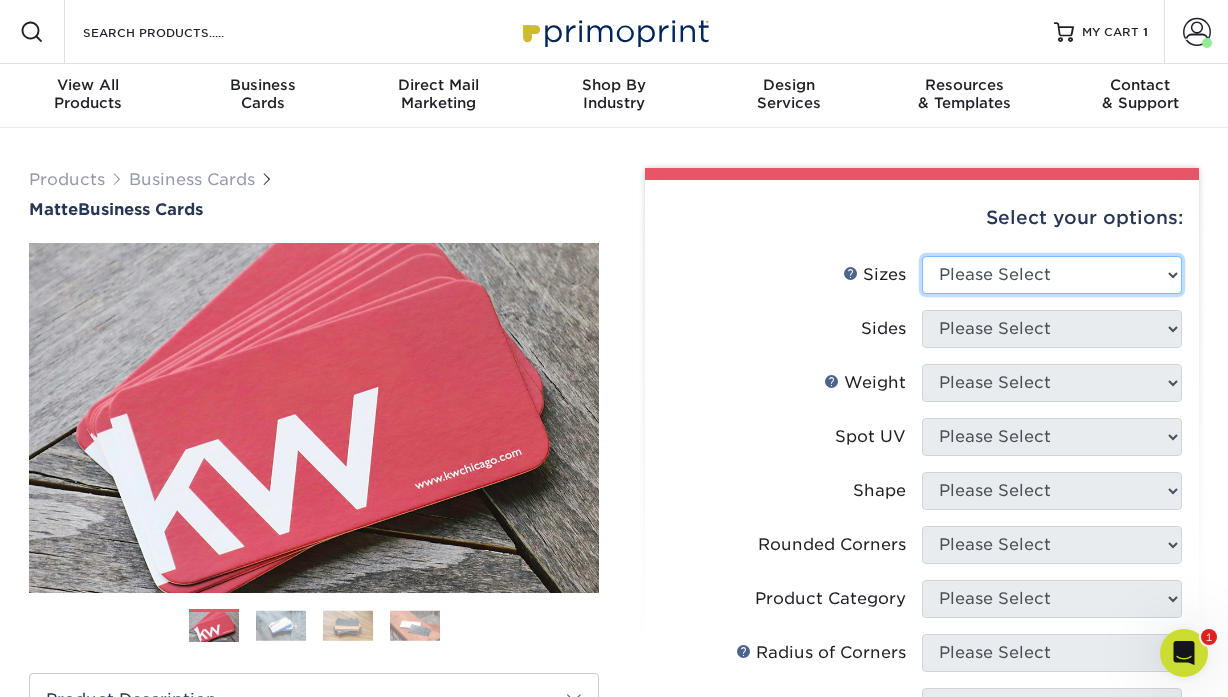 click on "Please Select
1.5" x 3.5"  - Mini
1.75" x 3.5" - Mini
2" x 2" - Square
2" x 3" - Mini
2" x 3.5" - Standard
2" x 7" - Foldover Card
2.125" x 3.375" - European
2.5" x 2.5" - Square 3.5" x 4" - Foldover Card" at bounding box center (1052, 275) 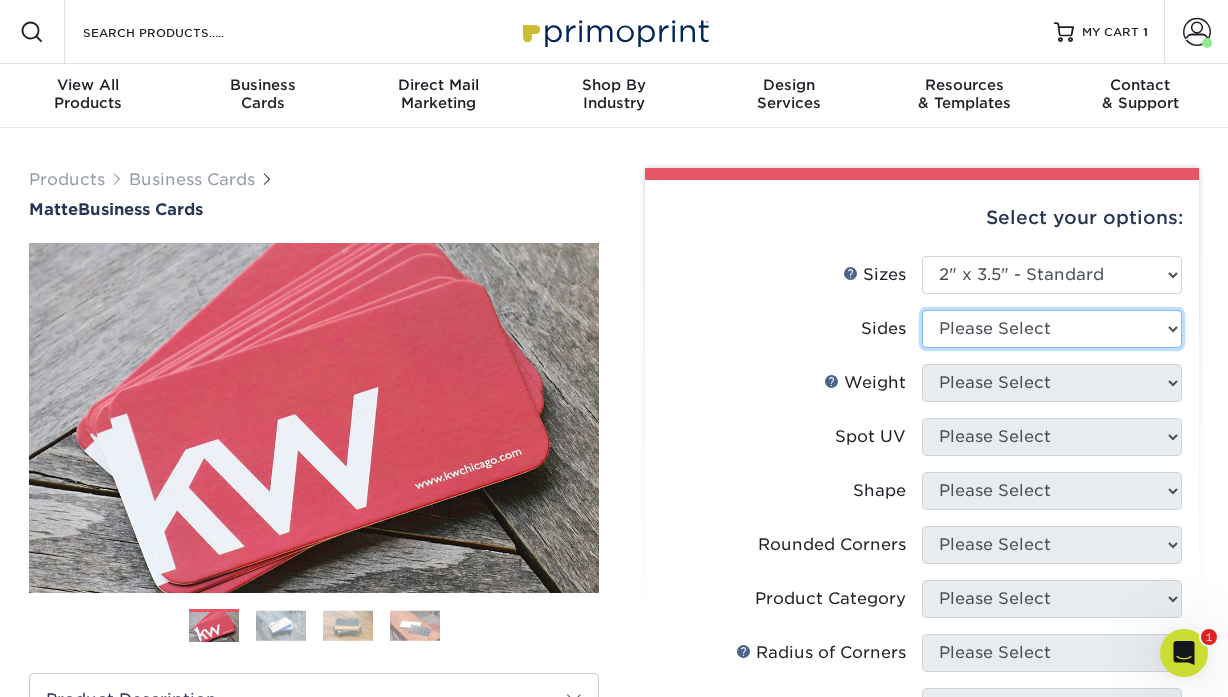click on "Please Select Print Both Sides Print Front Only" at bounding box center (1052, 329) 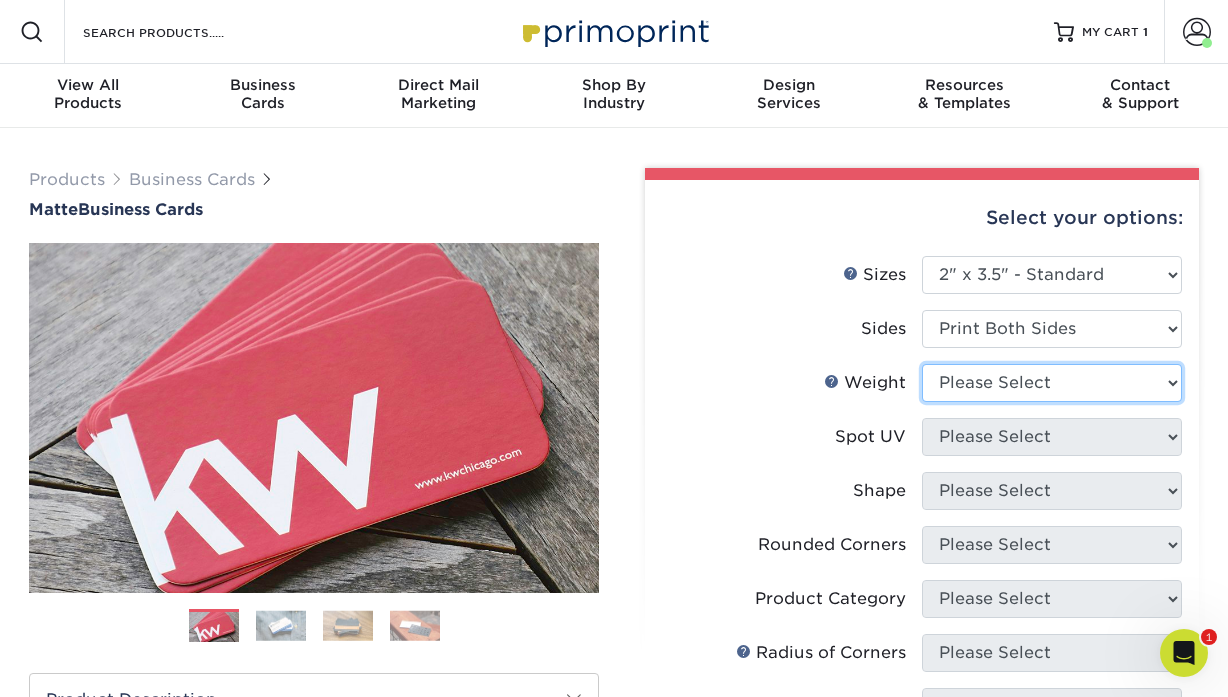 click on "Please Select 16PT 14PT" at bounding box center (1052, 383) 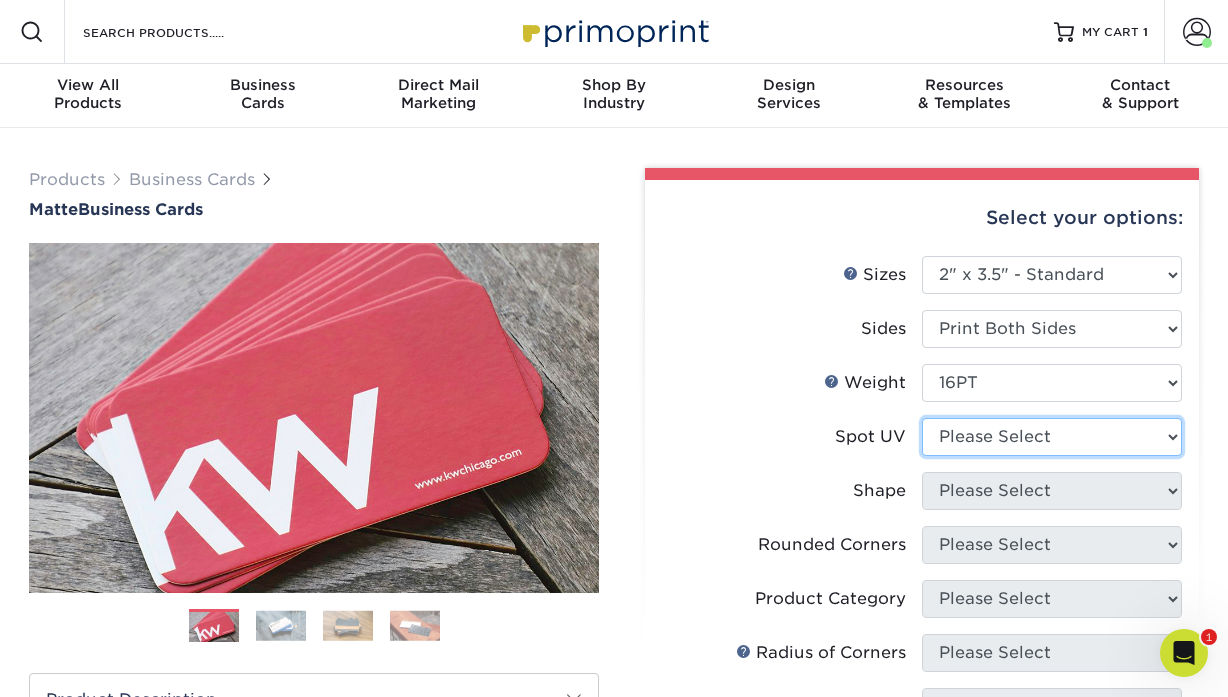 click on "Please Select No Spot UV Front and Back (Both Sides) Front Only Back Only" at bounding box center [1052, 437] 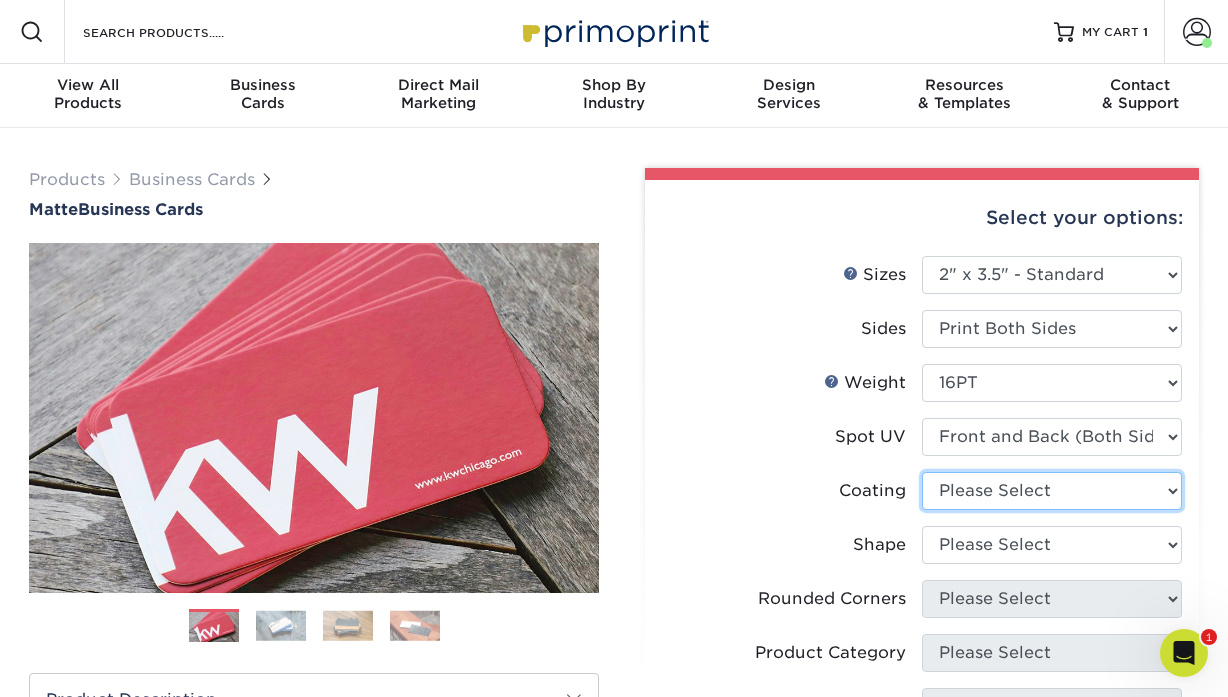 click at bounding box center (1052, 491) 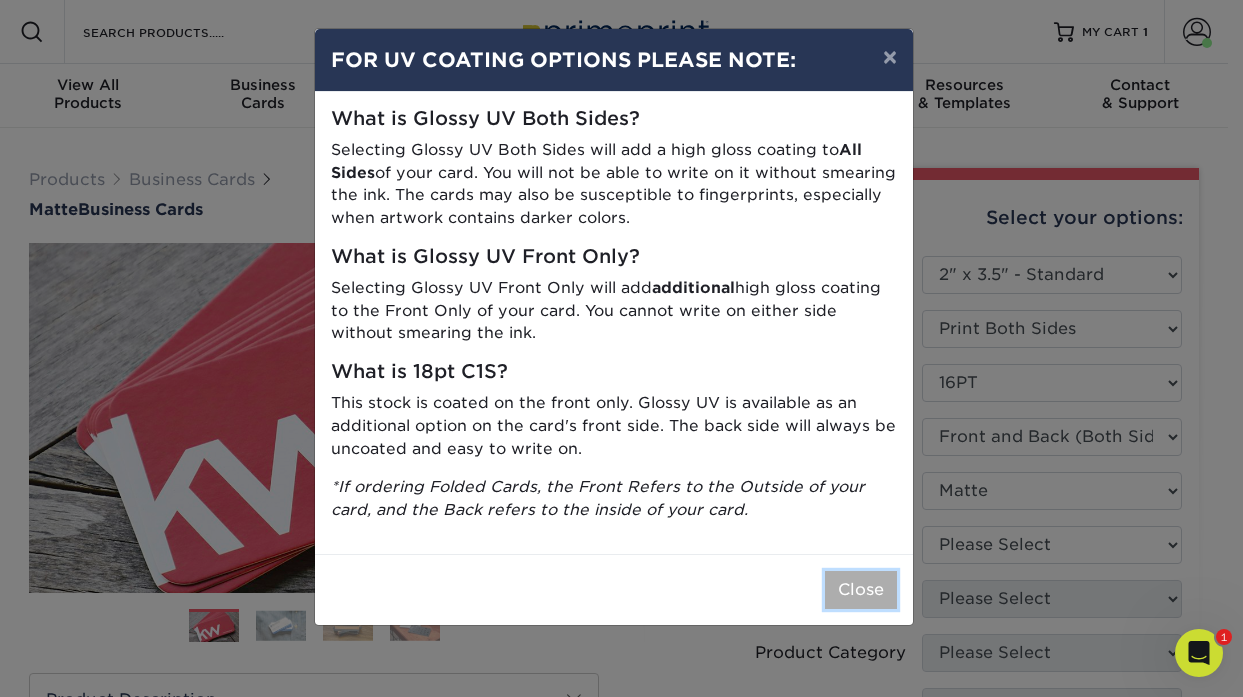 click on "Close" at bounding box center [861, 590] 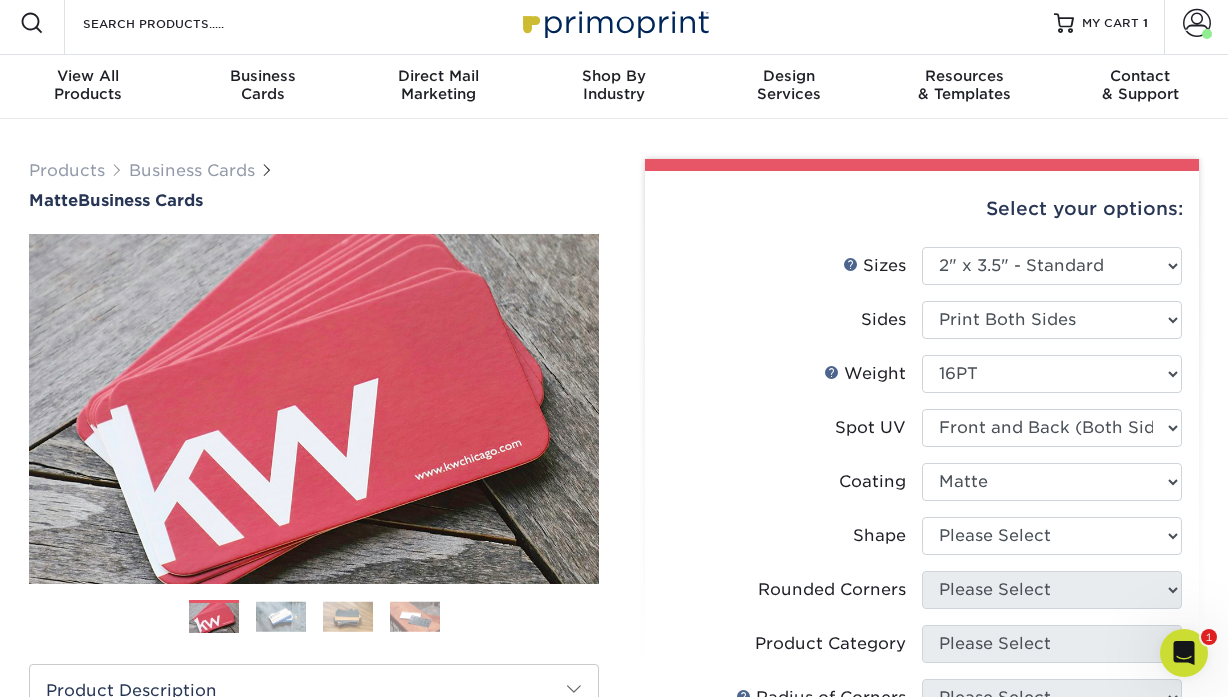 scroll, scrollTop: 95, scrollLeft: 0, axis: vertical 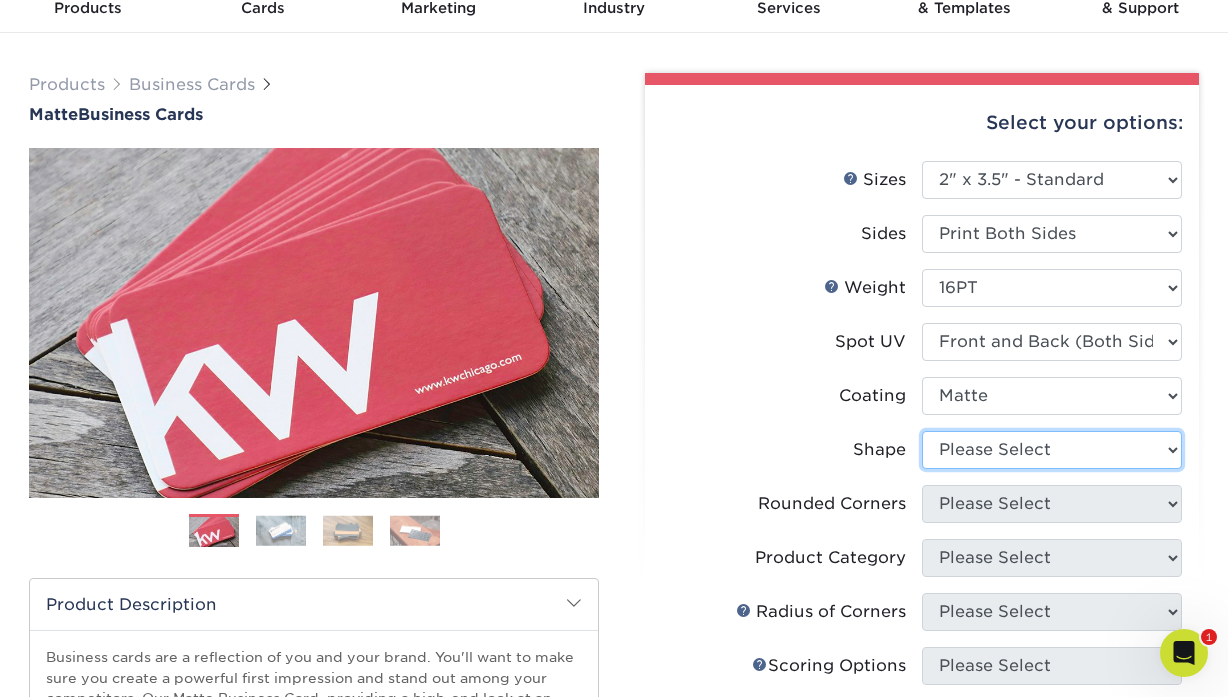 click on "Please Select Standard" at bounding box center (1052, 450) 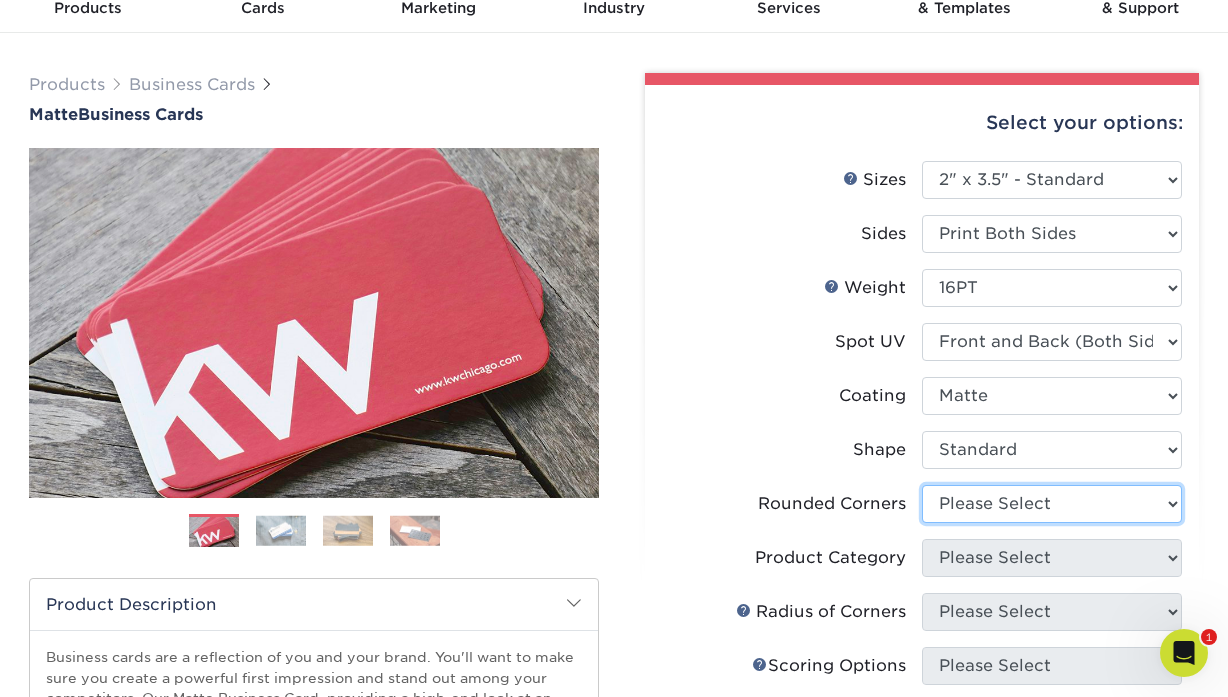 click on "Please Select
Yes - Round 2 Corners                                                    Yes - Round 4 Corners                                                    No" at bounding box center (1052, 504) 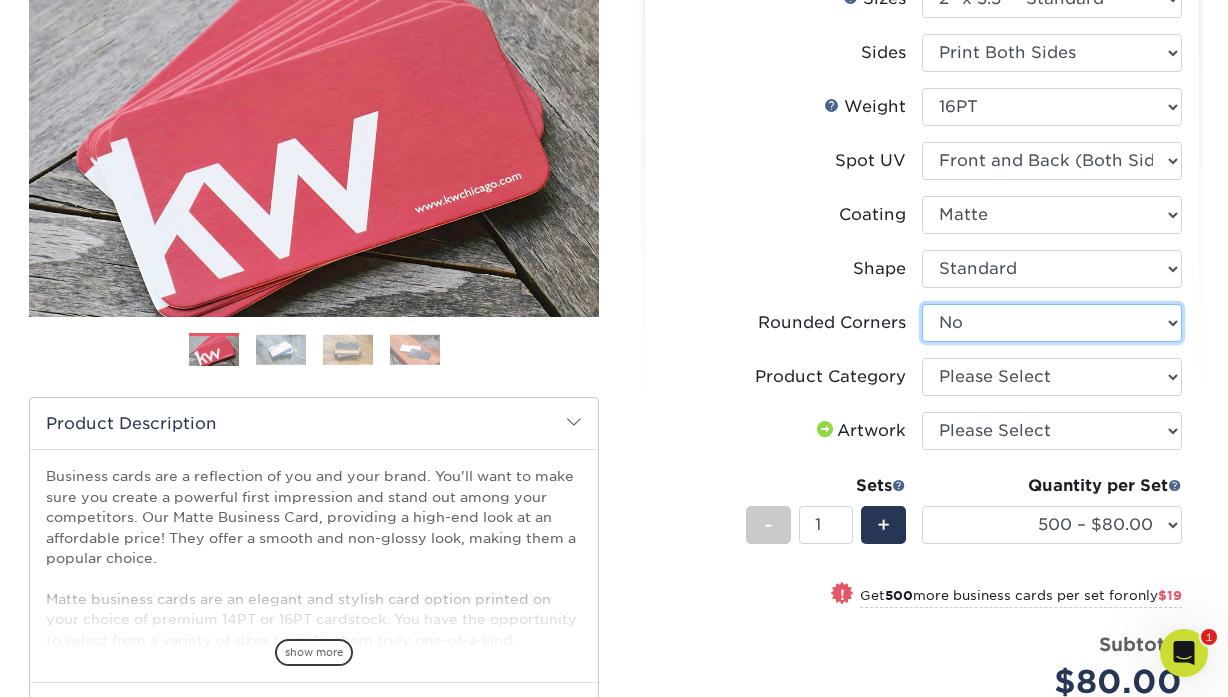 scroll, scrollTop: 278, scrollLeft: 0, axis: vertical 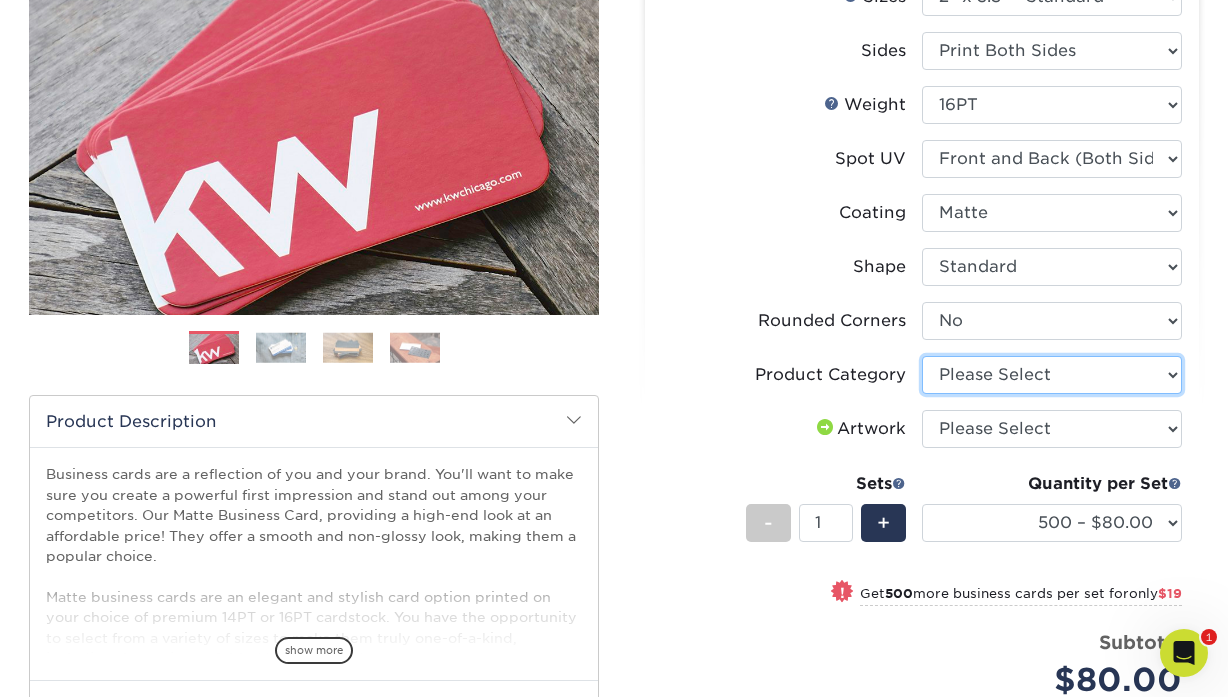 click on "Please Select Business Cards" at bounding box center [1052, 375] 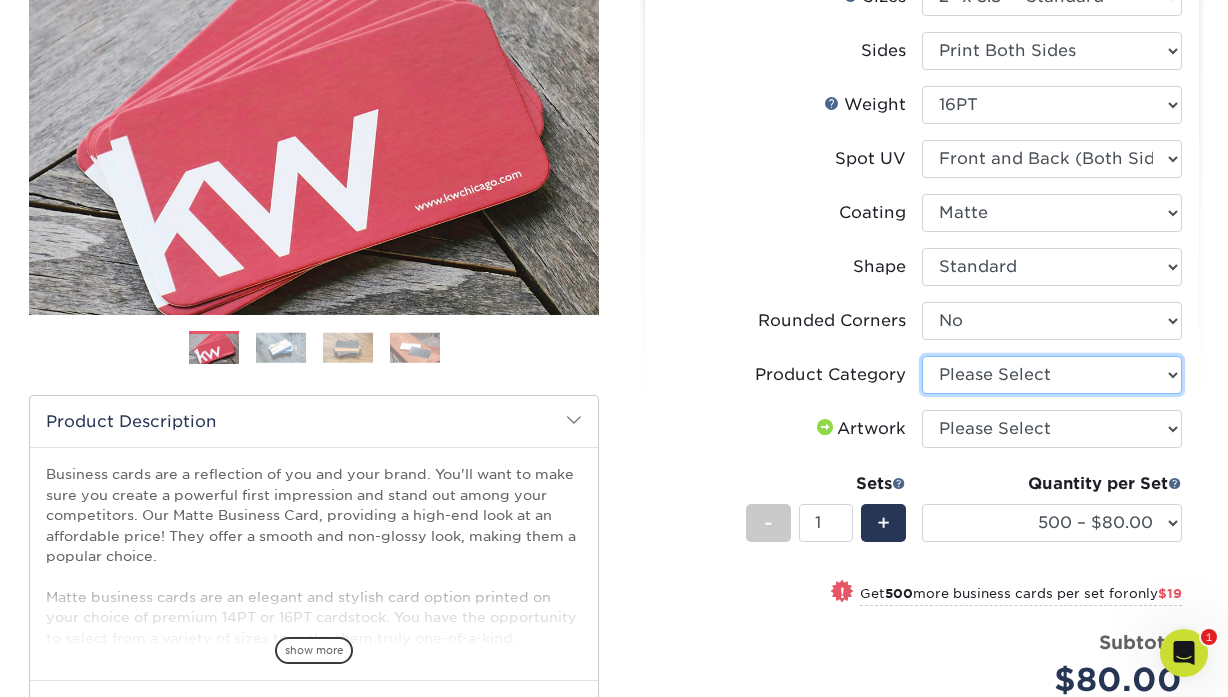 select on "3b5148f1-0588-4f88-a218-97bcfdce65c1" 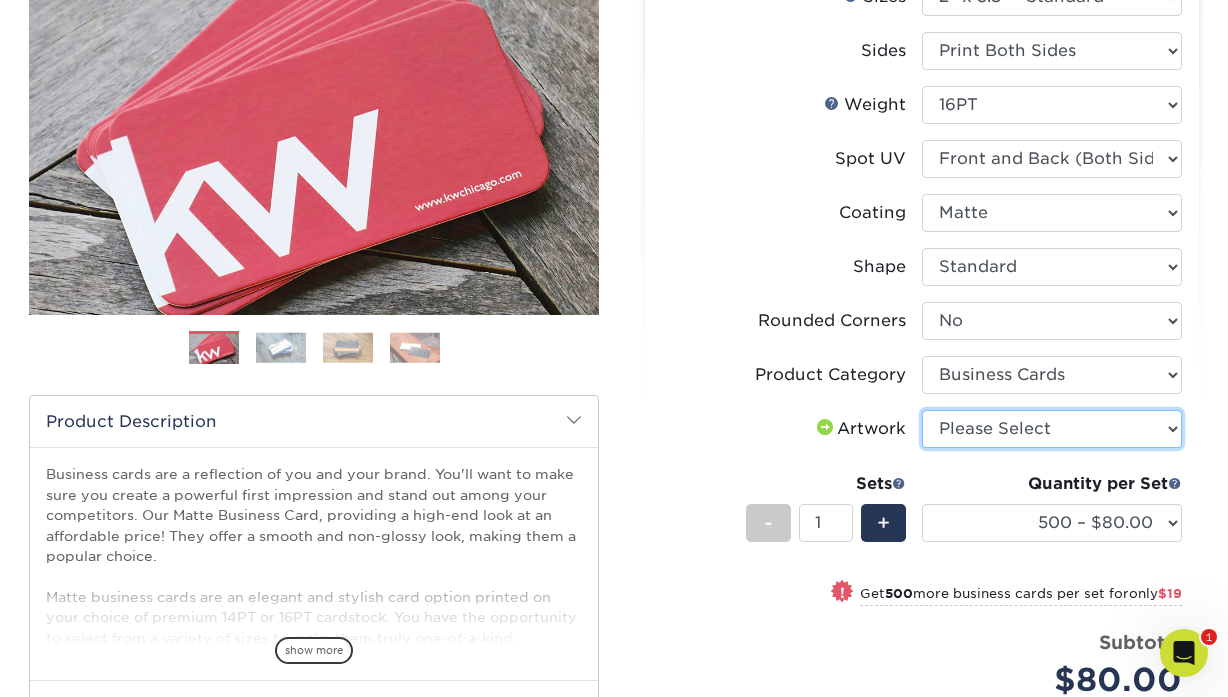 click on "Please Select I will upload files I need a design - $100" at bounding box center [1052, 429] 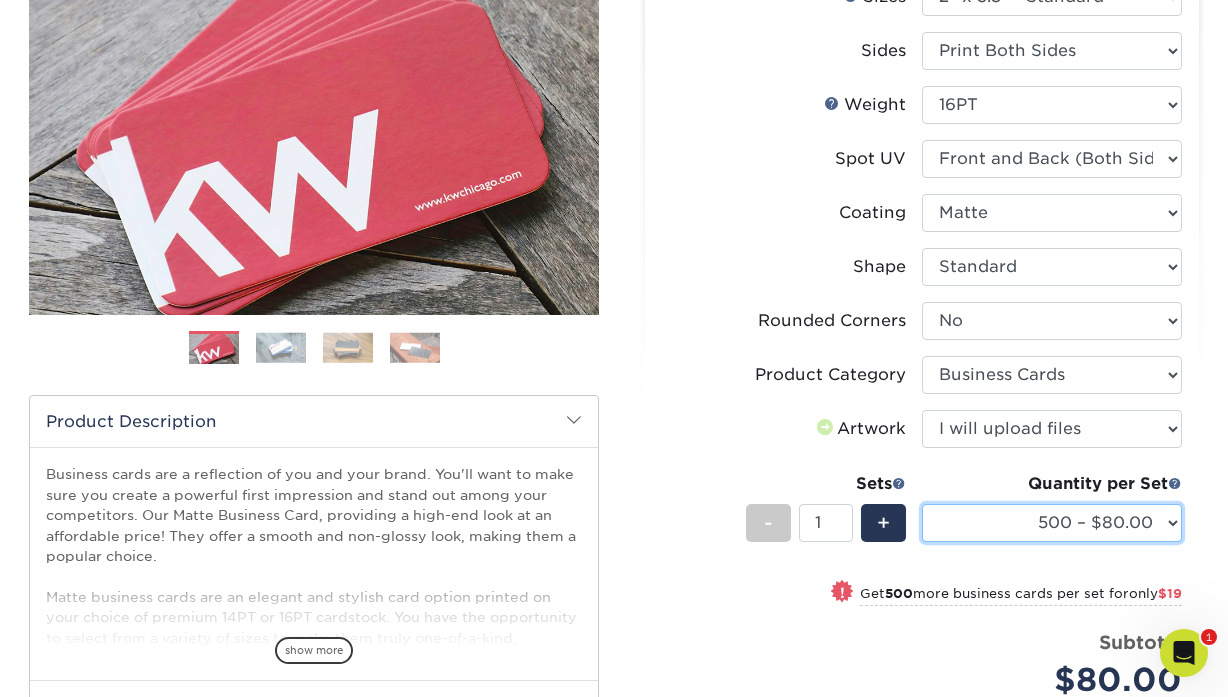 click on "500 – $80.00 1000 – $99.00 2500 – $187.00 5000 – $254.00 10000 – $558.00 15000 – $828.00 20000 – $1098.00 25000 – $1368.00" at bounding box center [1052, 523] 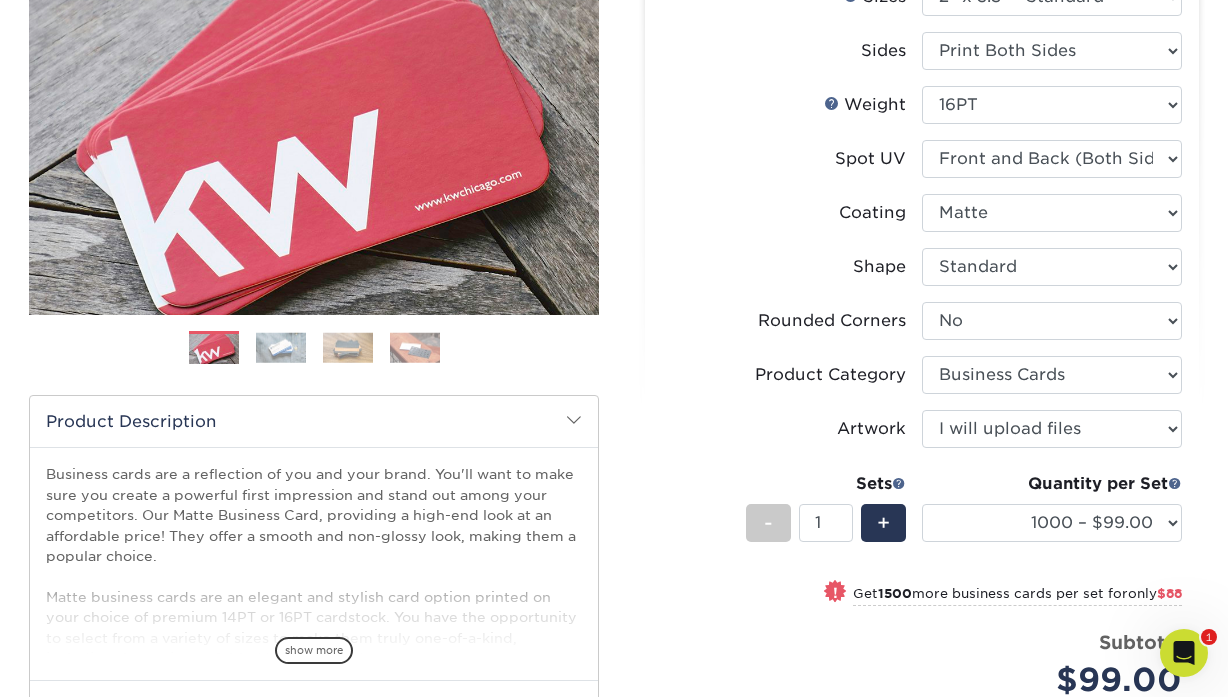 click on "Shape" at bounding box center [792, 267] 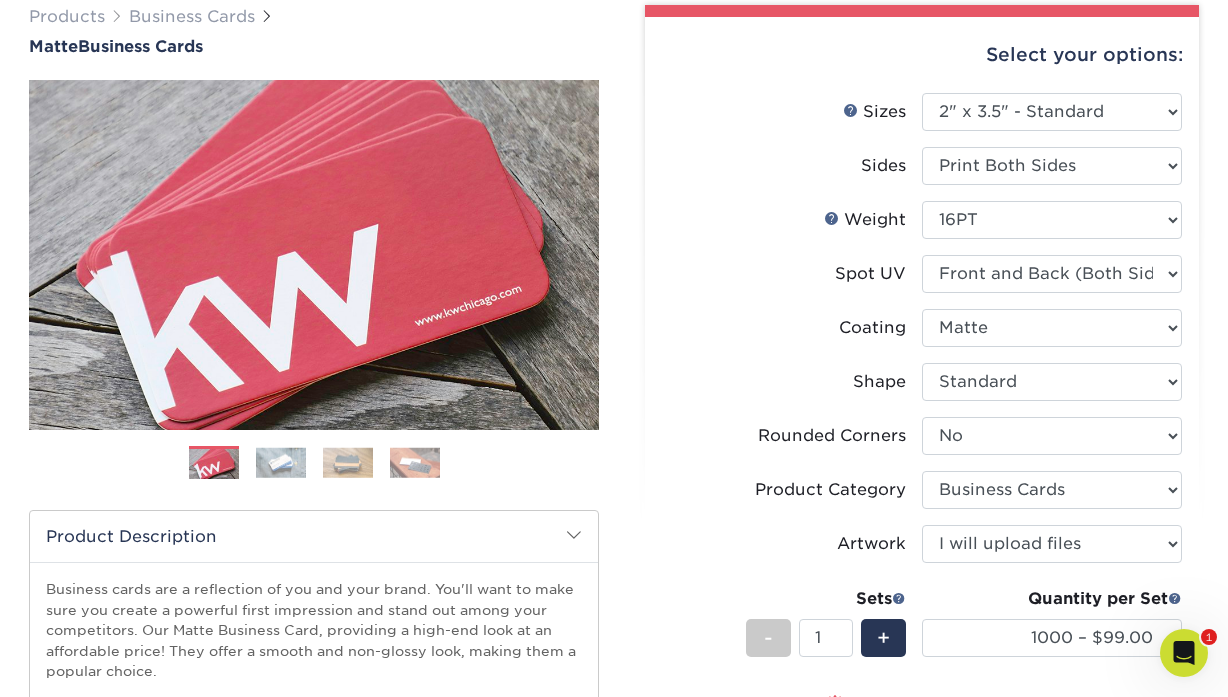 scroll, scrollTop: 128, scrollLeft: 0, axis: vertical 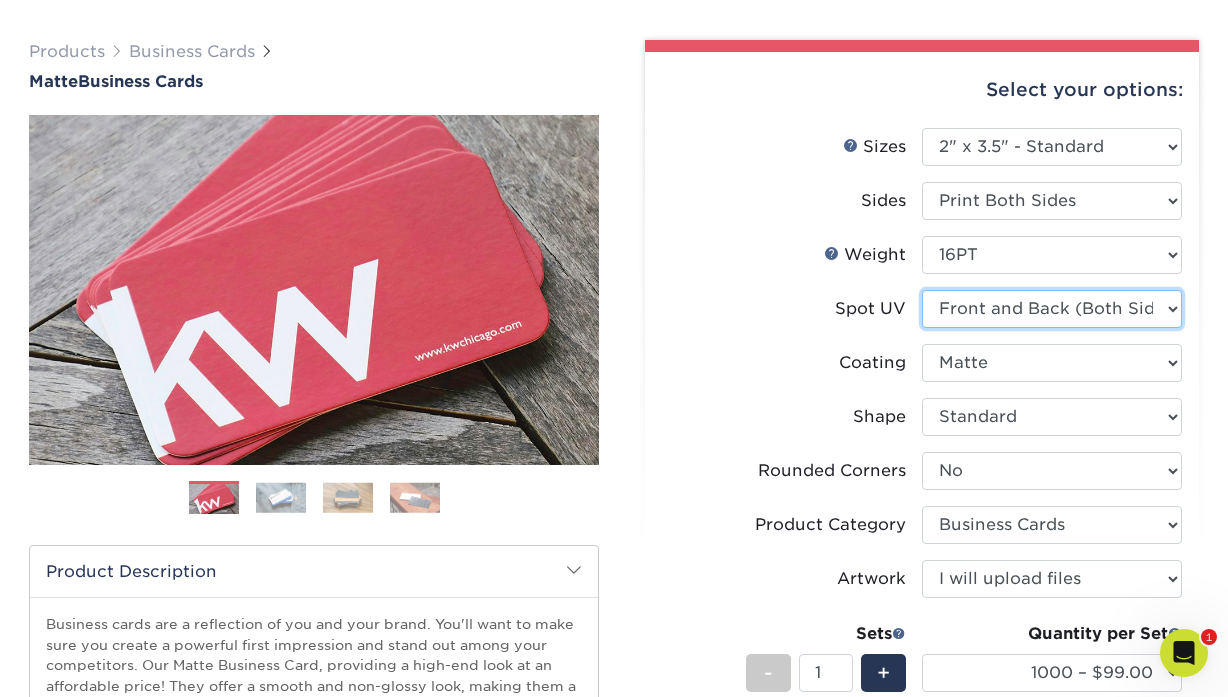 click on "Please Select No Spot UV Front and Back (Both Sides) Front Only Back Only" at bounding box center (1052, 309) 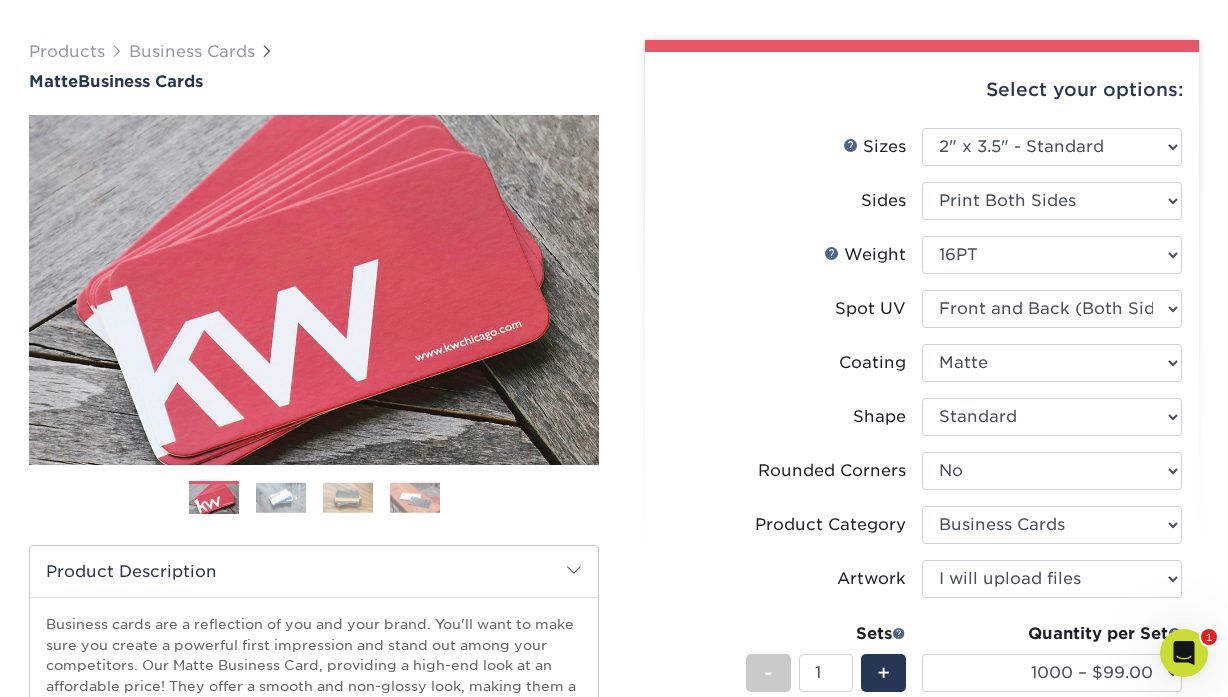 click on "Spot UV" at bounding box center [792, 309] 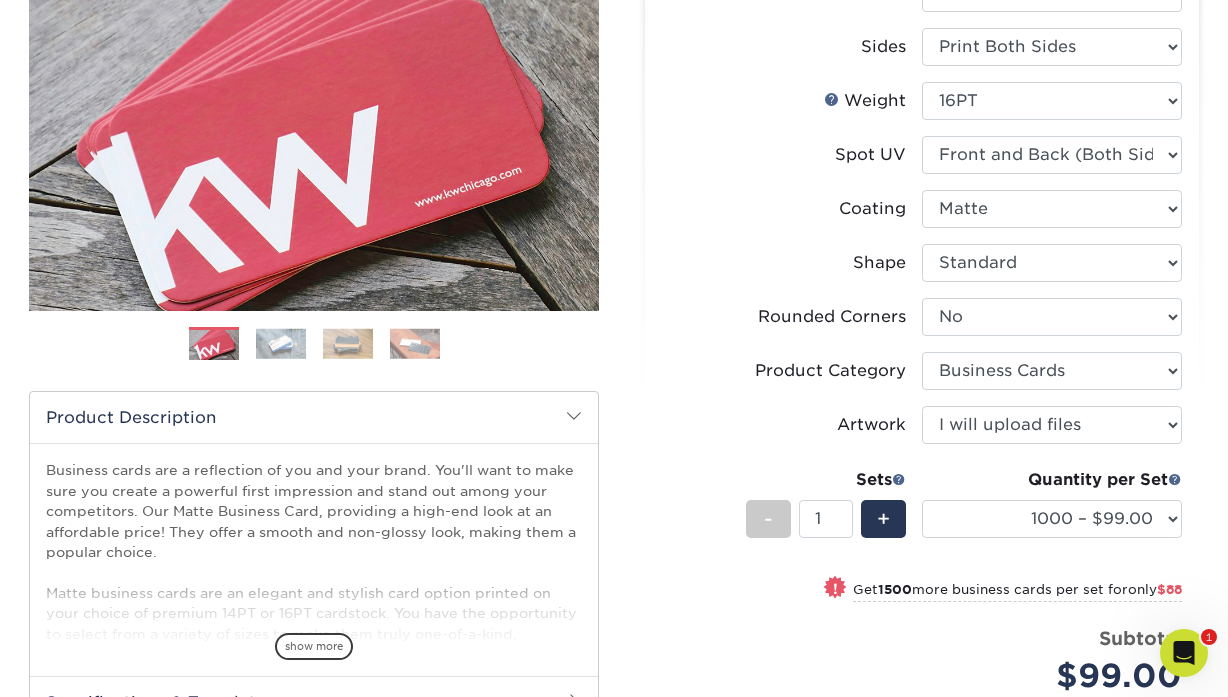 scroll, scrollTop: 297, scrollLeft: 0, axis: vertical 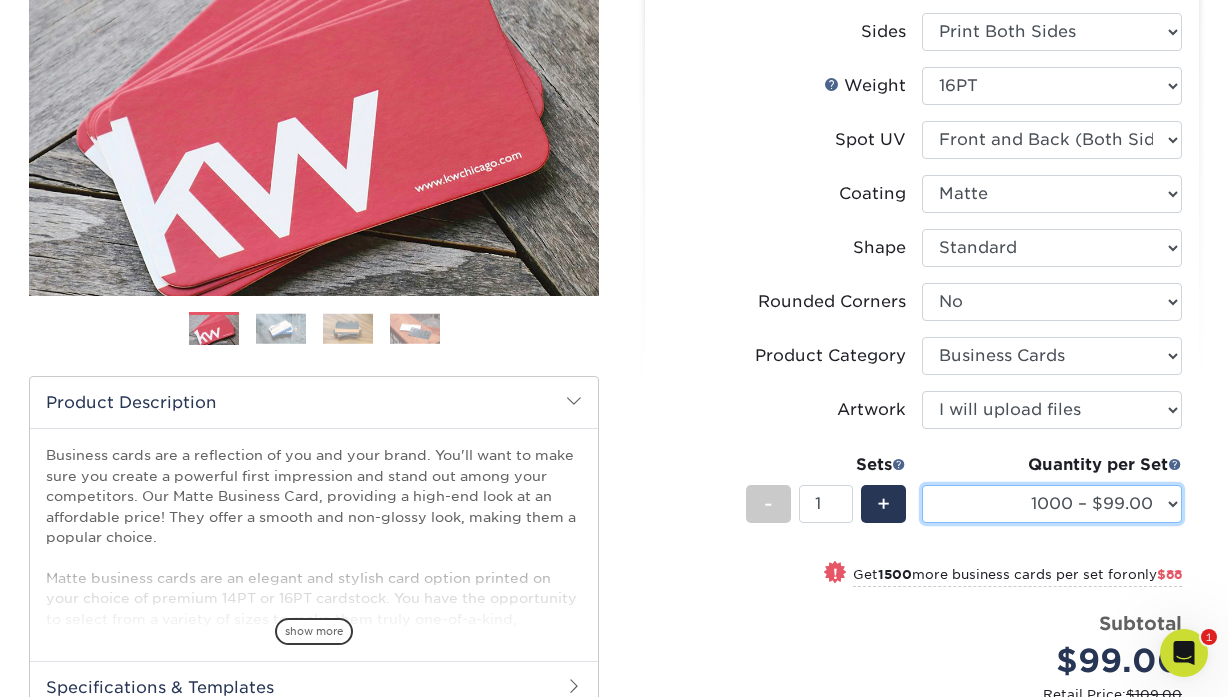 click on "500 – $80.00 1000 – $99.00 2500 – $187.00 5000 – $254.00 10000 – $558.00 15000 – $828.00 20000 – $1098.00 25000 – $1368.00" at bounding box center [1052, 504] 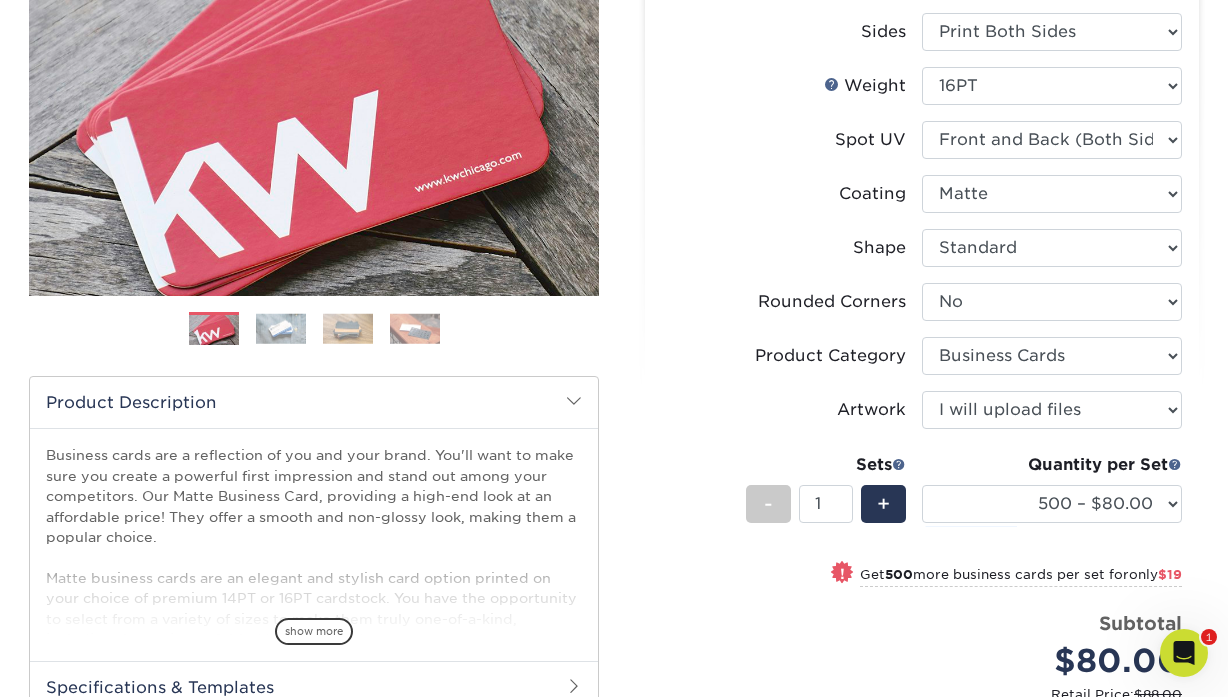 click on "Shape" at bounding box center (792, 248) 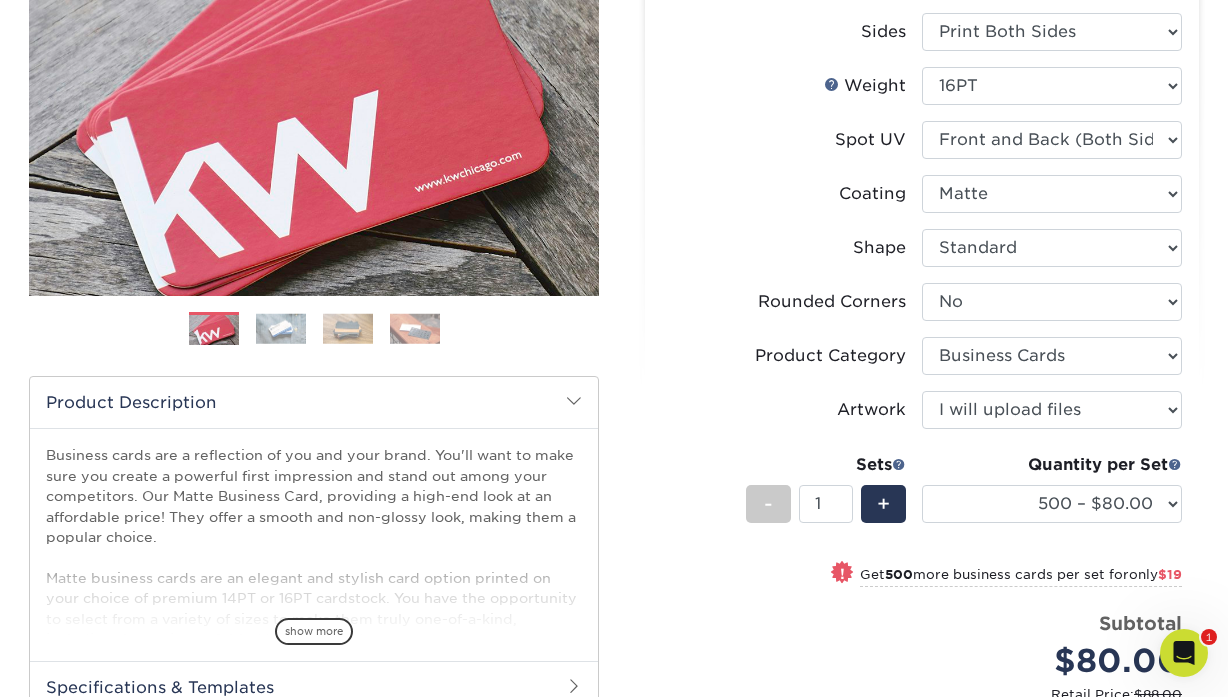 click on "Spot UV" at bounding box center (792, 140) 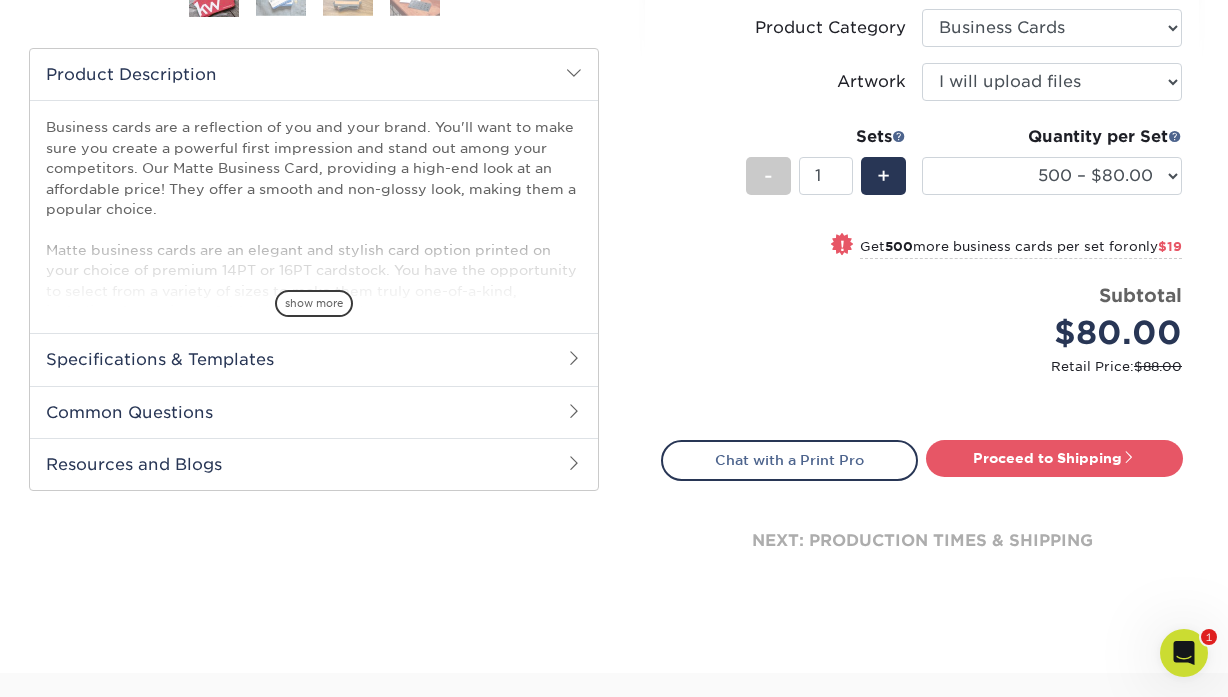 scroll, scrollTop: 598, scrollLeft: 0, axis: vertical 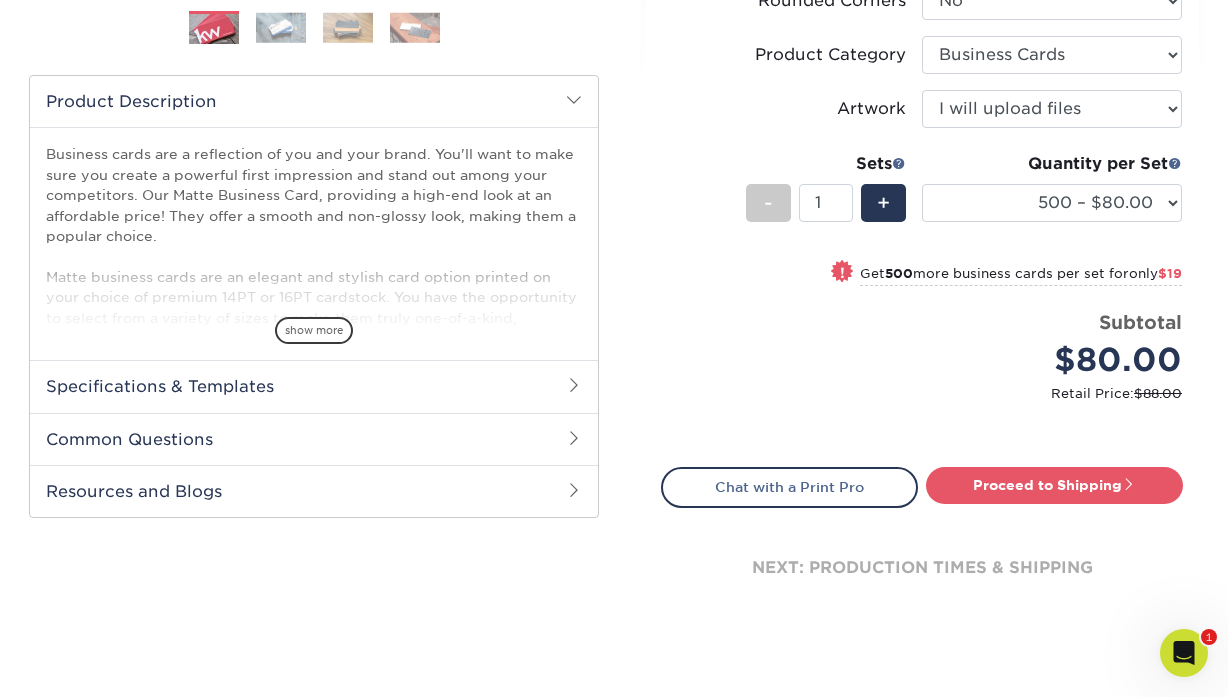 click on "Specifications & Templates" at bounding box center [314, 386] 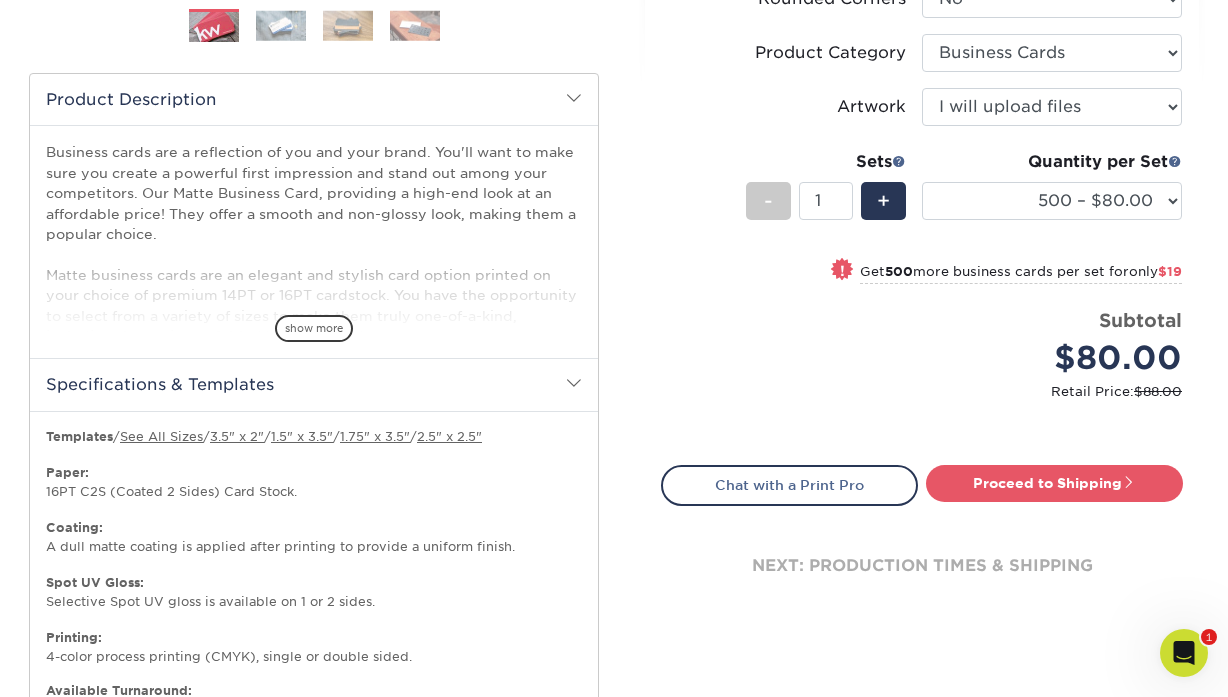 scroll, scrollTop: 602, scrollLeft: 0, axis: vertical 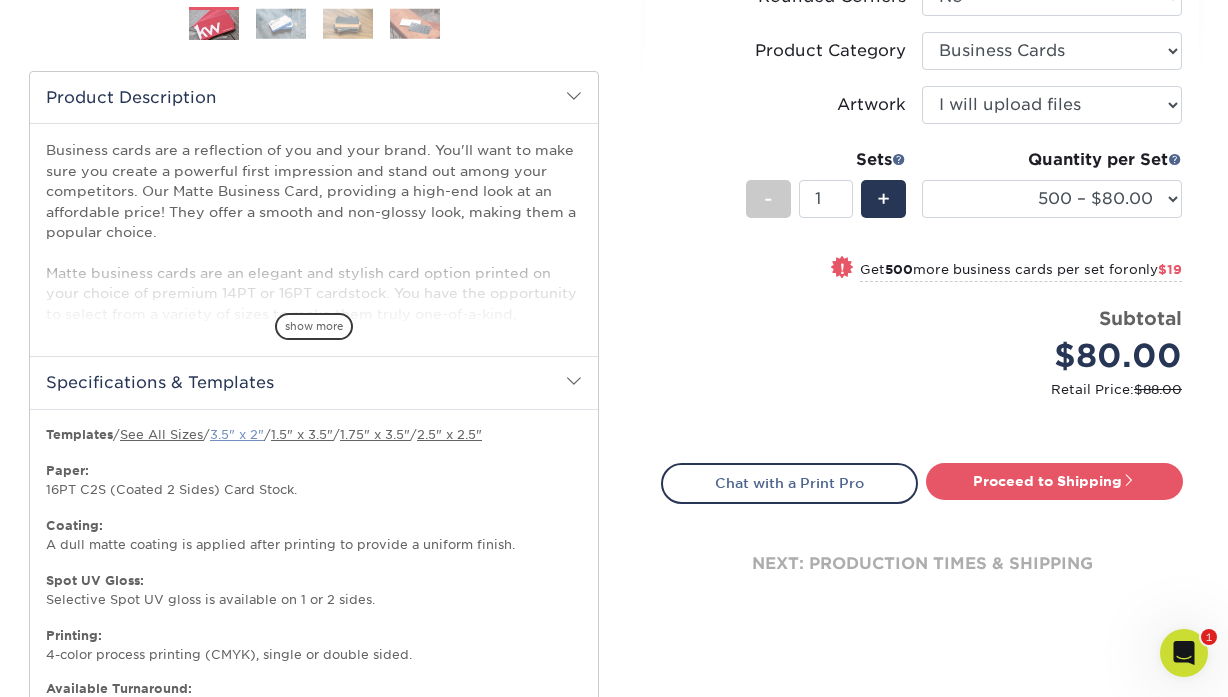 click on "3.5" x 2"" at bounding box center [237, 434] 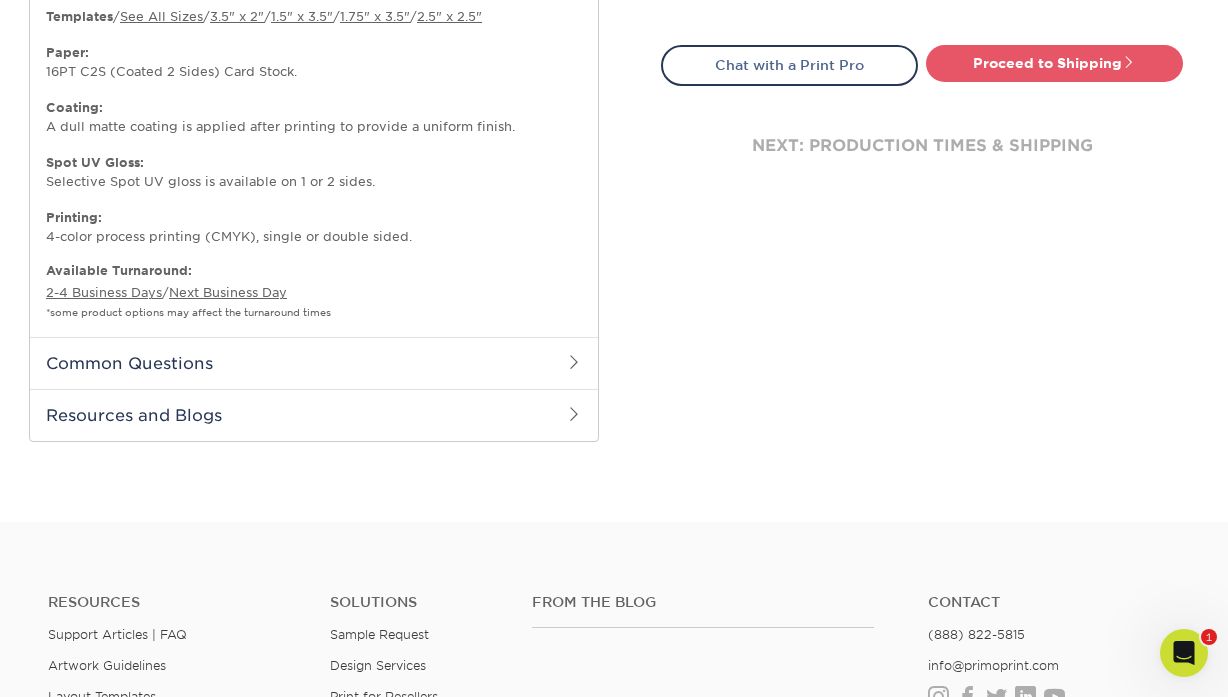 scroll, scrollTop: 921, scrollLeft: 0, axis: vertical 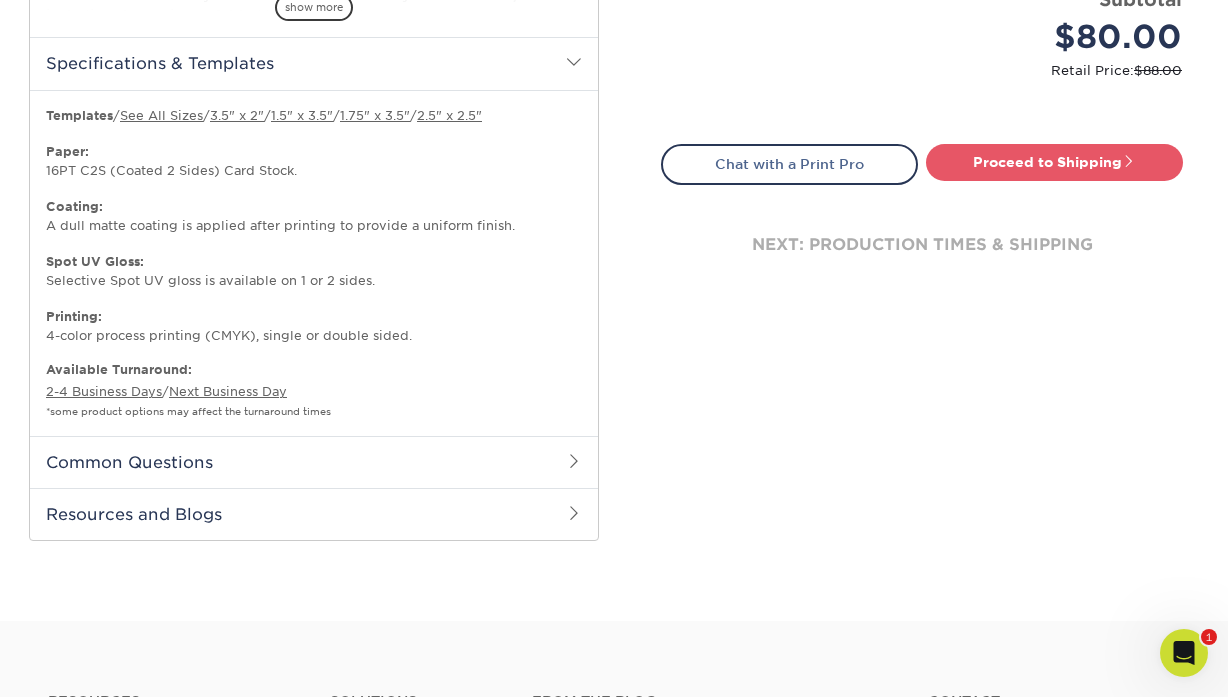 click on "Common Questions" at bounding box center (314, 462) 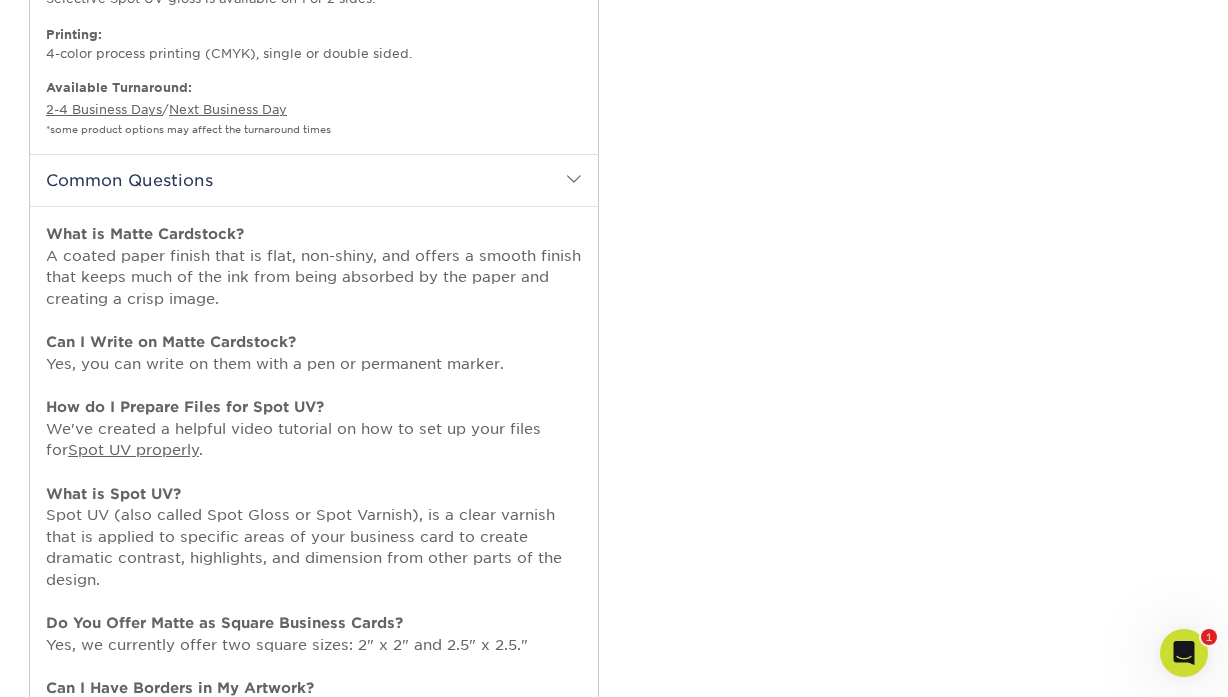 scroll, scrollTop: 1257, scrollLeft: 0, axis: vertical 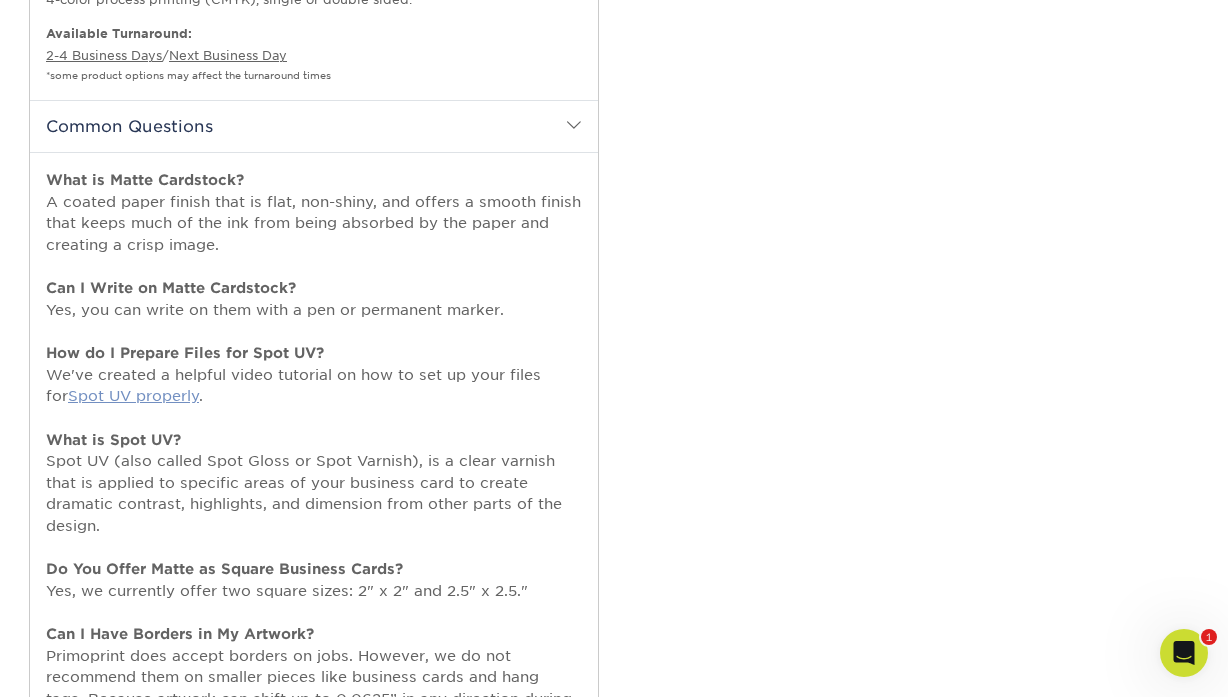 click on "Spot UV properly" at bounding box center [133, 395] 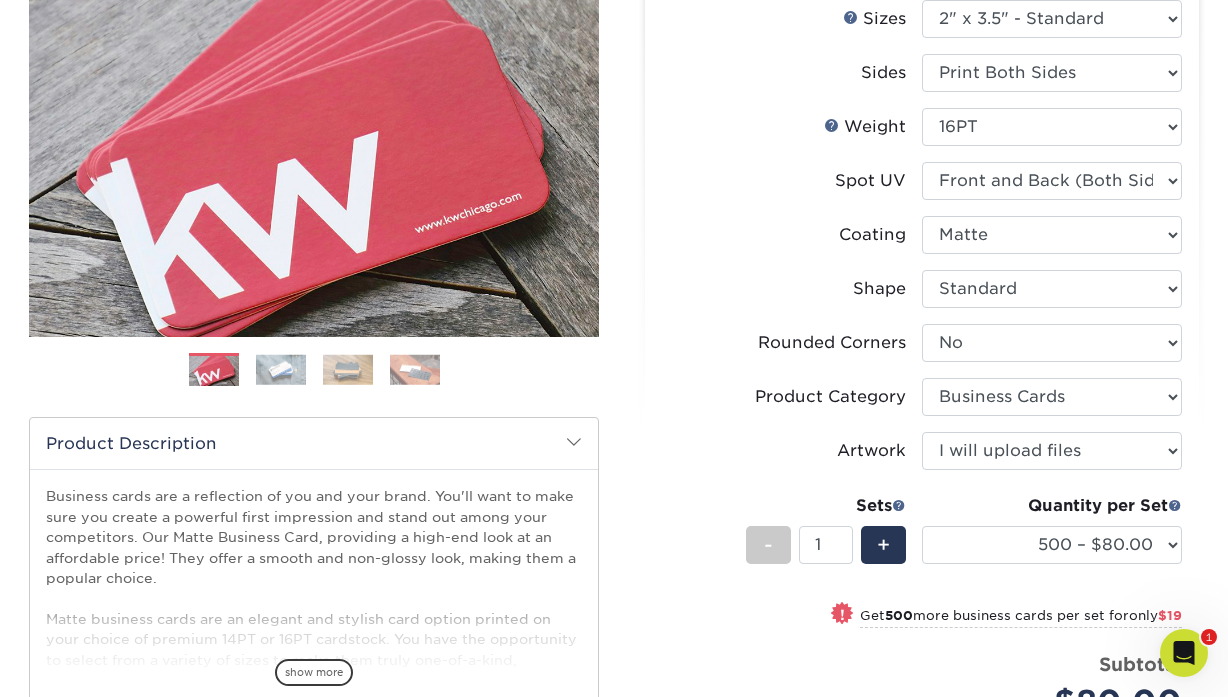 scroll, scrollTop: 0, scrollLeft: 0, axis: both 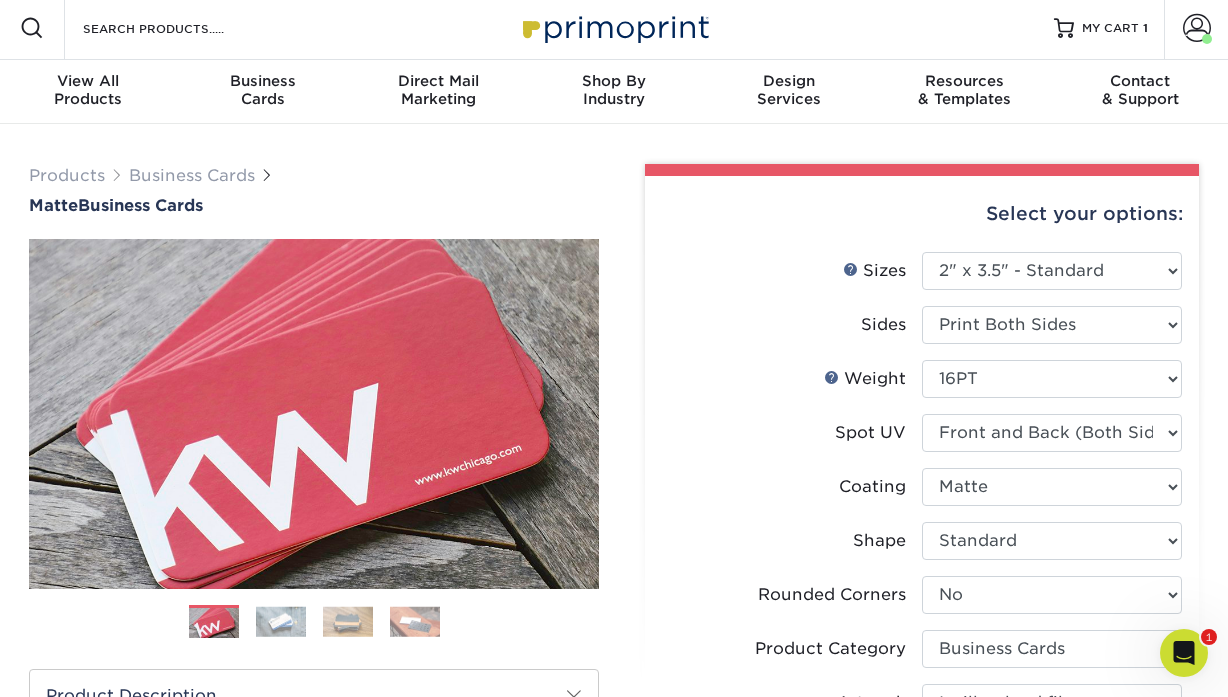 click on "Weight Help Weight" at bounding box center [792, 379] 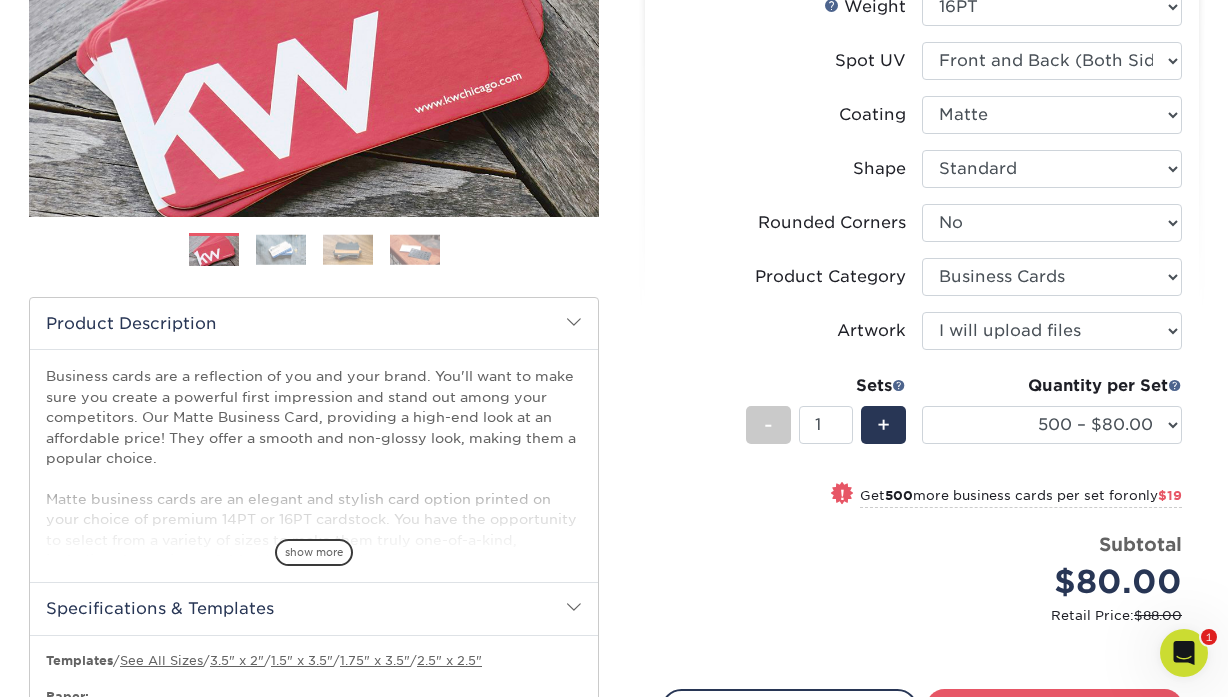scroll, scrollTop: 525, scrollLeft: 0, axis: vertical 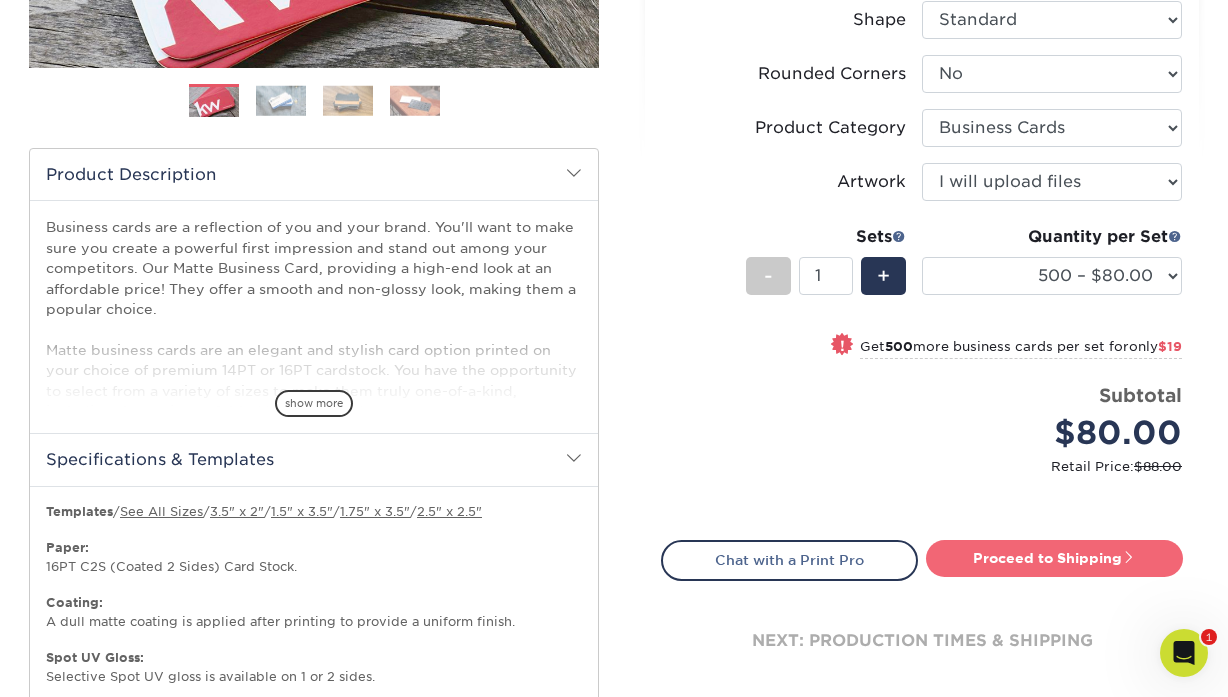 click on "Proceed to Shipping" at bounding box center [1054, 558] 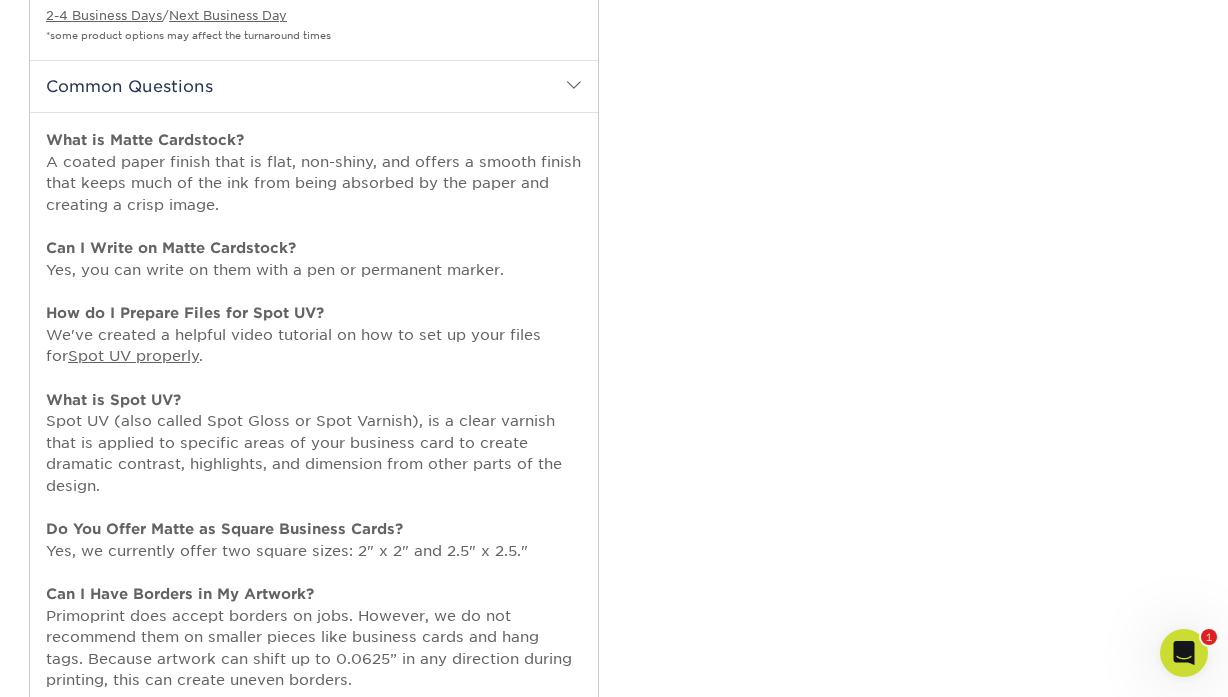 select on "84b0d15f-6b65-4aa4-bc5a-4a65d7730aad" 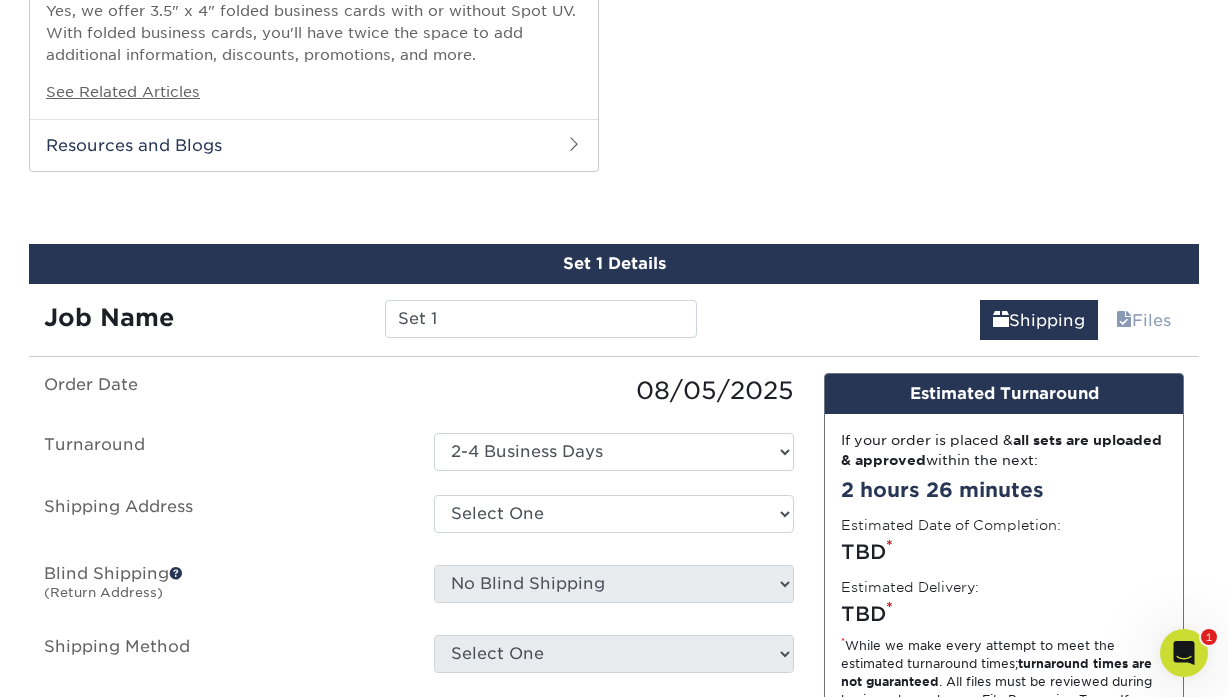 scroll, scrollTop: 2104, scrollLeft: 0, axis: vertical 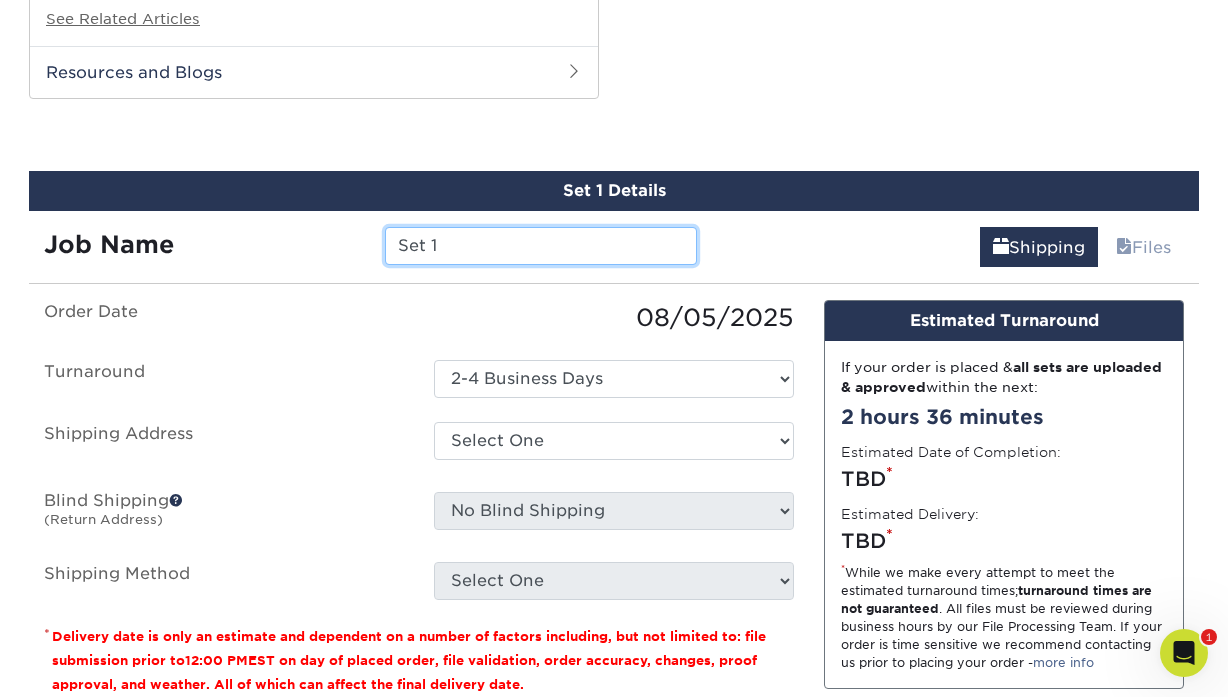 drag, startPoint x: 517, startPoint y: 251, endPoint x: 301, endPoint y: 207, distance: 220.43593 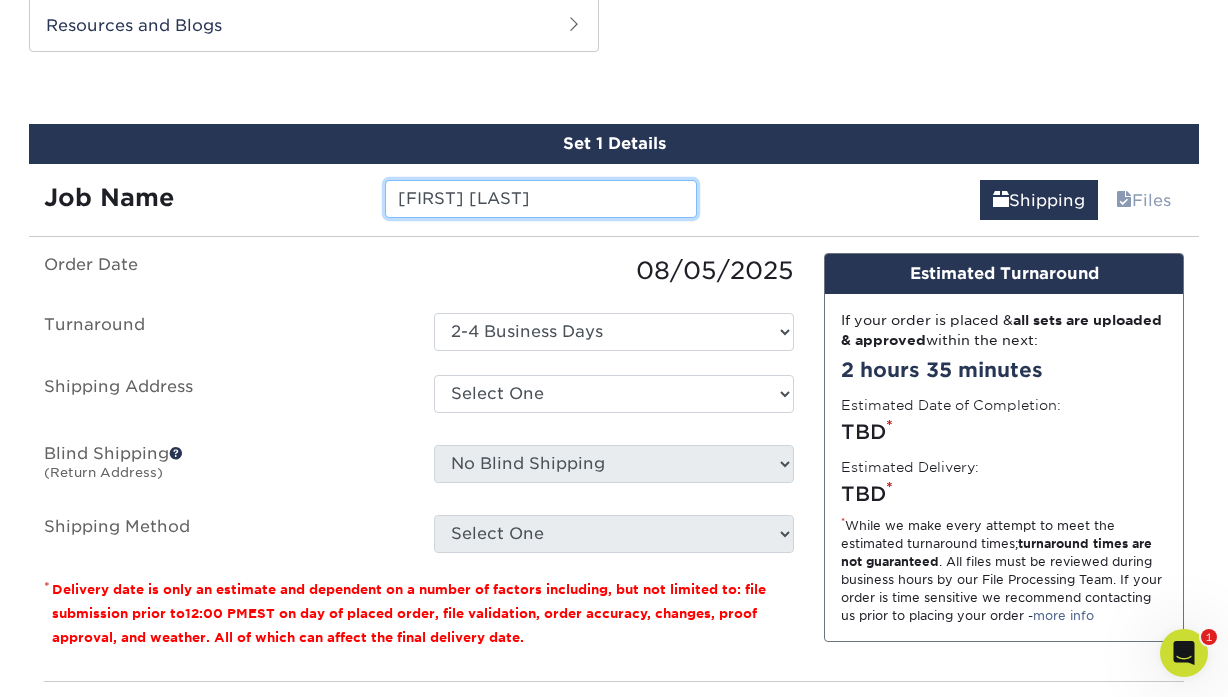 scroll, scrollTop: 2254, scrollLeft: 0, axis: vertical 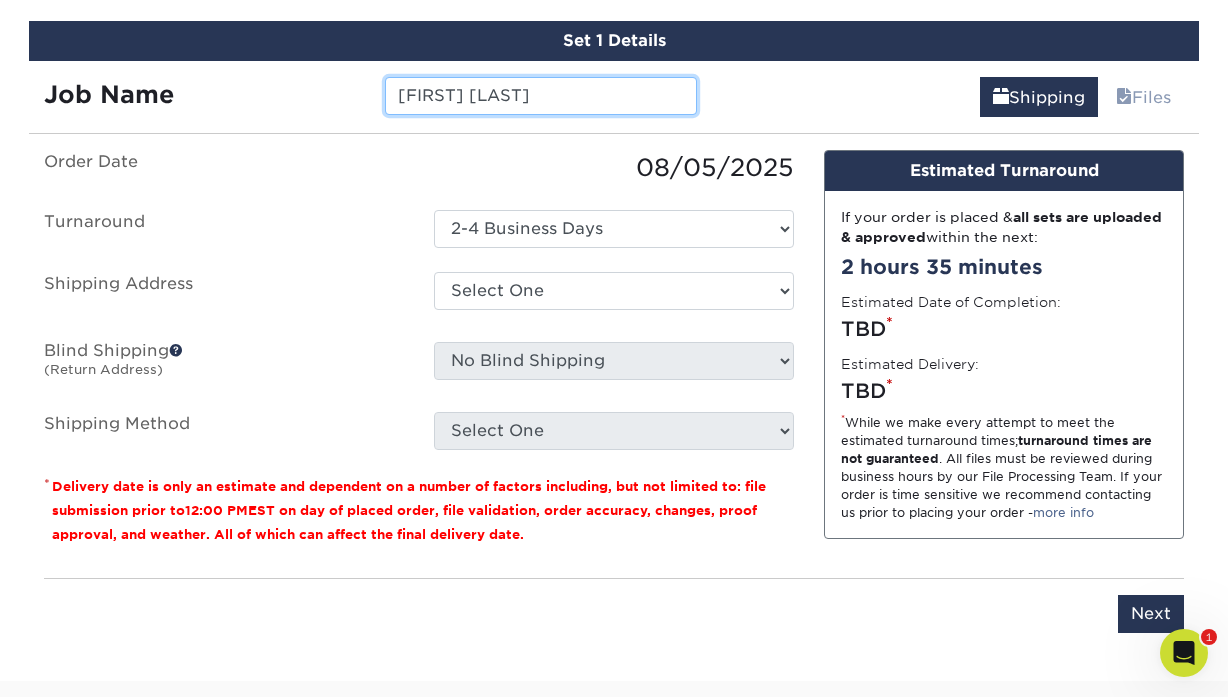 type on "[FIRST] Mr Cleaning" 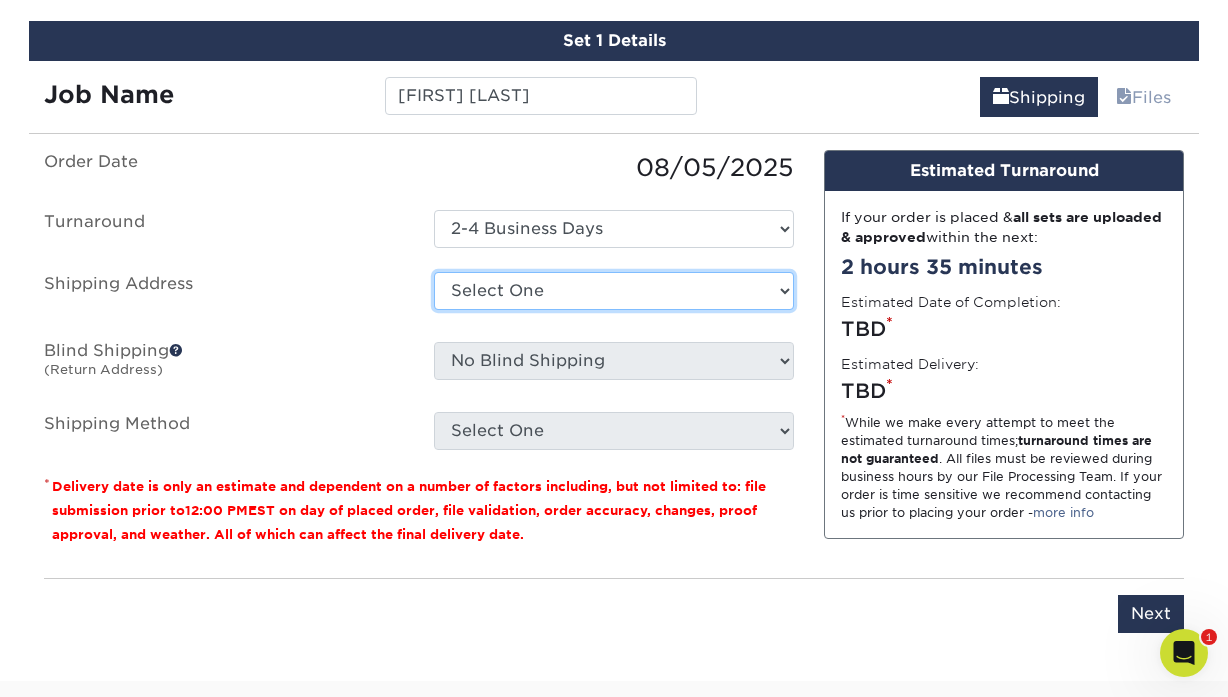 click on "Select One
Anderson
Braga Bros
GSA Landscaping
Rodrigo
Rosane House
Valber
+ Add New Address" at bounding box center (614, 291) 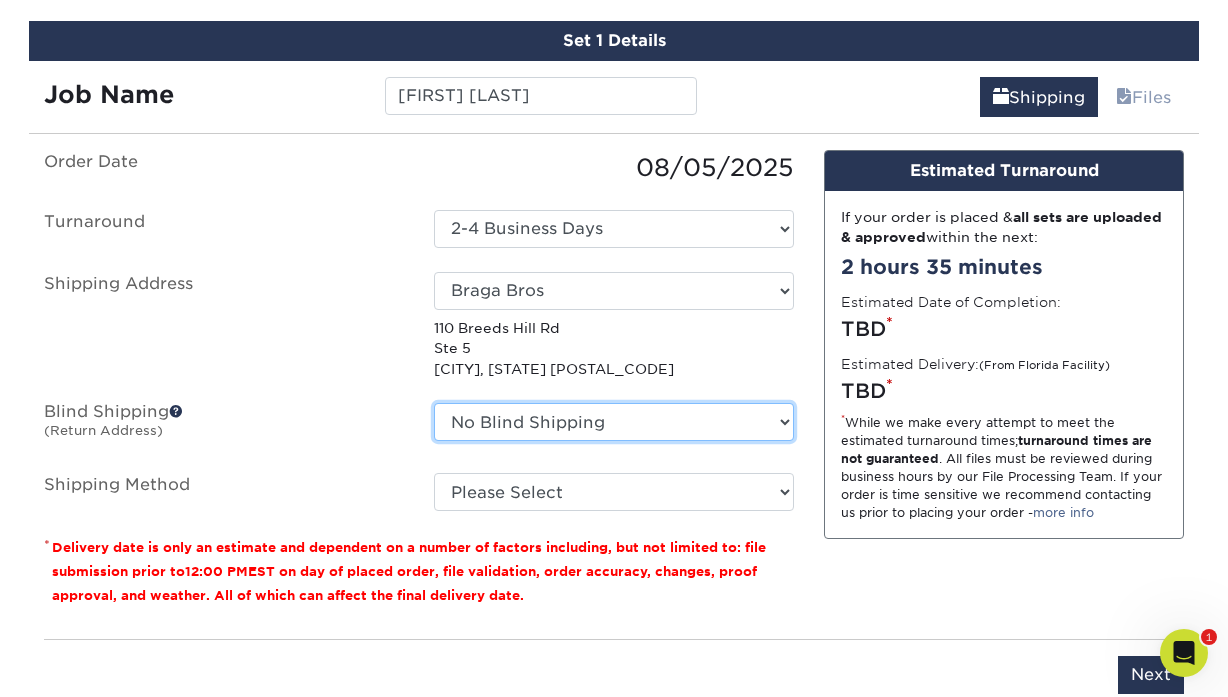 click on "No Blind Shipping
Anderson
Braga Bros
GSA Landscaping
Rodrigo
Rosane House
Valber
+ Add New Address" at bounding box center [614, 422] 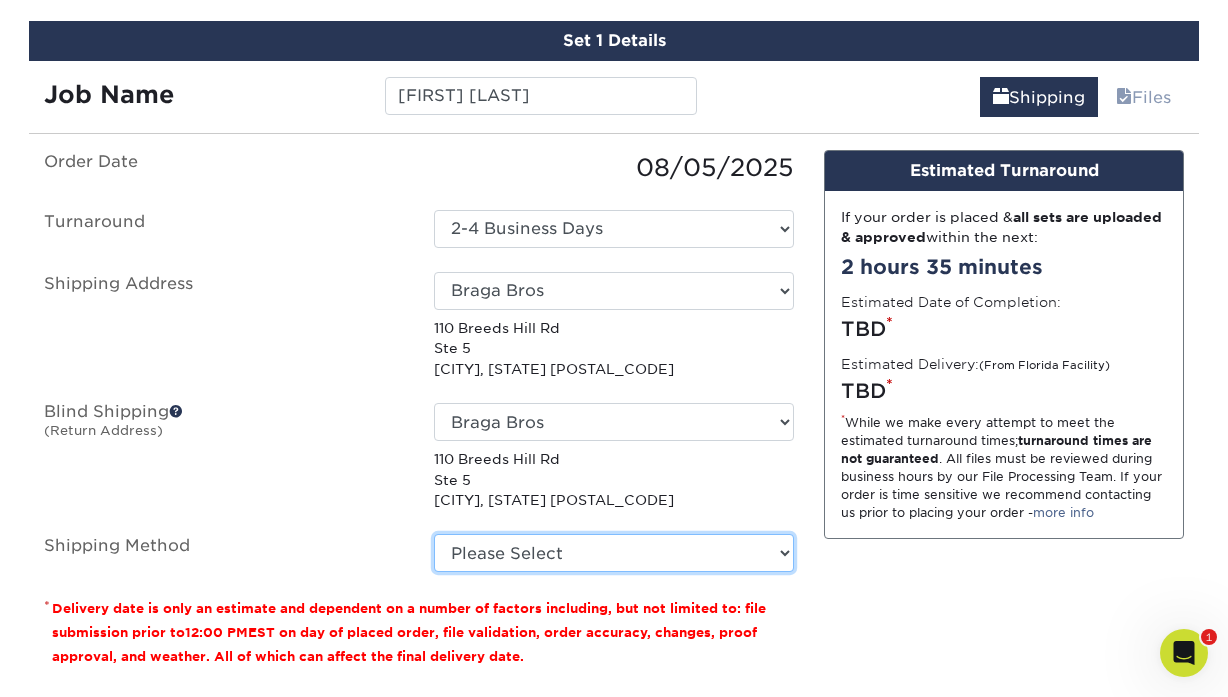 click on "Please Select Ground Shipping (+$8.96) 3 Day Shipping Service (+$15.57) 2 Day Air Shipping (+$16.59) Next Day Shipping by 5pm (+$28.25) Next Day Shipping by 12 noon (+$28.57) Next Day Air Early A.M. (+$152.82)" at bounding box center [614, 553] 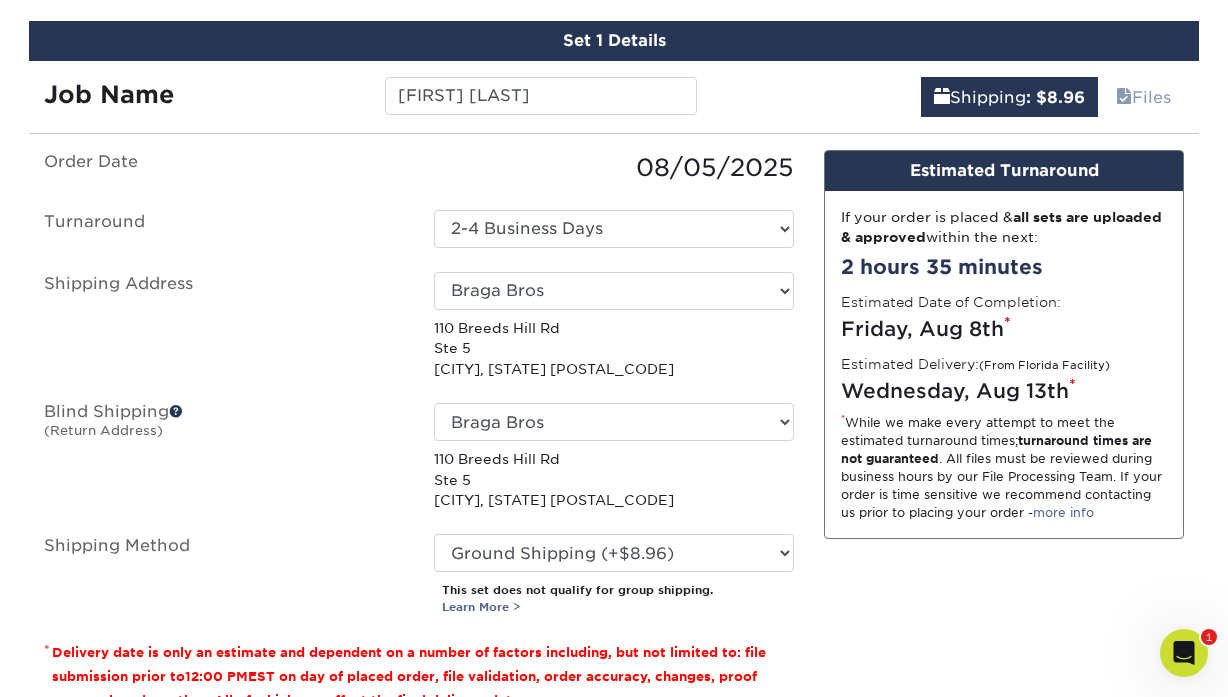 click on "Order Date
08/05/2025
Turnaround
Select One 2-4 Business Days
Shipping Address
Select One
Anderson
Braga Bros
GSA Landscaping
Rodrigo
Rosane House
Valber
+ Add New Address
110 Breeds Hill Rd  Ste 5  Hyannis, MA 02601-1864
Blind Shipping  (Return Address)
No Blind Shipping
Anderson
Braga Bros
GSA Landscaping
Rodrigo" at bounding box center [419, 383] 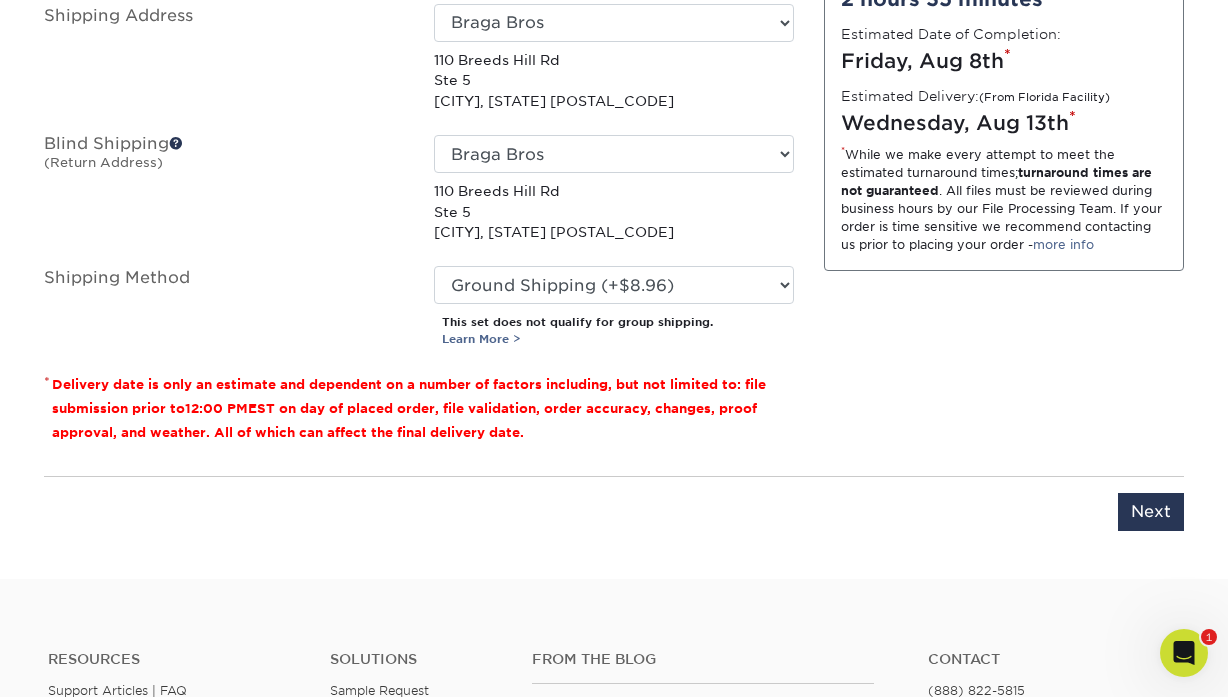 scroll, scrollTop: 2670, scrollLeft: 0, axis: vertical 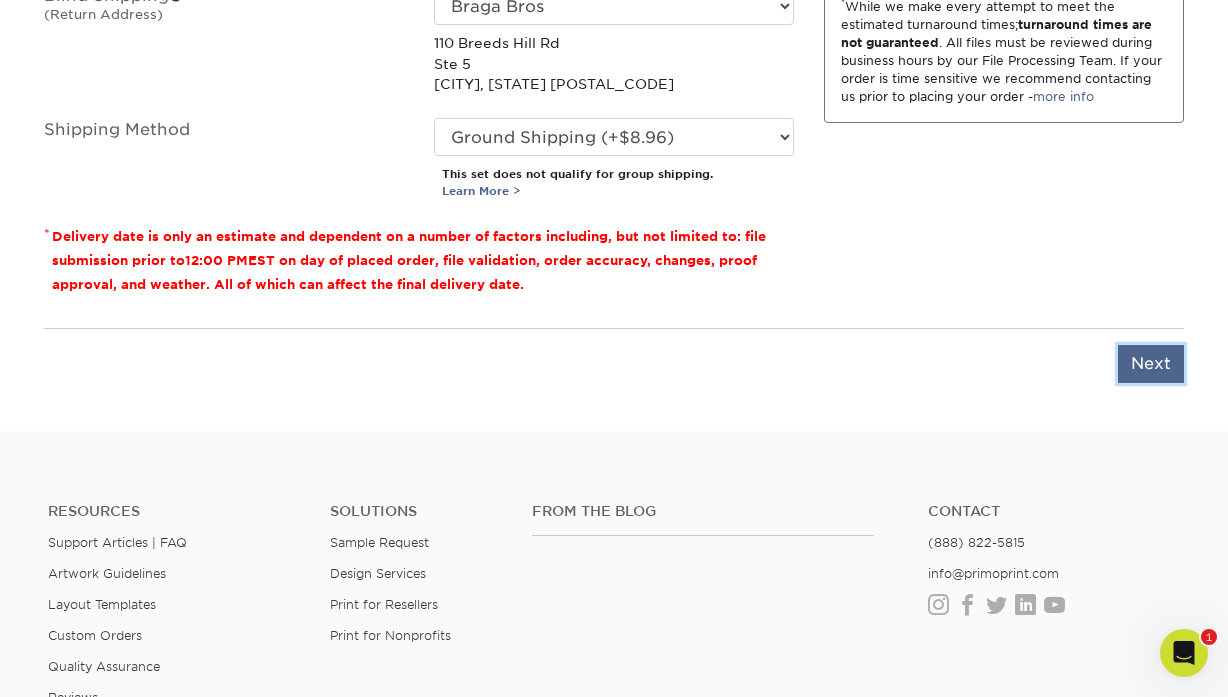 click on "Next" at bounding box center (1151, 364) 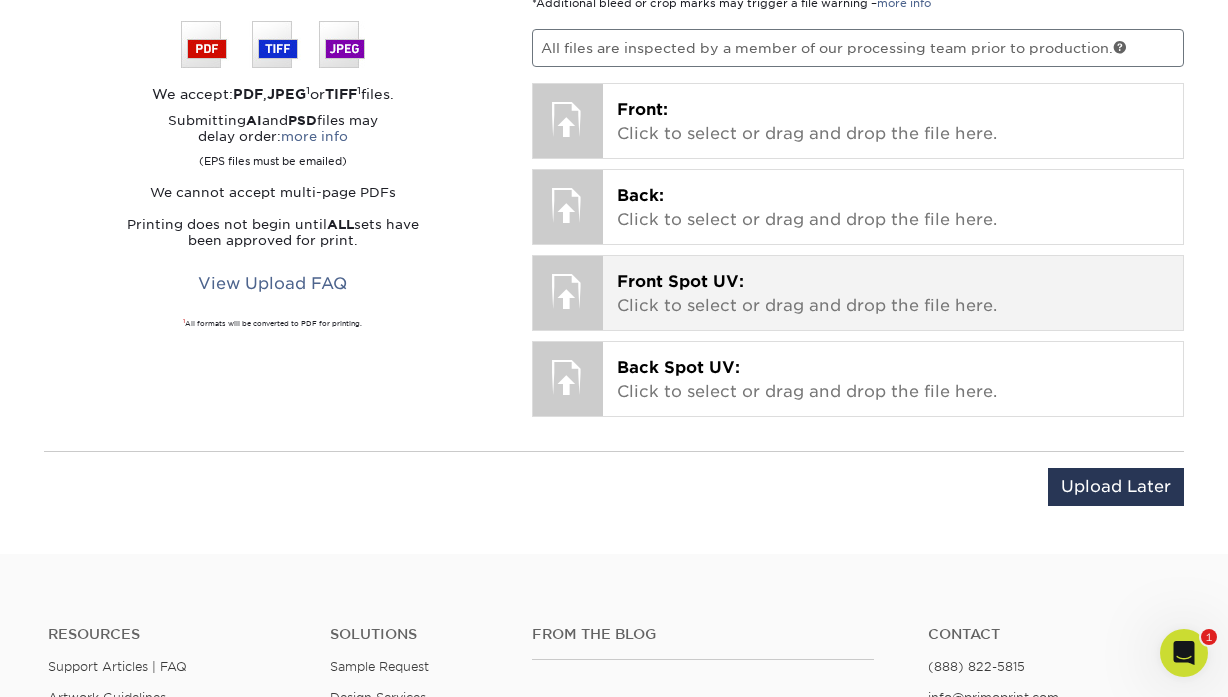 scroll, scrollTop: 2357, scrollLeft: 0, axis: vertical 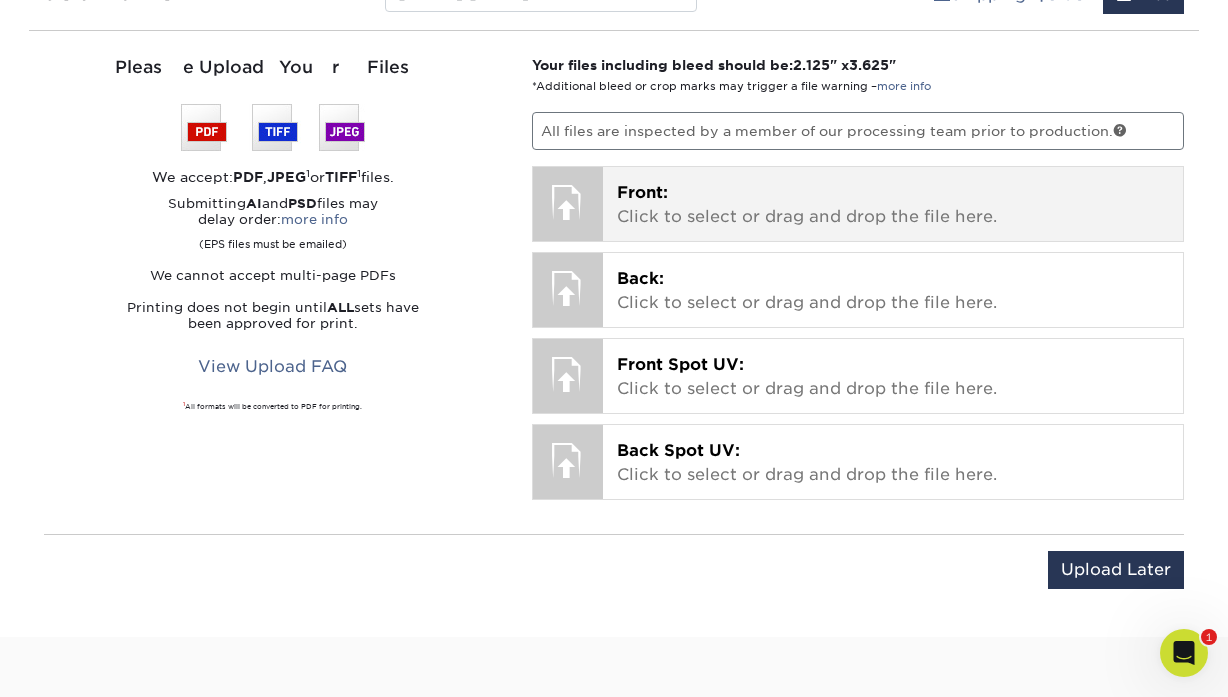 click on "Front: Click to select or drag and drop the file here." at bounding box center [893, 205] 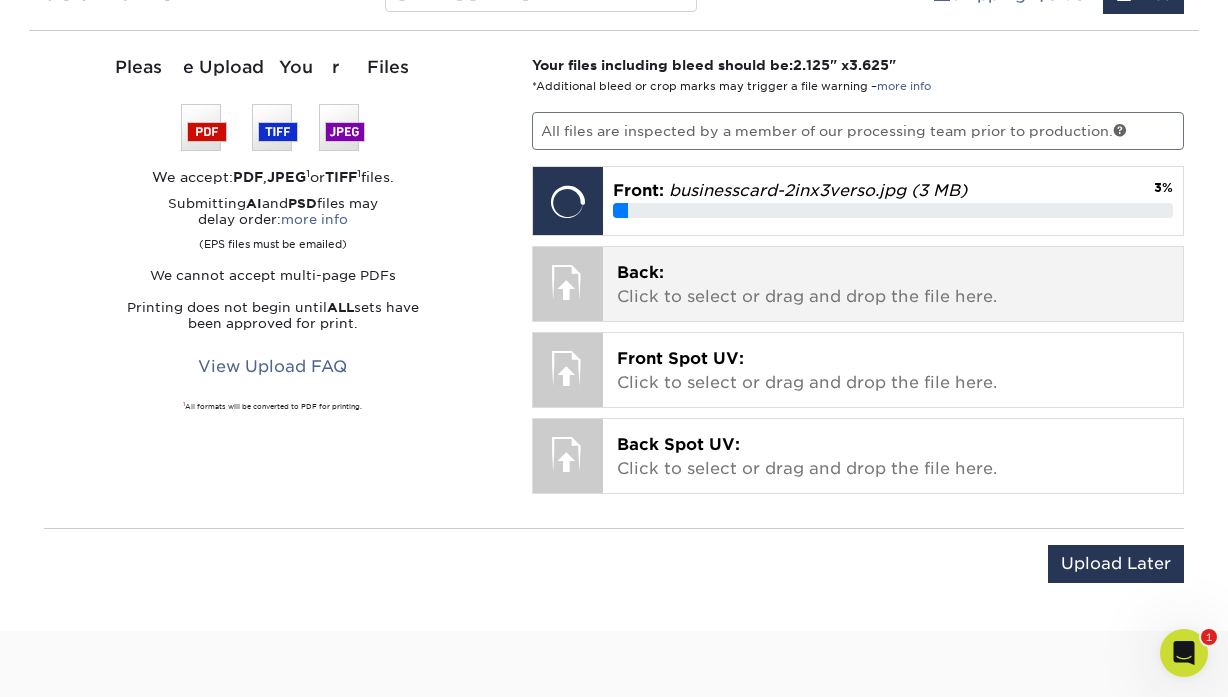 click on "Back: Click to select or drag and drop the file here." at bounding box center [893, 285] 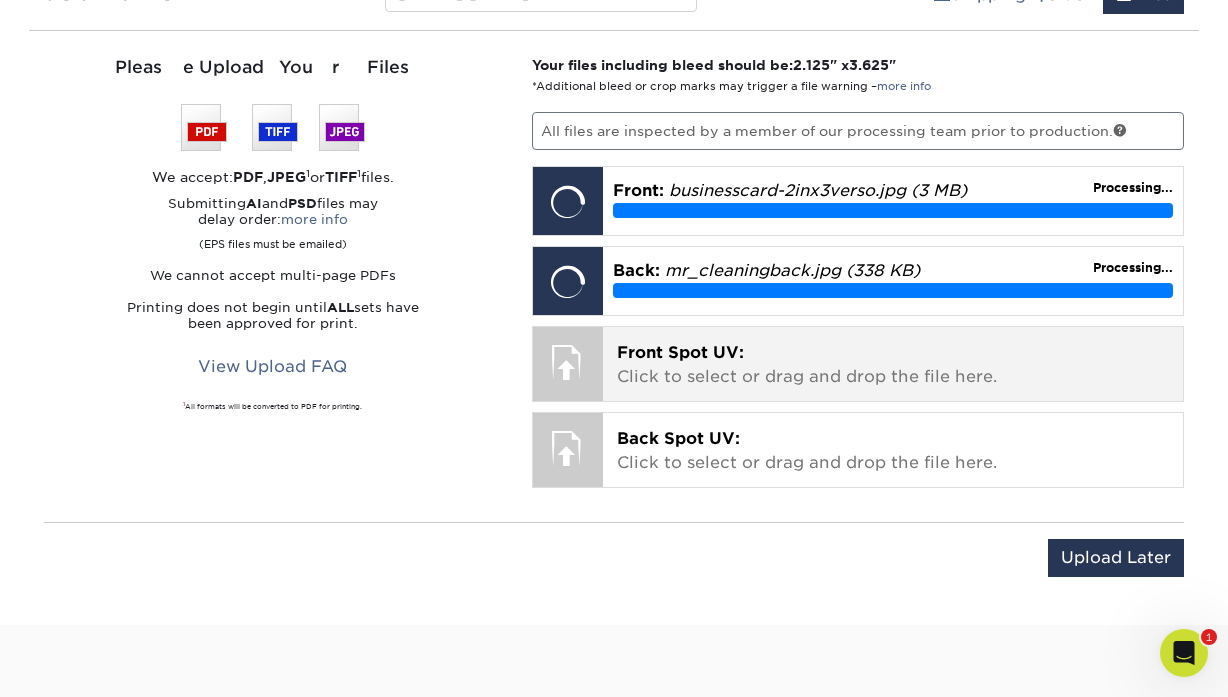 click on "Front Spot UV: Click to select or drag and drop the file here." at bounding box center (893, 365) 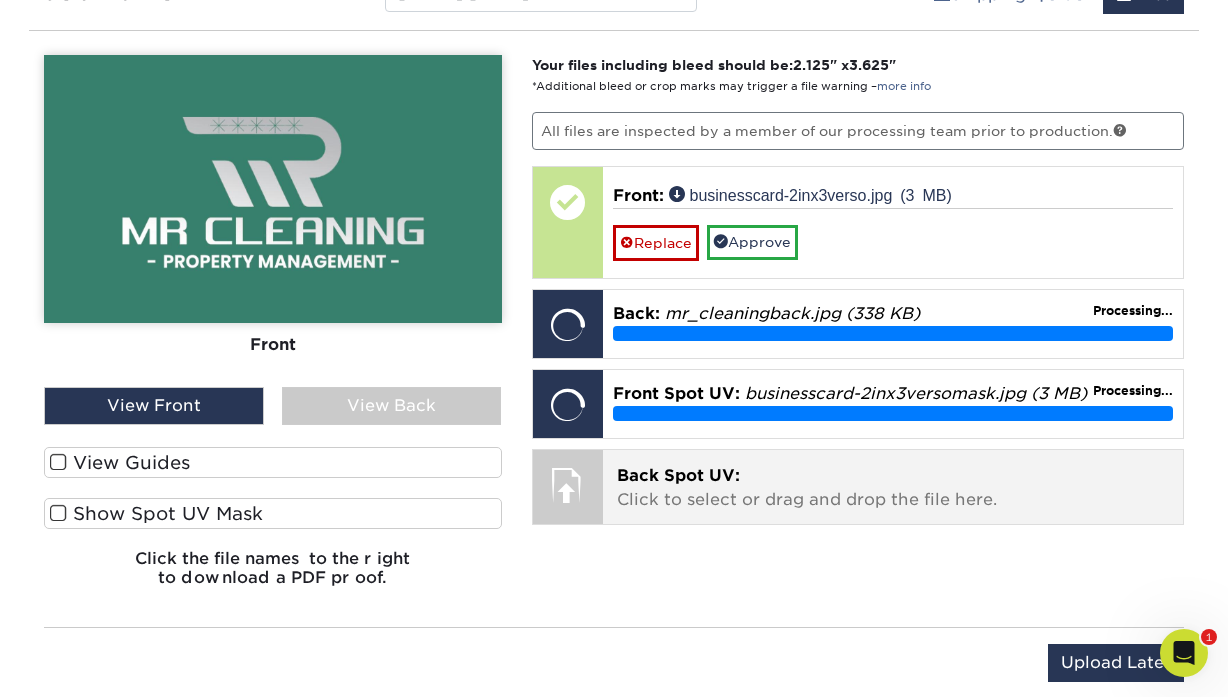 click on "Back Spot UV:" at bounding box center (678, 475) 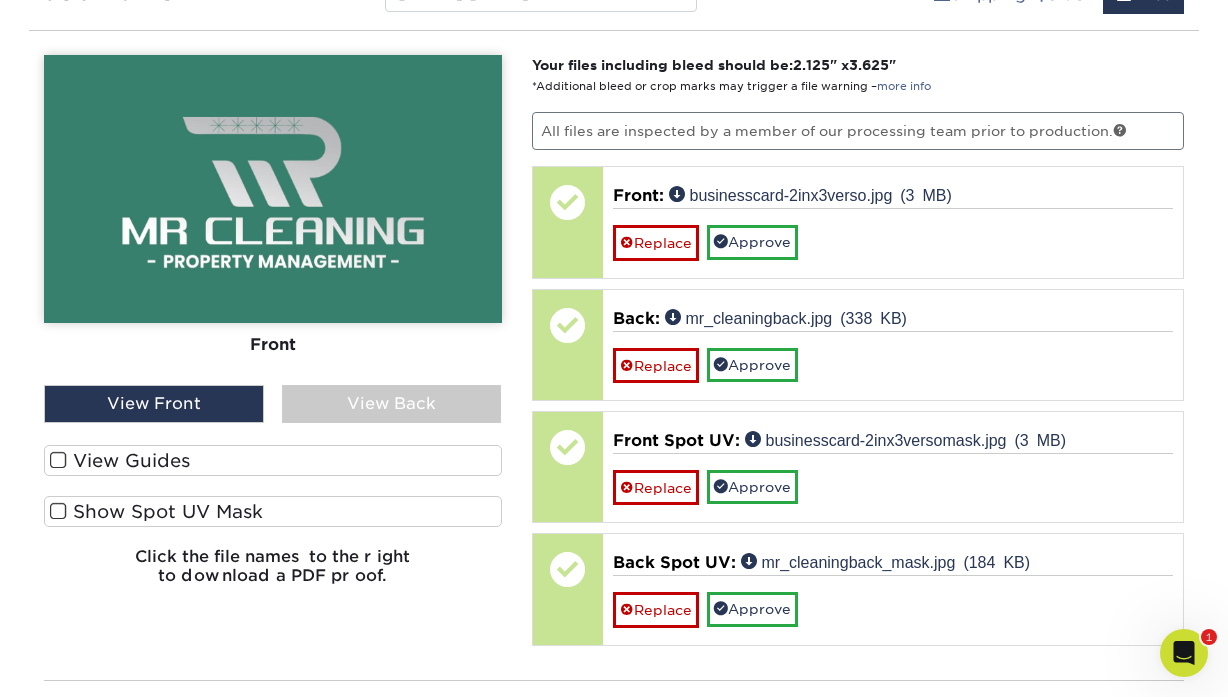 click at bounding box center [58, 460] 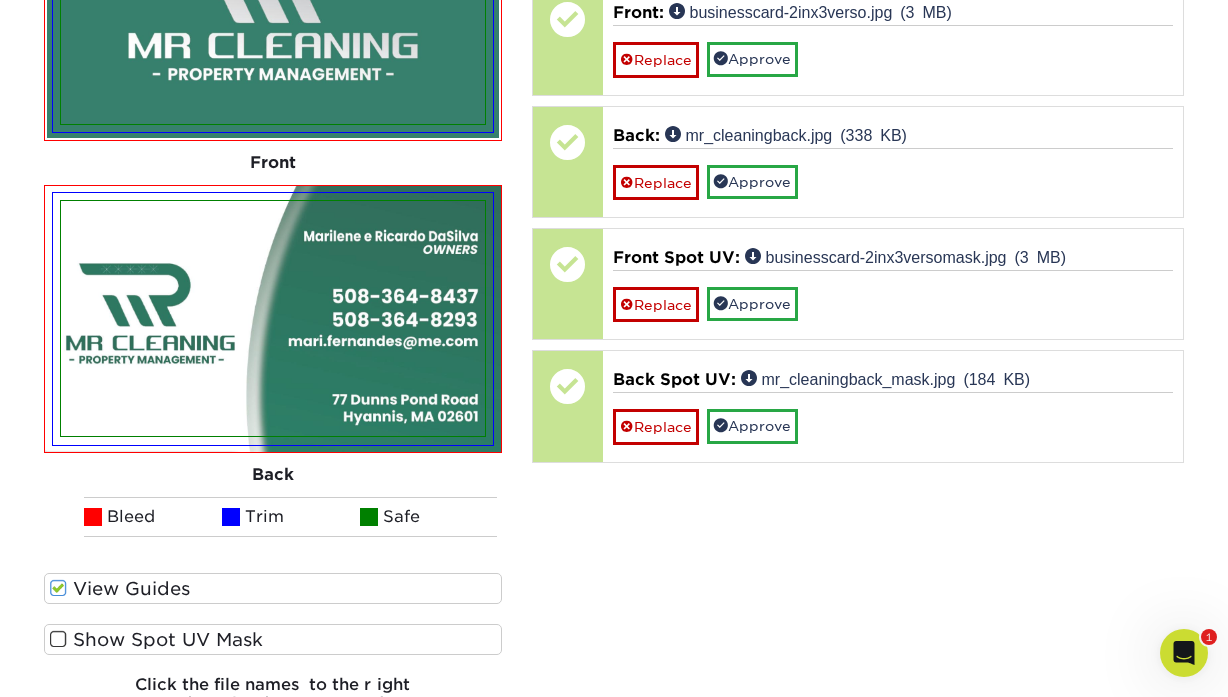 scroll, scrollTop: 2542, scrollLeft: 0, axis: vertical 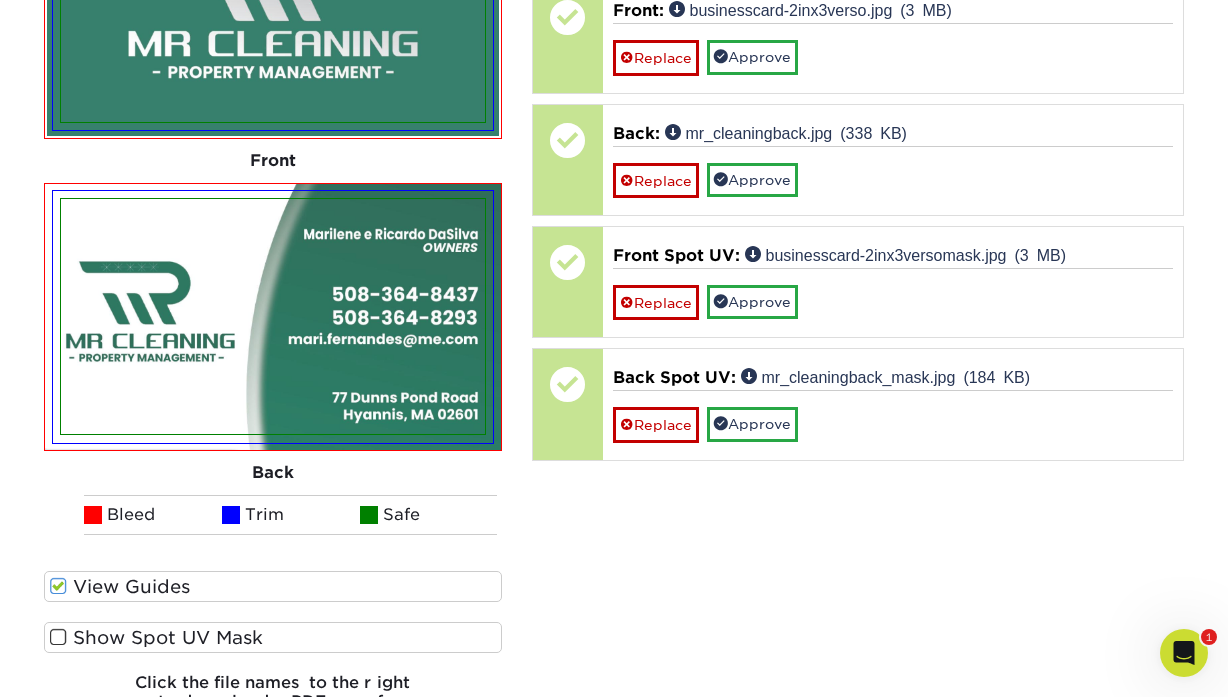 click at bounding box center [58, 637] 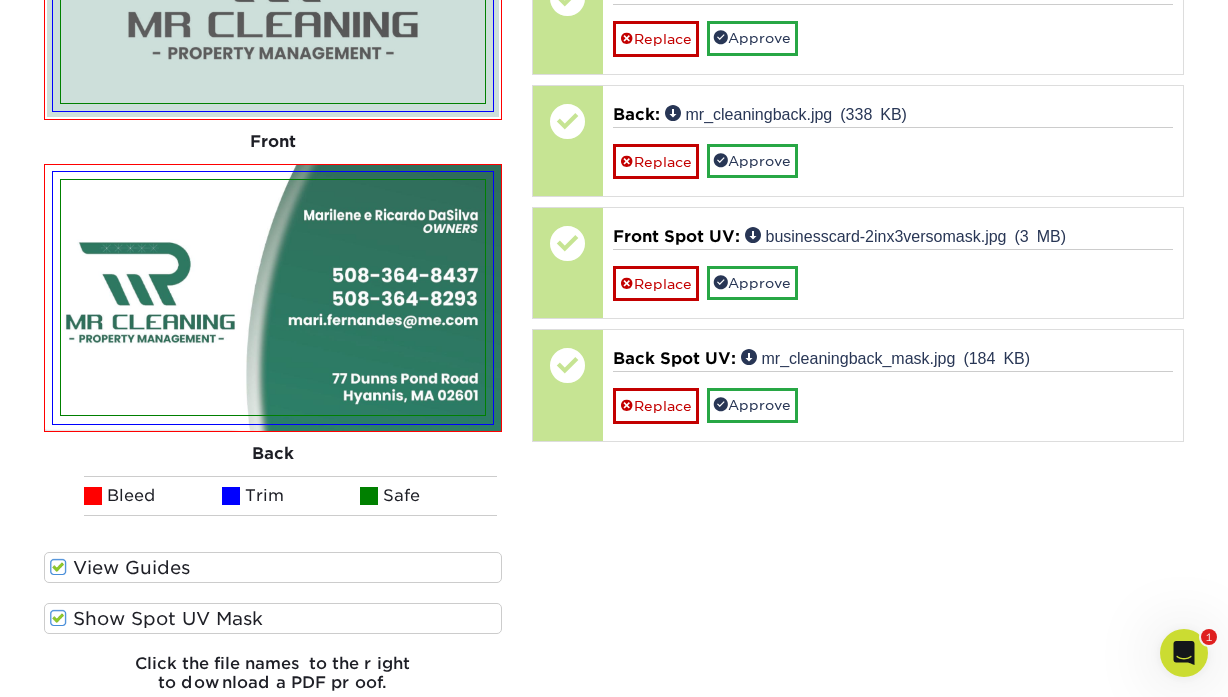 scroll, scrollTop: 2590, scrollLeft: 0, axis: vertical 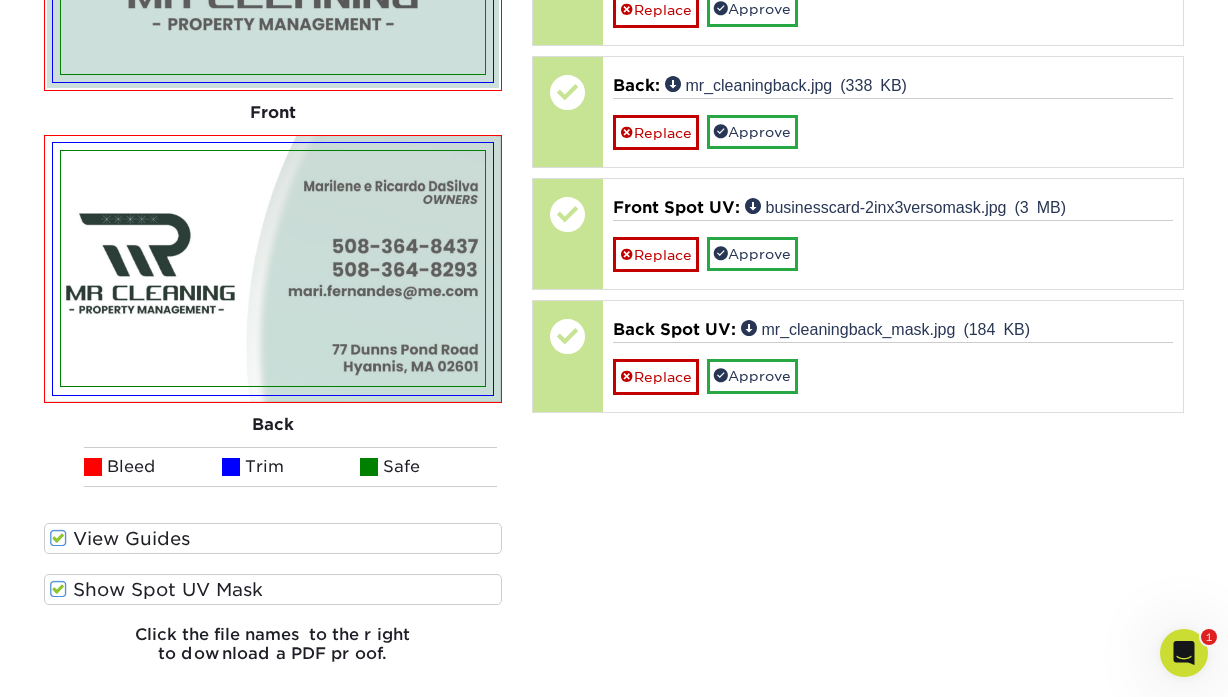 click at bounding box center [58, 589] 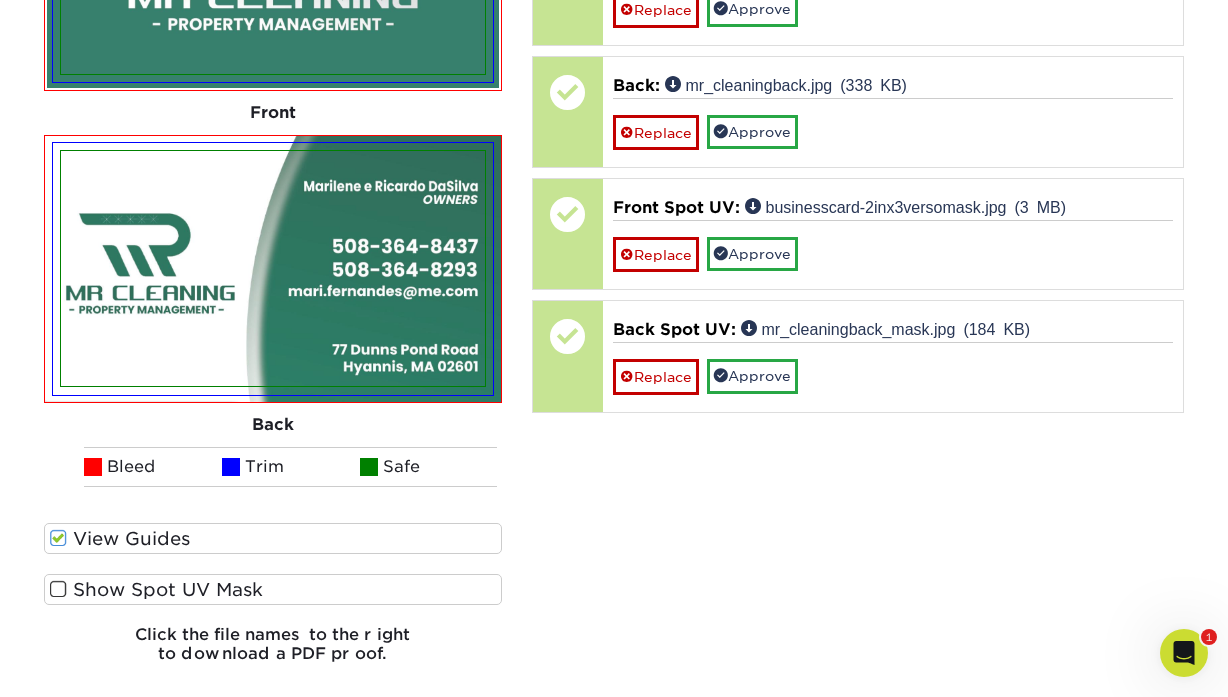 click on "Show Spot UV Mask" at bounding box center [273, 589] 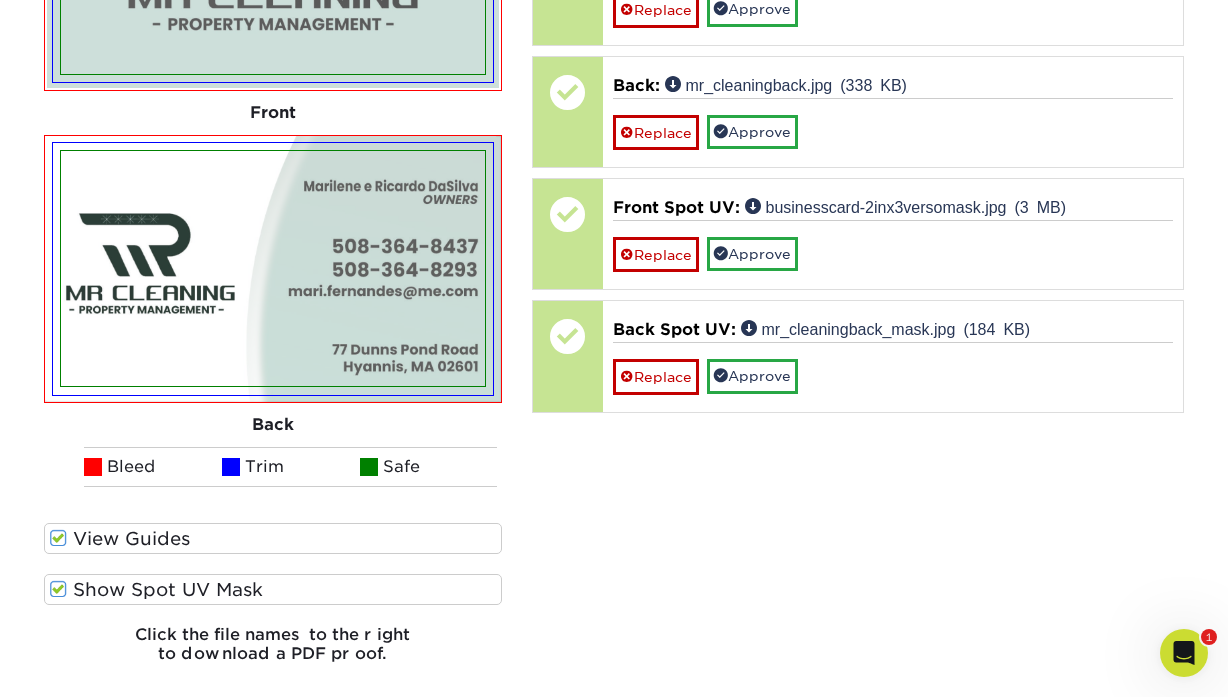 click on "Show Spot UV Mask" at bounding box center (273, 589) 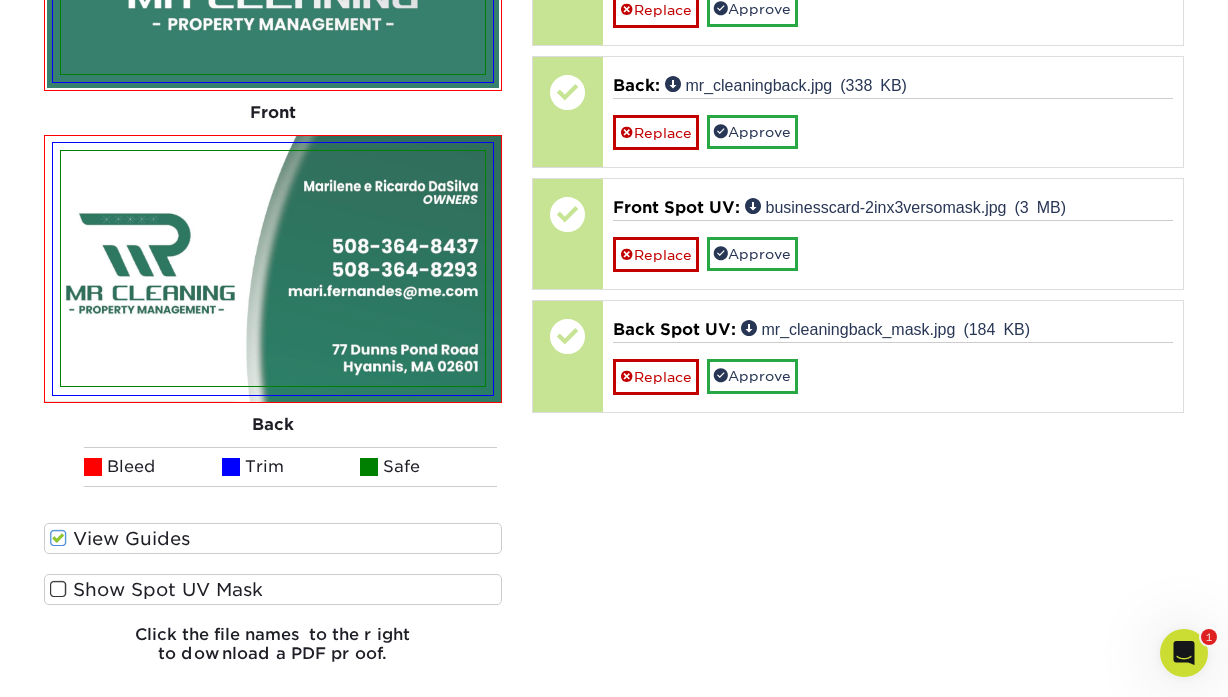 click on "Show Spot UV Mask" at bounding box center (273, 589) 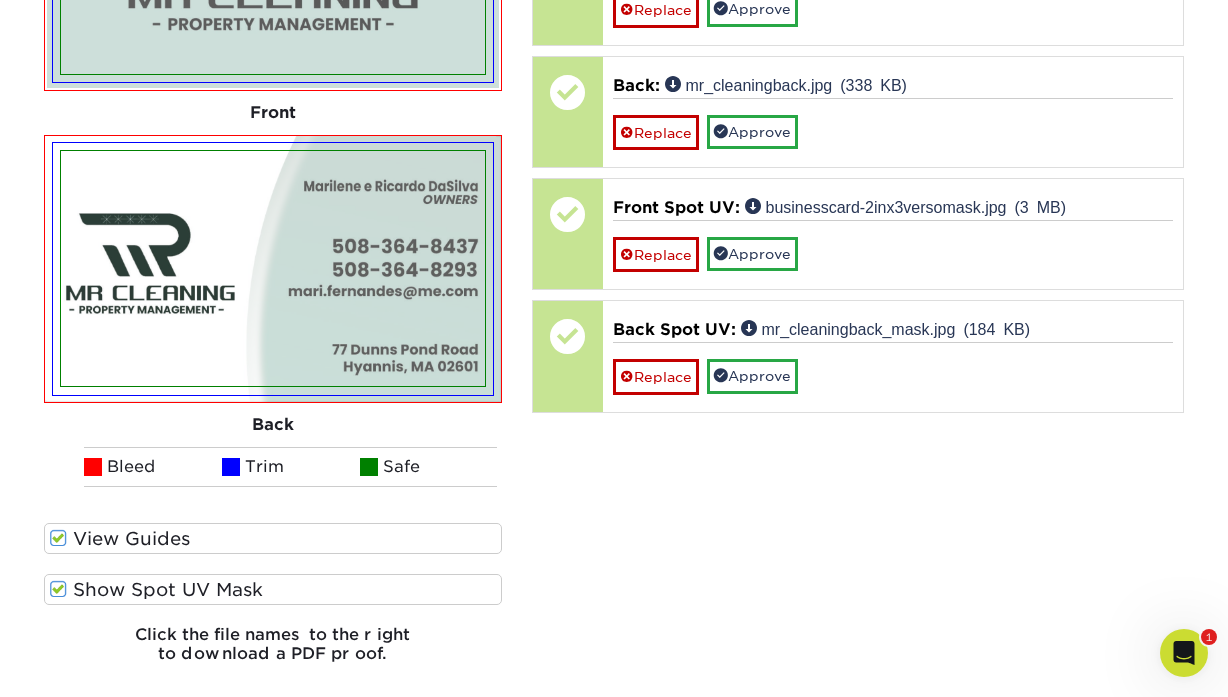 click on "Show Spot UV Mask" at bounding box center [273, 589] 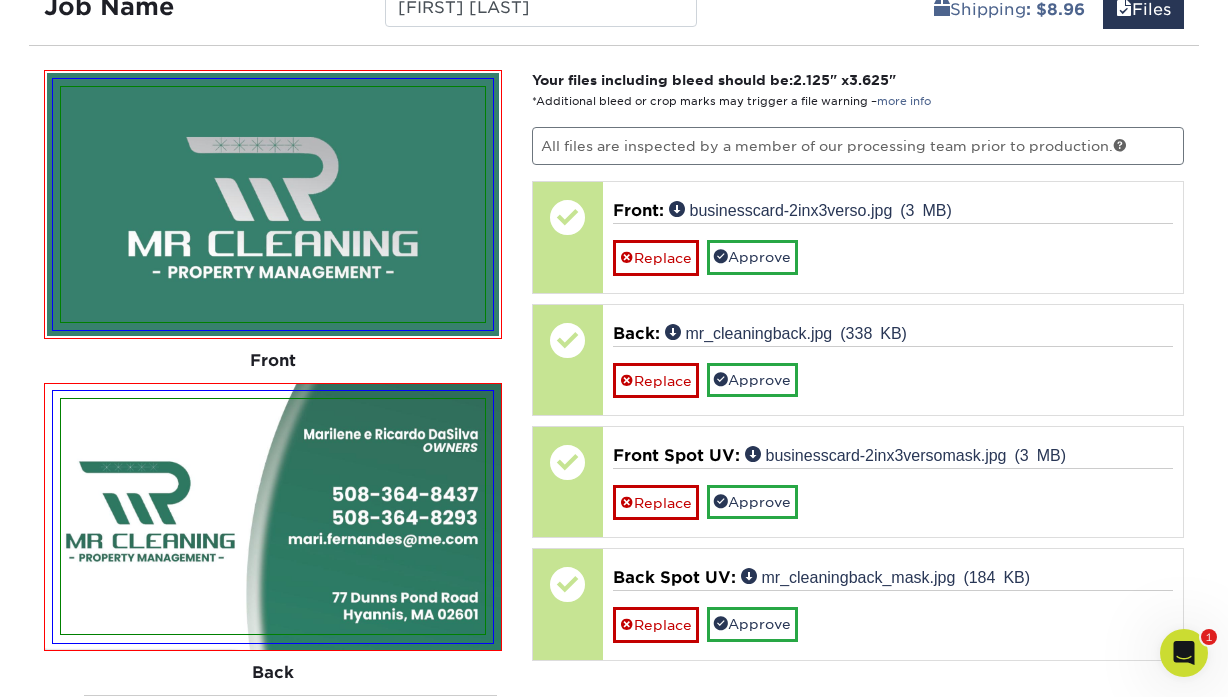scroll, scrollTop: 2360, scrollLeft: 0, axis: vertical 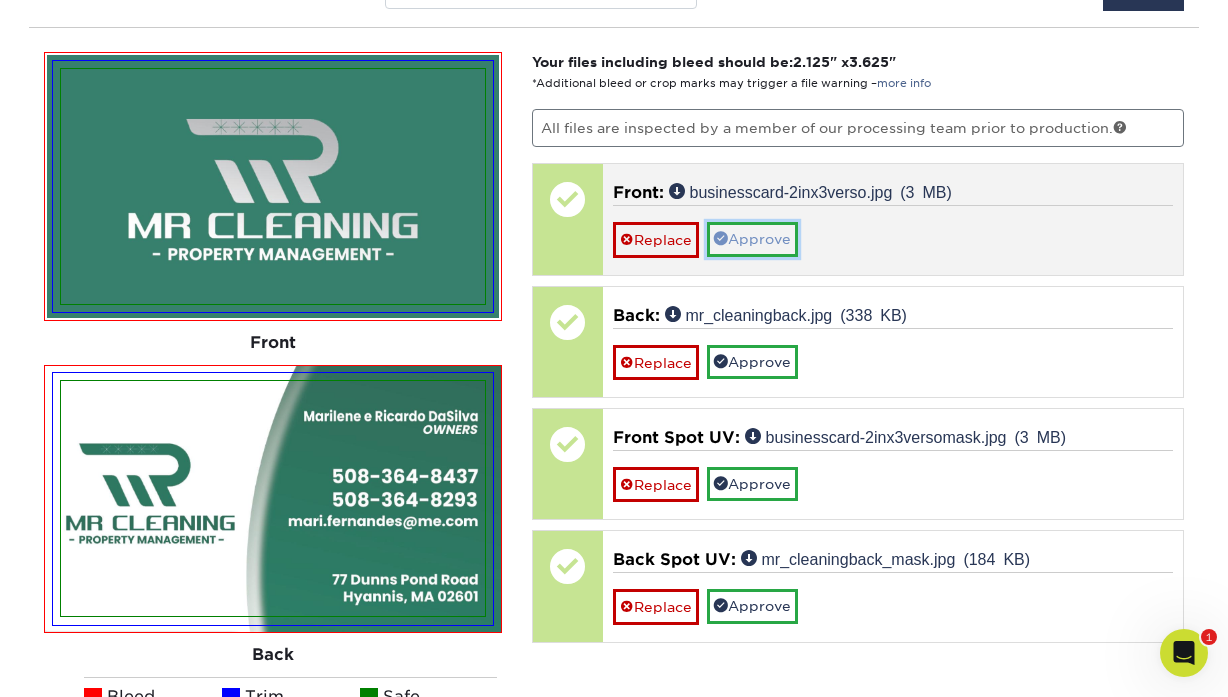 click on "Approve" at bounding box center (752, 239) 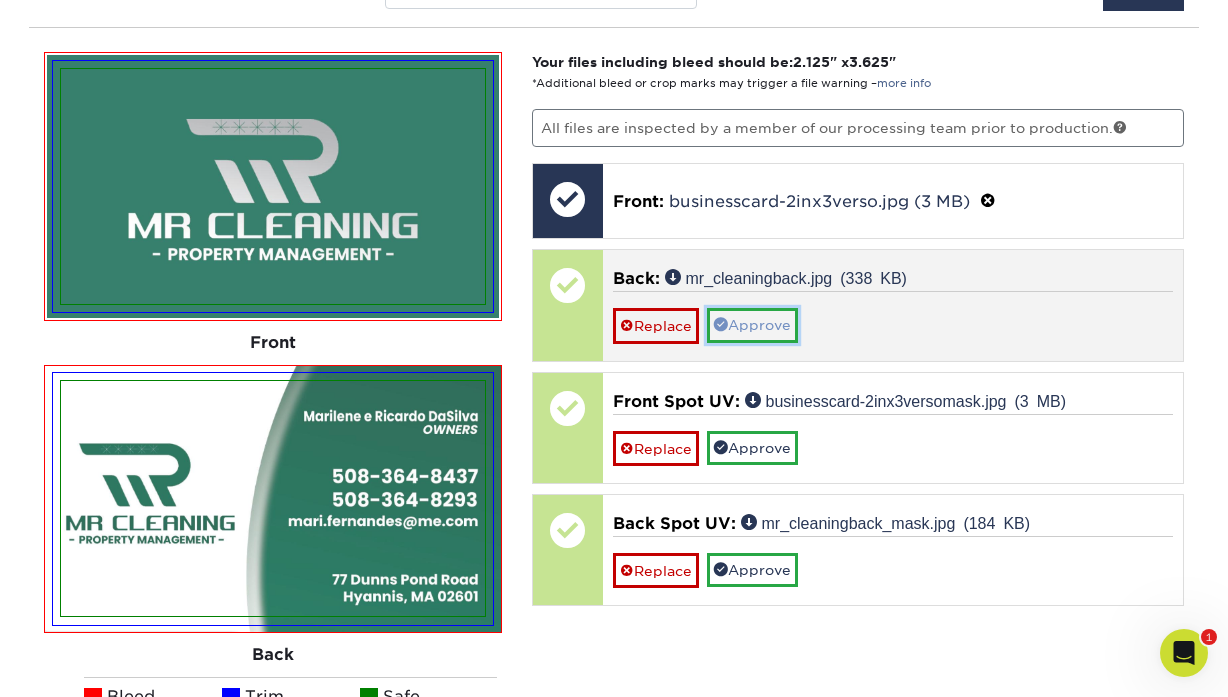 click on "Approve" at bounding box center [752, 325] 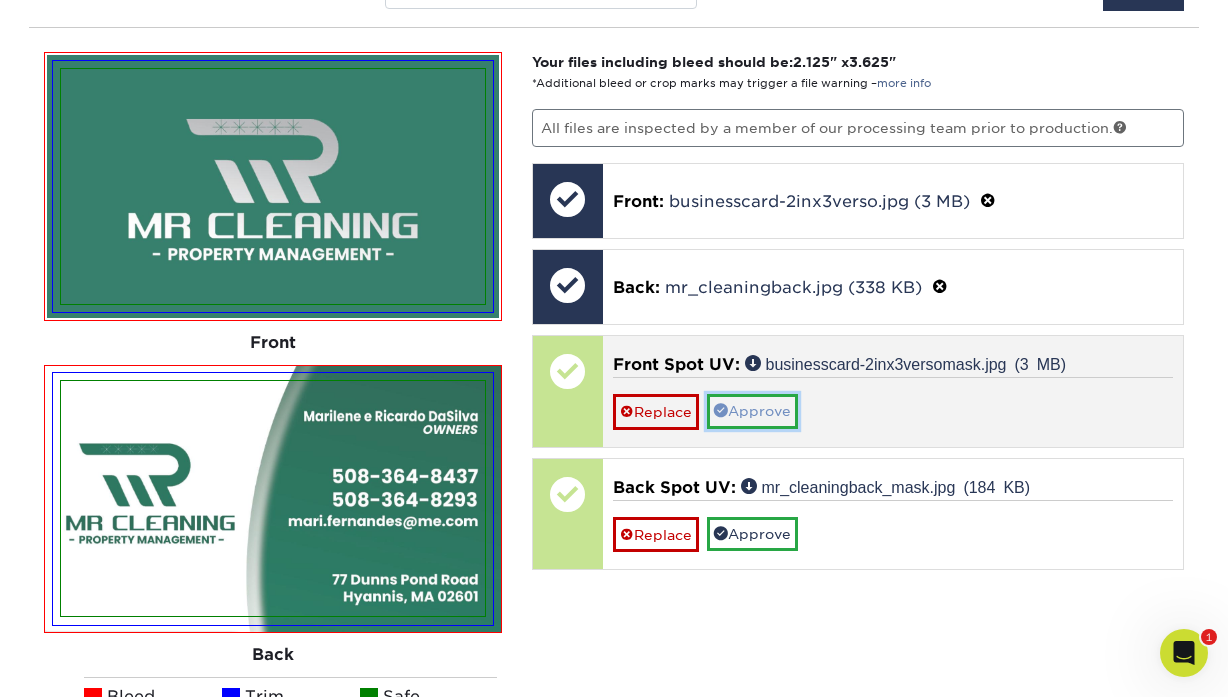 click on "Approve" at bounding box center [752, 411] 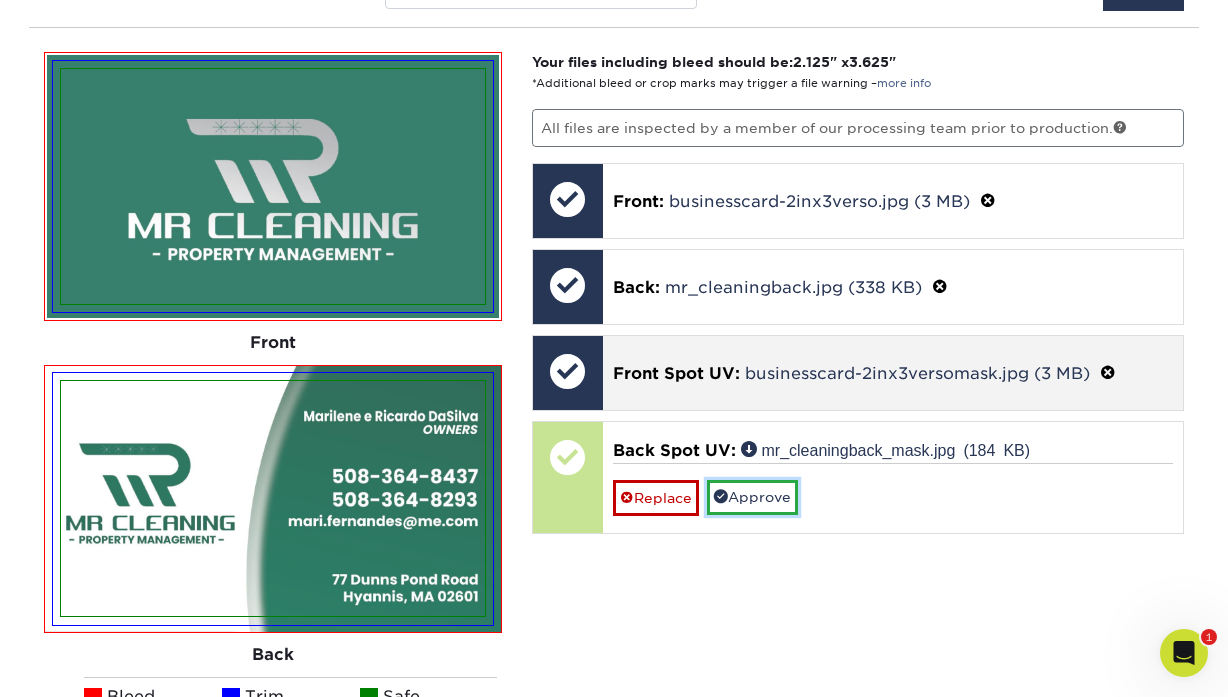 drag, startPoint x: 750, startPoint y: 495, endPoint x: 729, endPoint y: 370, distance: 126.751724 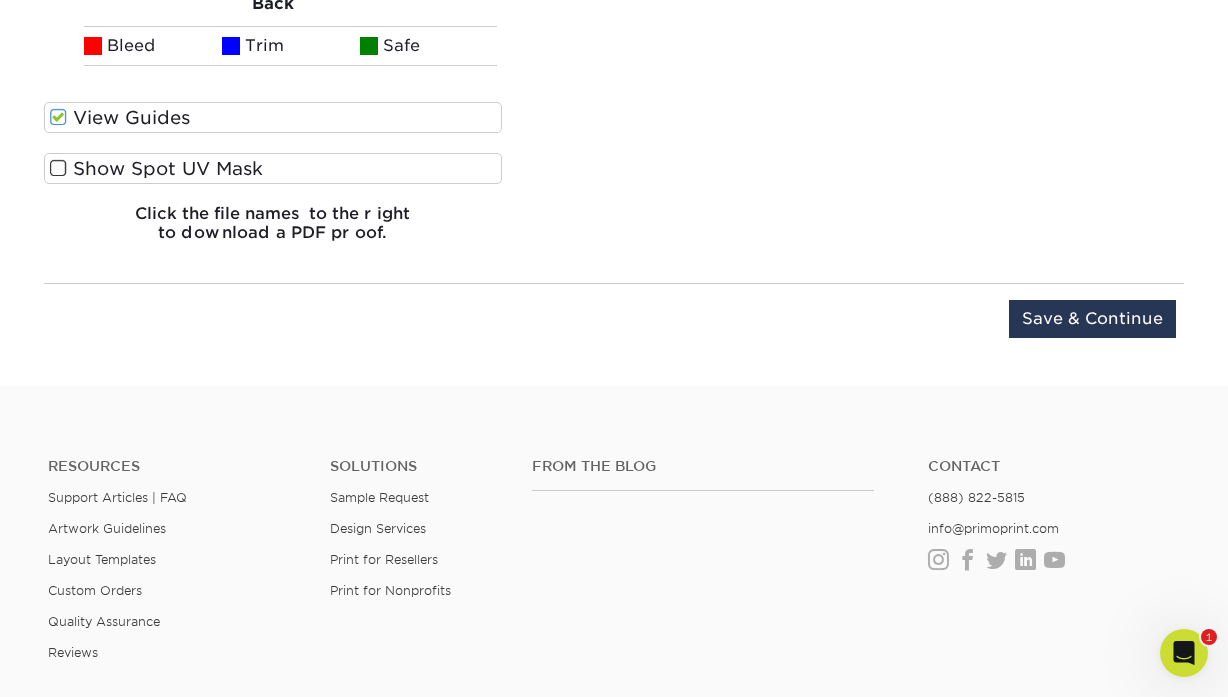 scroll, scrollTop: 2938, scrollLeft: 0, axis: vertical 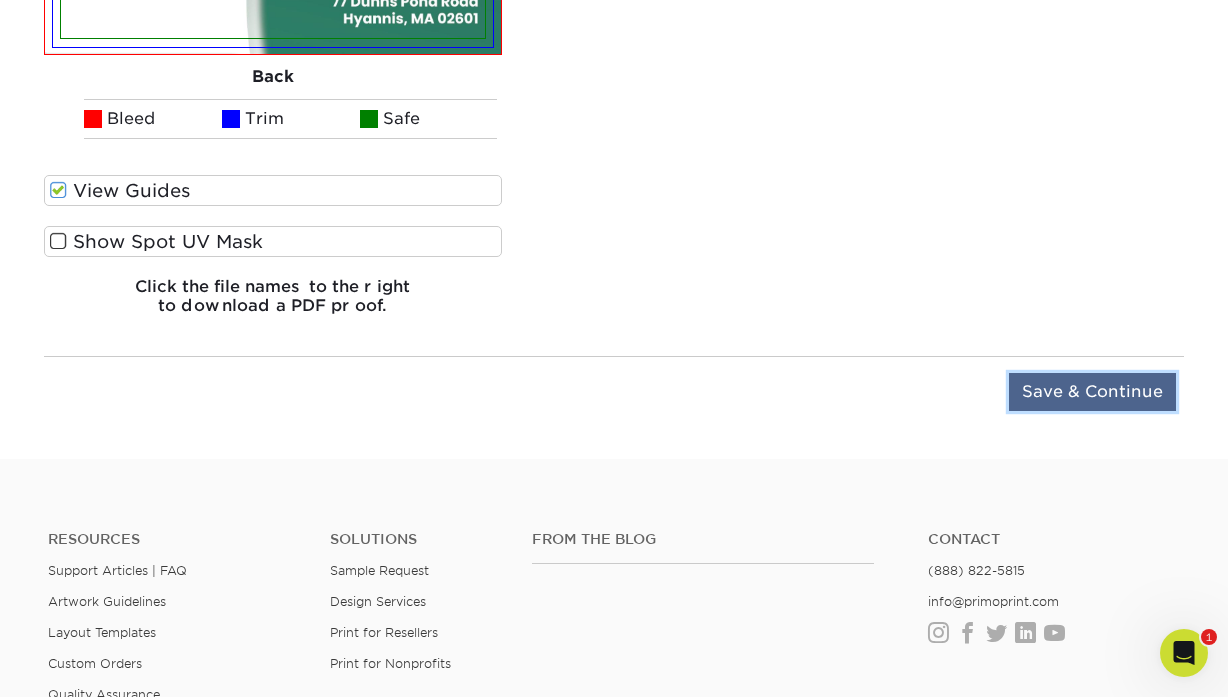 click on "Save & Continue" at bounding box center (1092, 392) 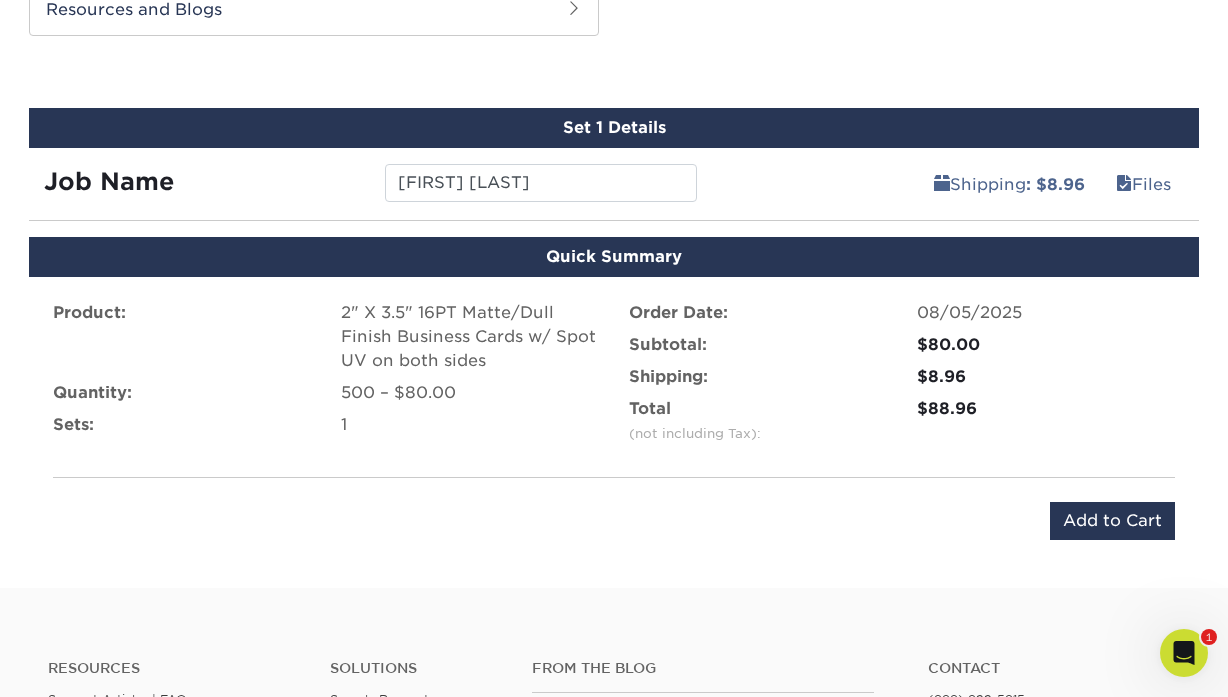 scroll, scrollTop: 2174, scrollLeft: 0, axis: vertical 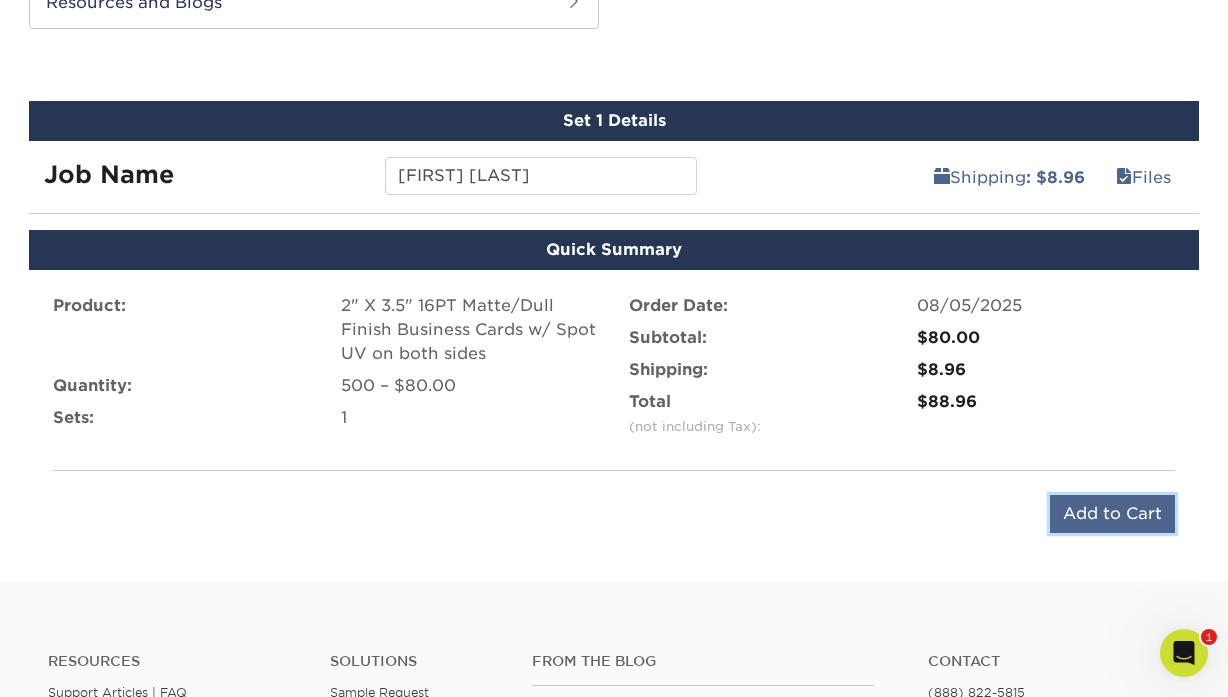 click on "Add to Cart" at bounding box center [1112, 514] 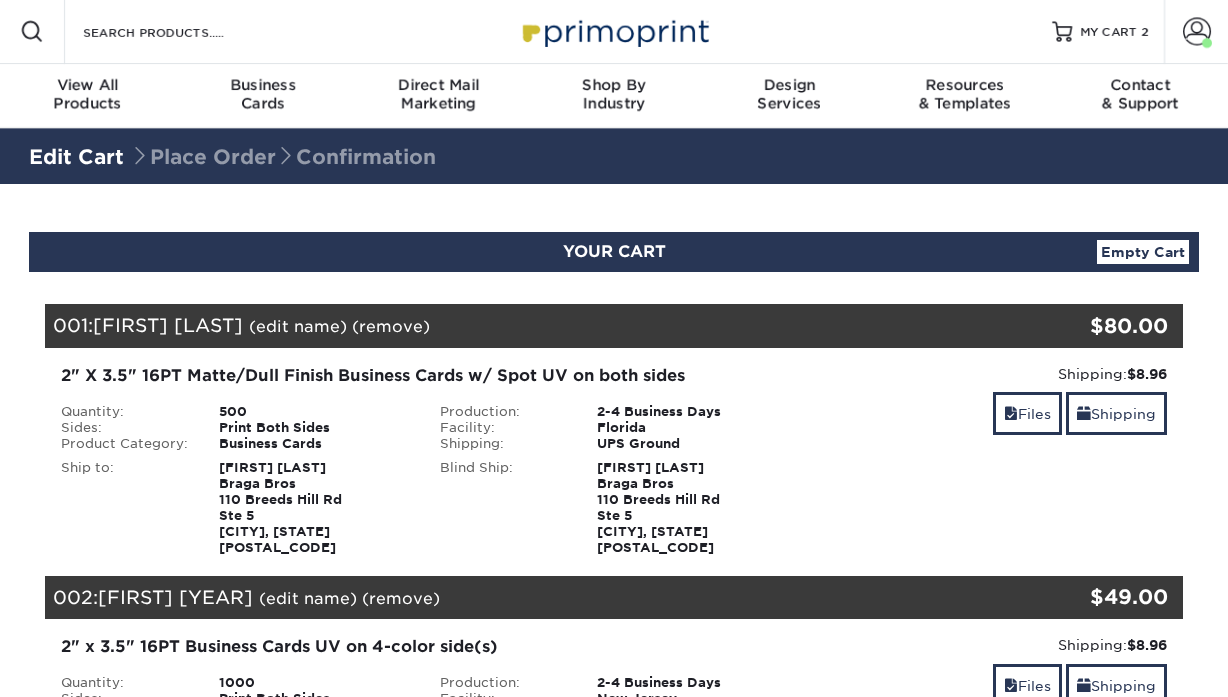 scroll, scrollTop: 0, scrollLeft: 0, axis: both 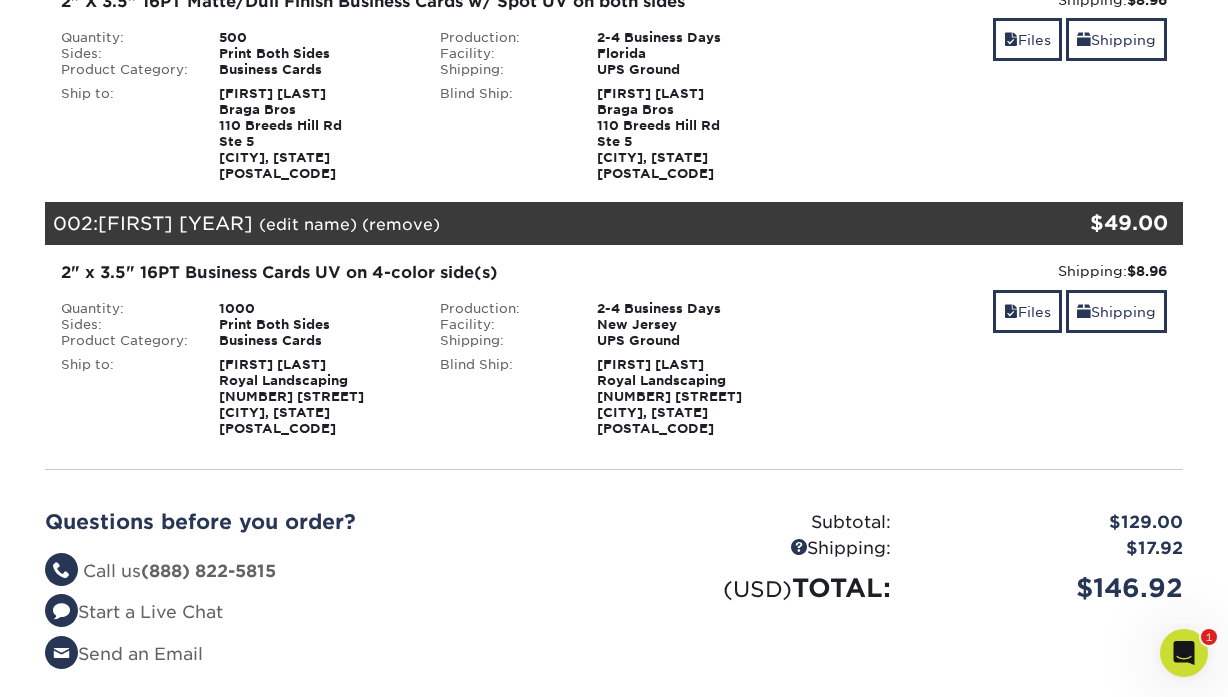 click on "Shipping:  $8.96
Discount:  - $0.00
Files
Shipping" at bounding box center [992, 349] 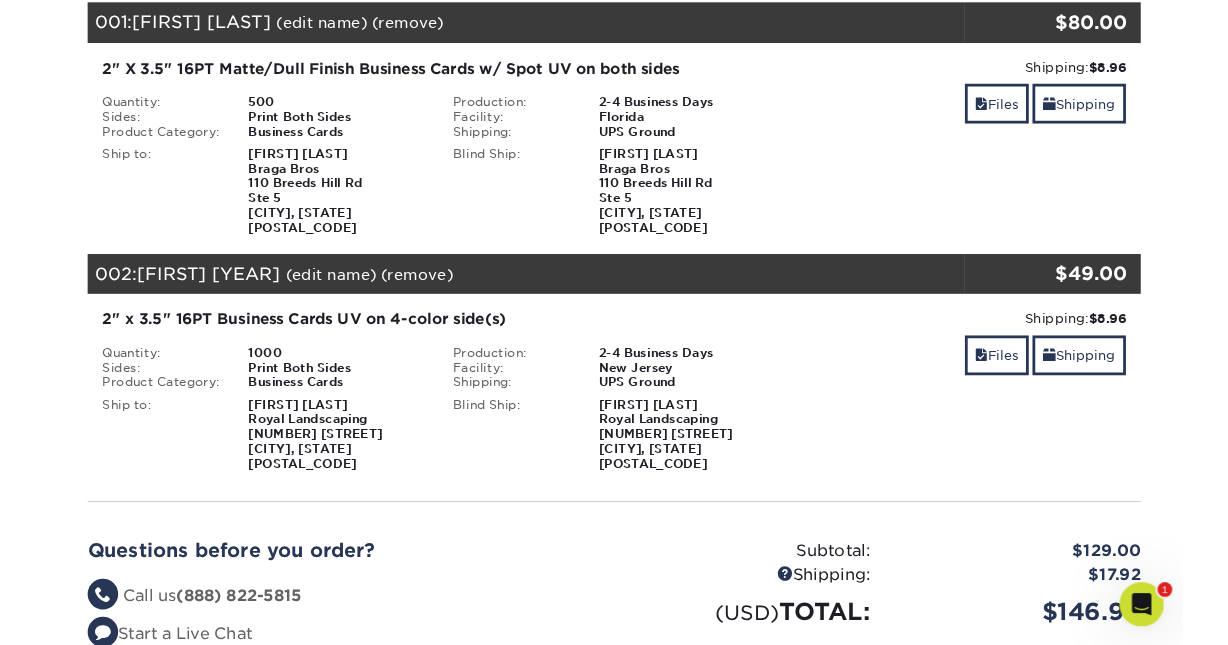 scroll, scrollTop: 269, scrollLeft: 0, axis: vertical 